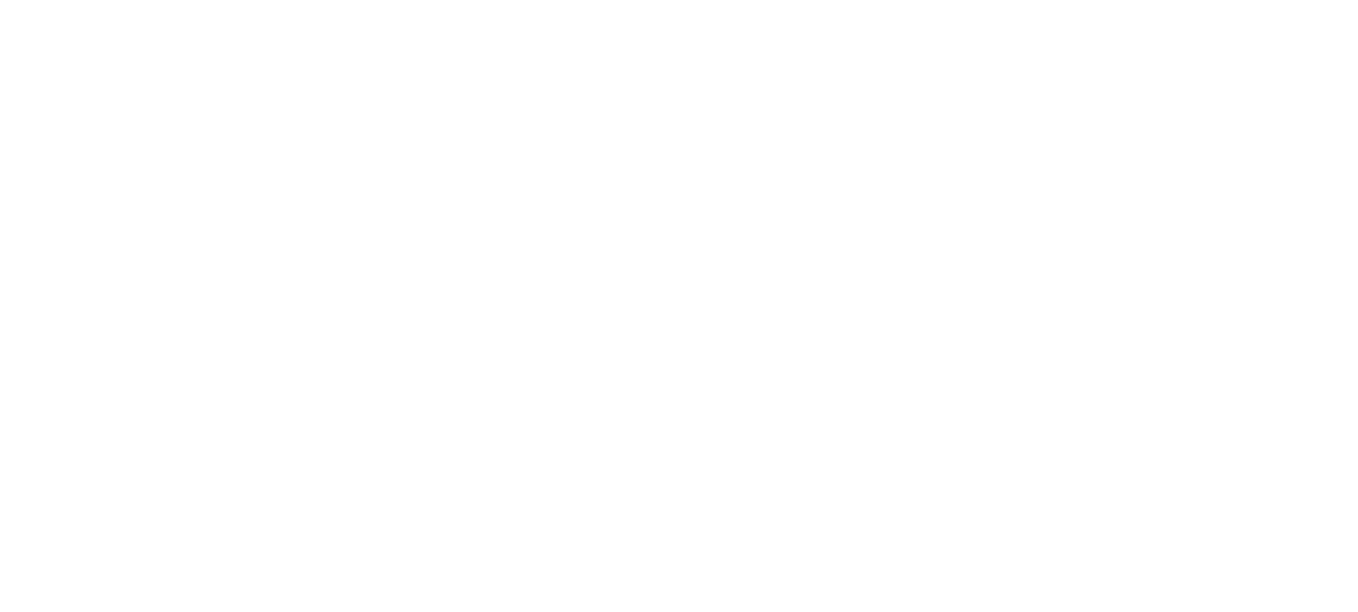 scroll, scrollTop: 0, scrollLeft: 0, axis: both 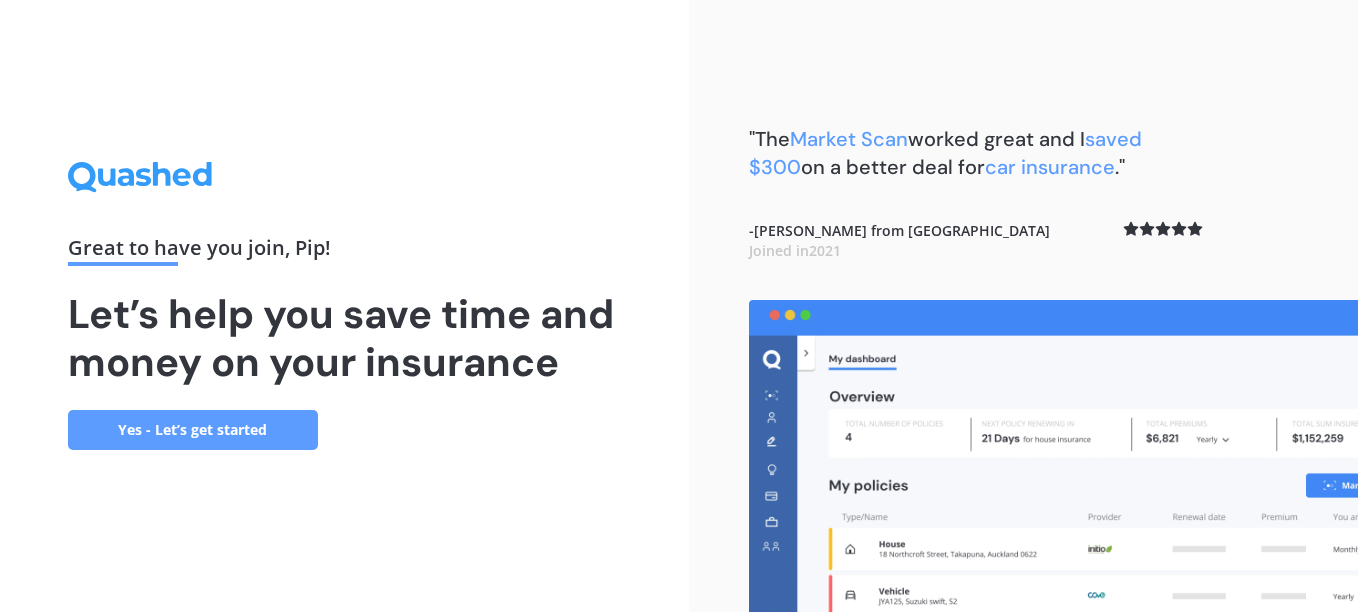 click on "Yes - Let’s get started" at bounding box center [193, 430] 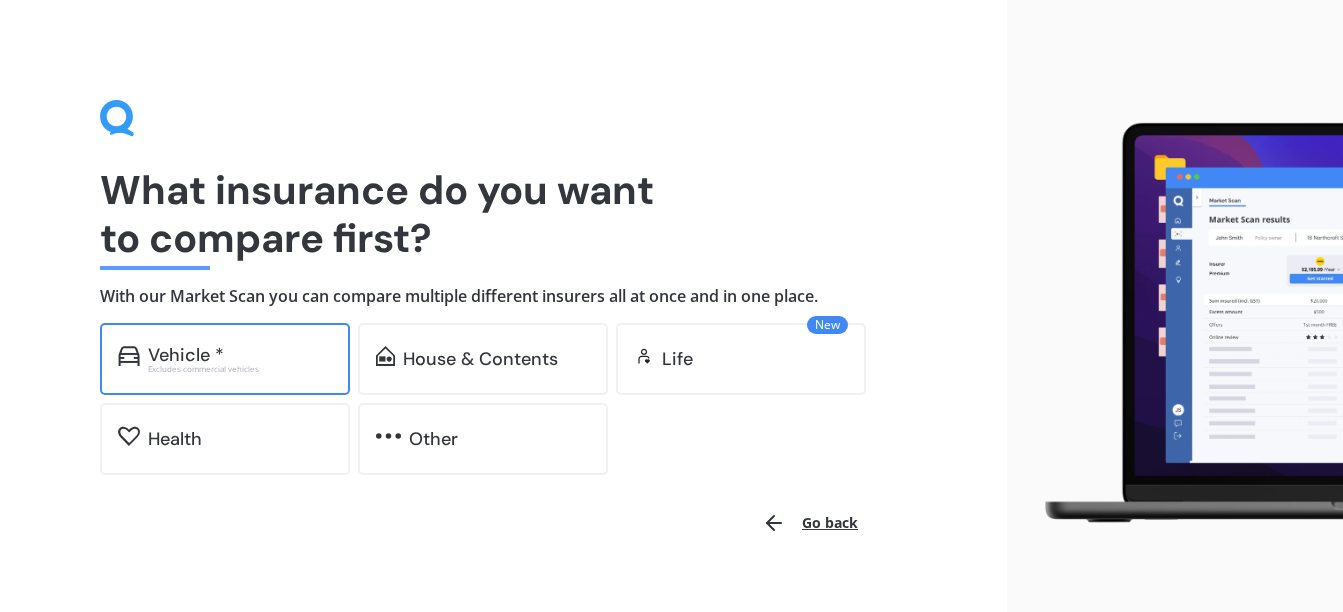 click on "Excludes commercial vehicles" at bounding box center (240, 369) 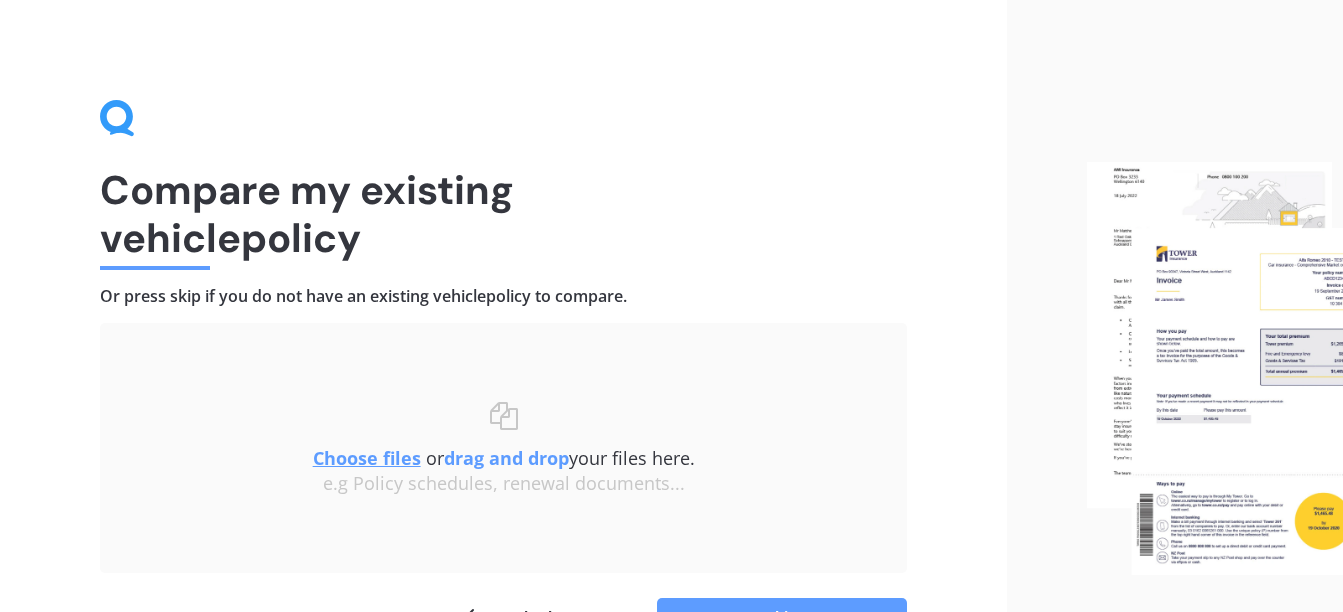 scroll, scrollTop: 125, scrollLeft: 0, axis: vertical 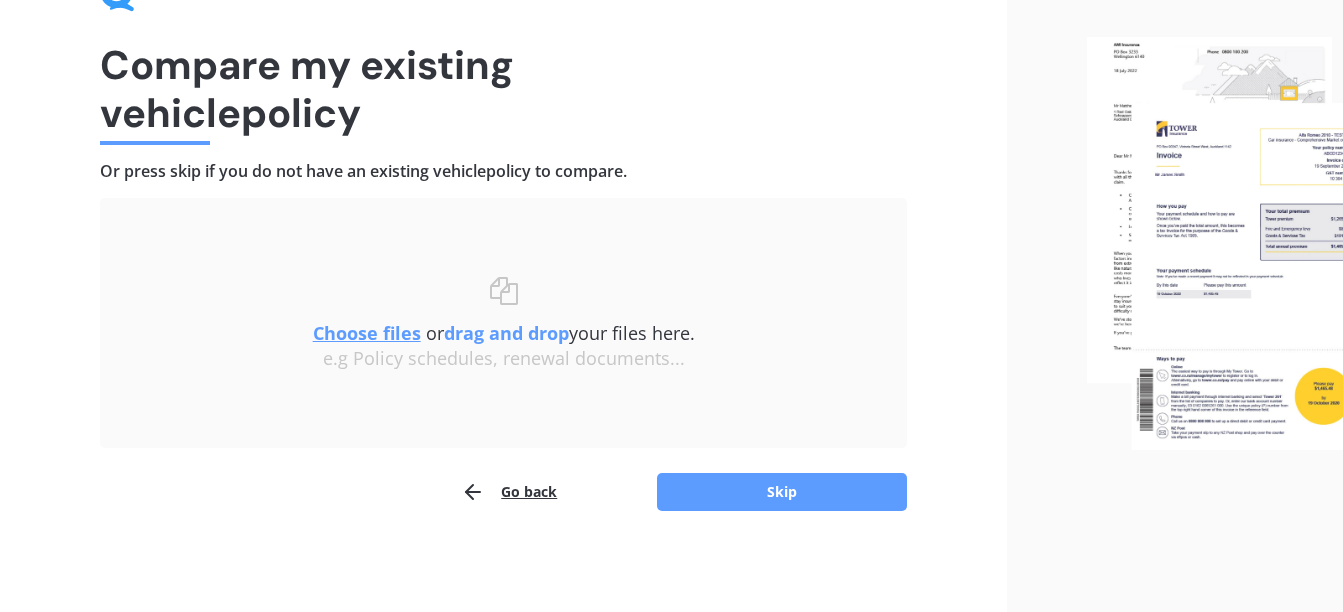 click on "Choose files" at bounding box center (367, 333) 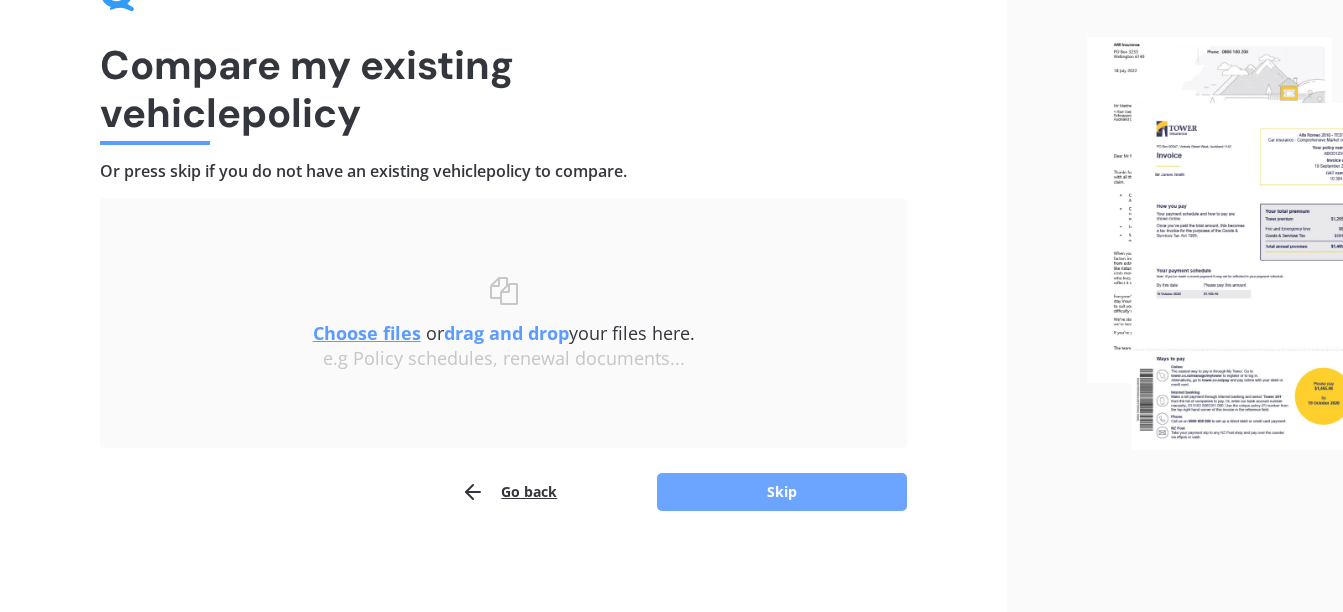click on "Skip" at bounding box center [782, 492] 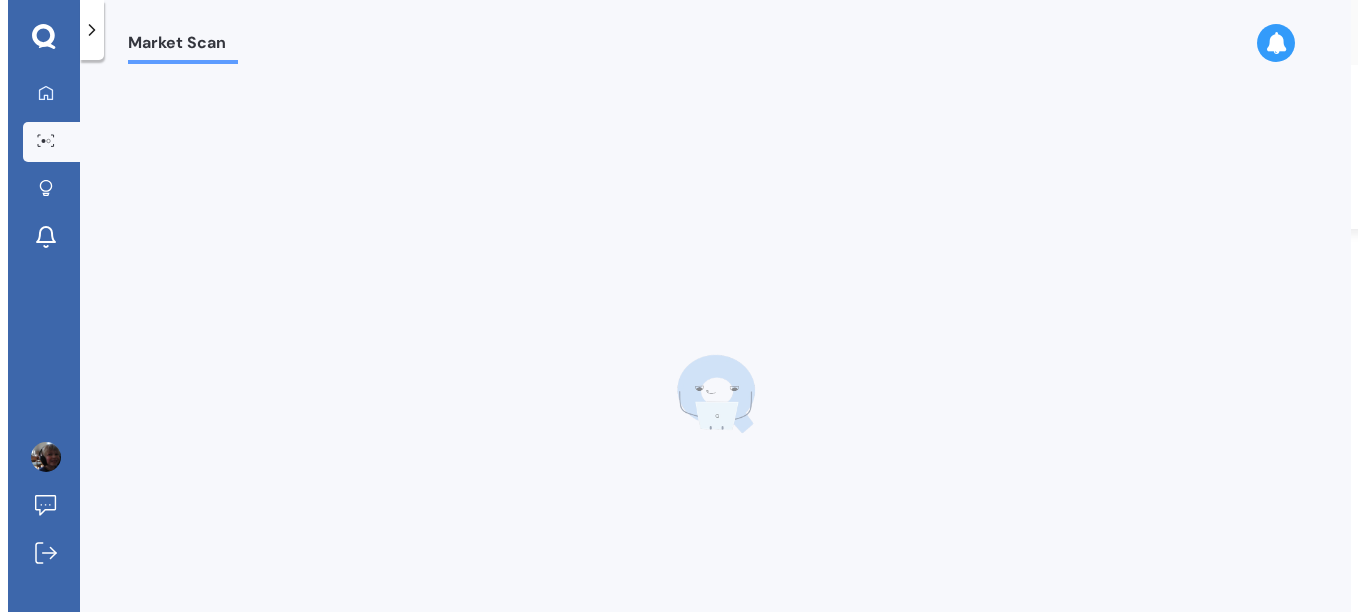 scroll, scrollTop: 0, scrollLeft: 0, axis: both 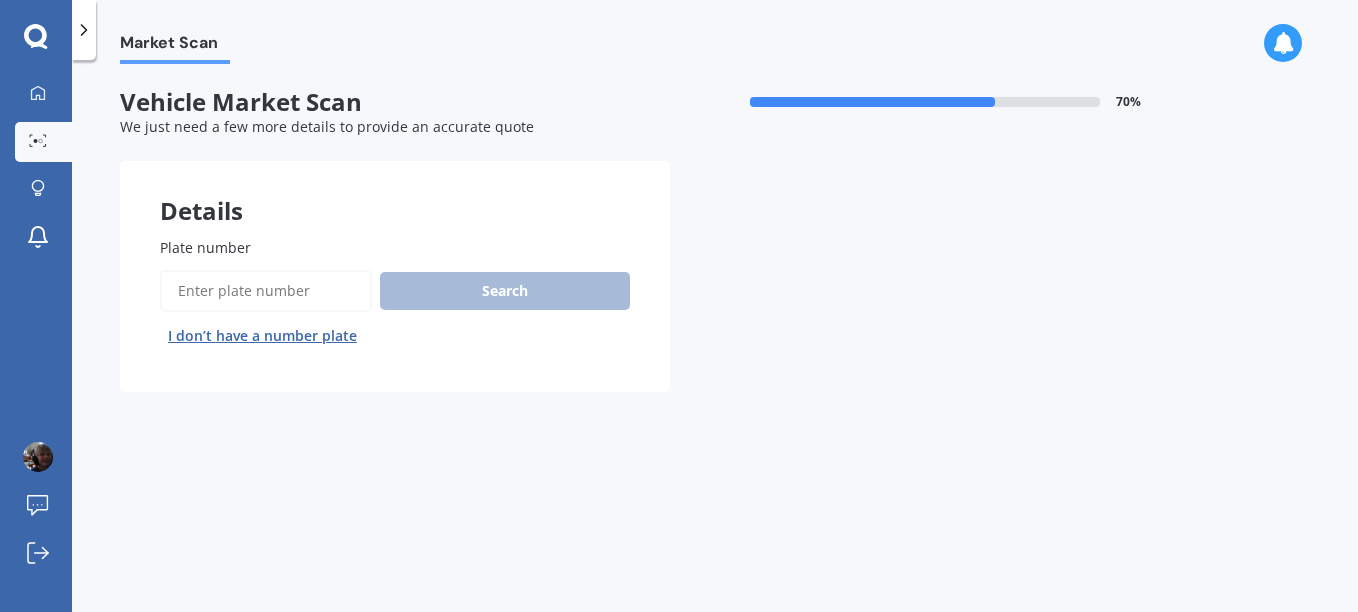 click on "Plate number" at bounding box center (266, 291) 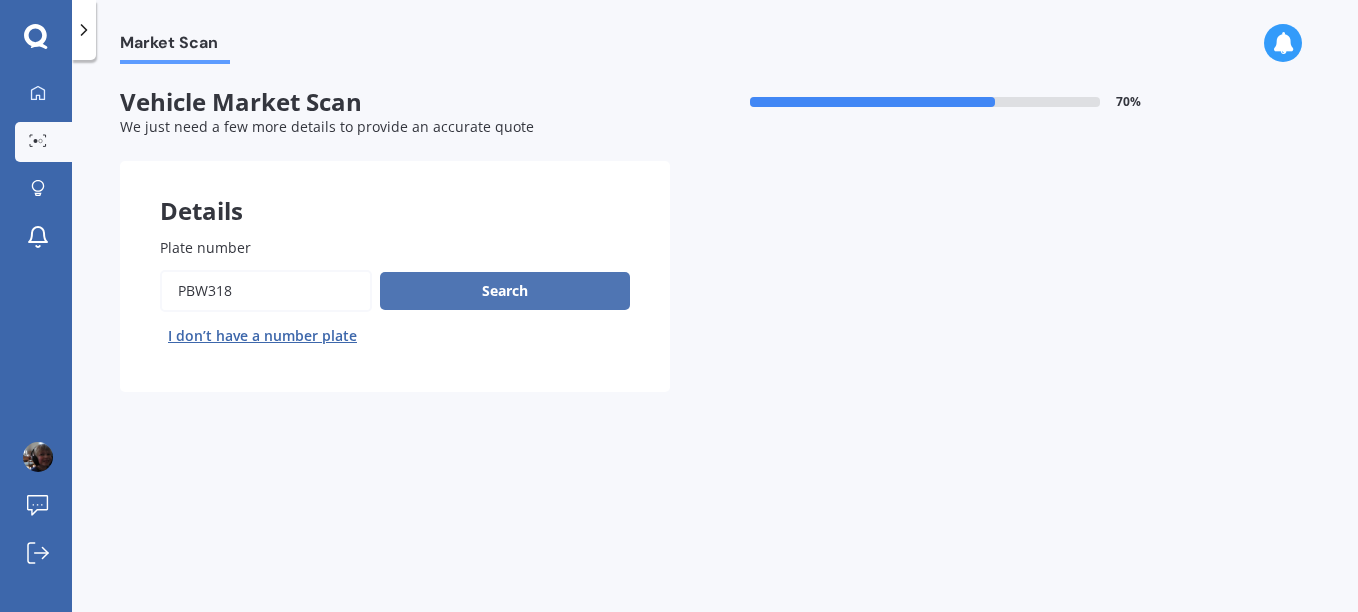type on "pbw318" 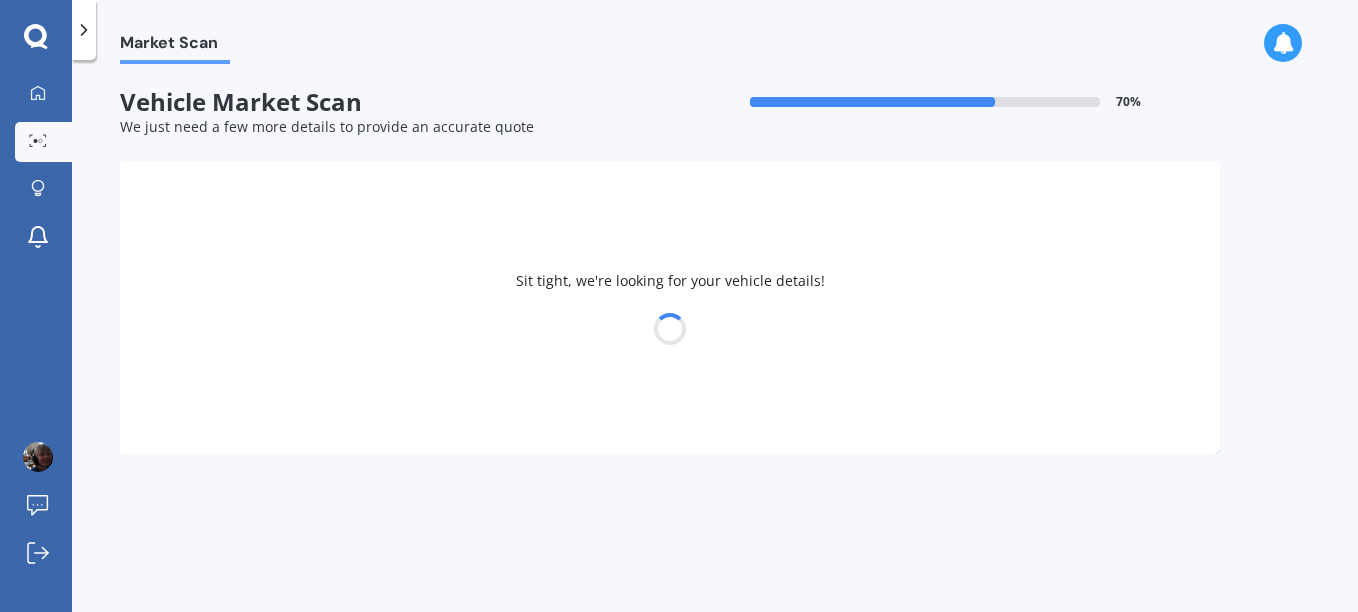 select on "FORD" 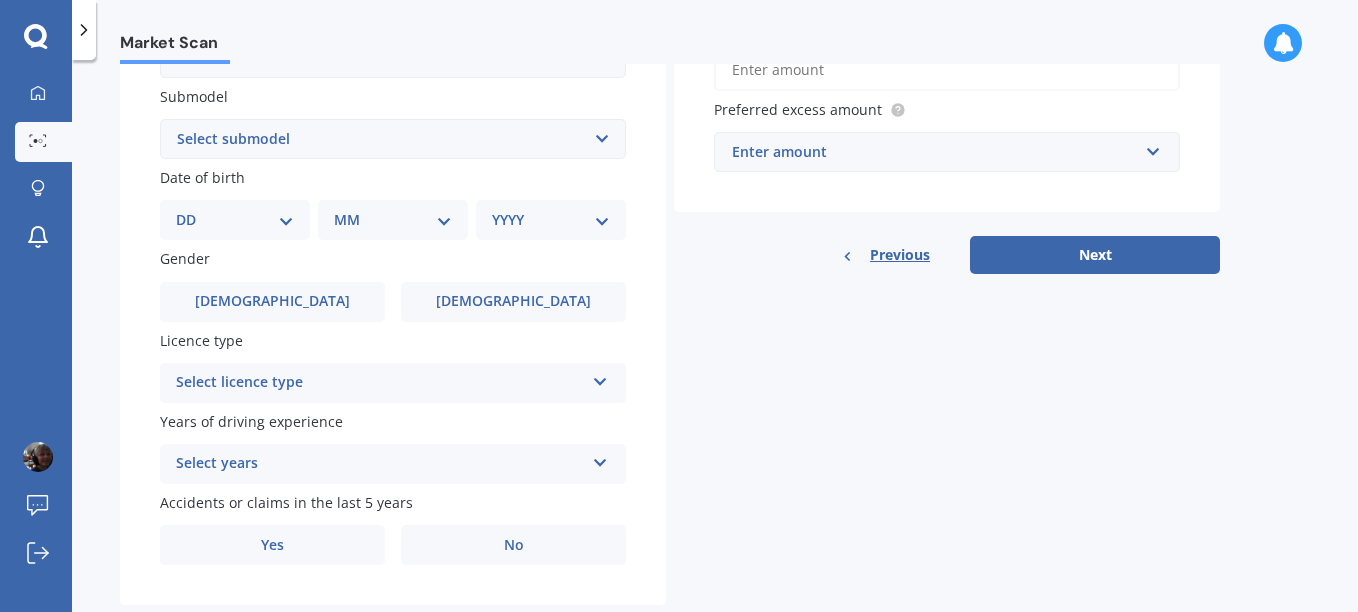 scroll, scrollTop: 523, scrollLeft: 0, axis: vertical 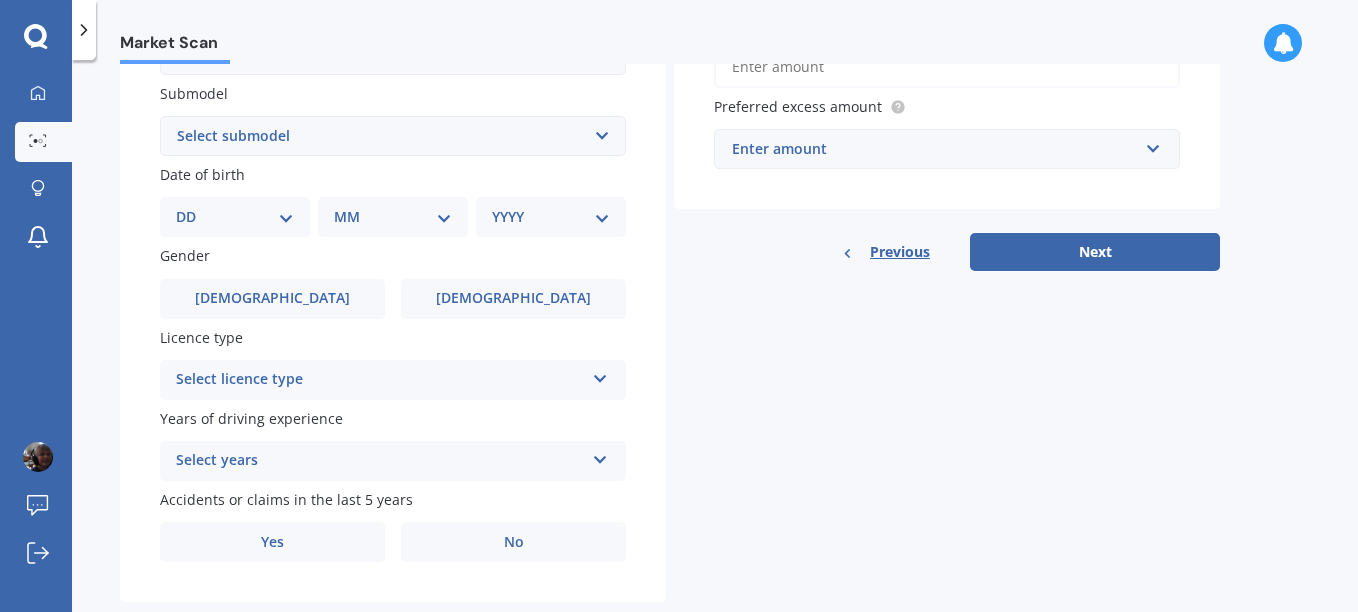click on "DD 01 02 03 04 05 06 07 08 09 10 11 12 13 14 15 16 17 18 19 20 21 22 23 24 25 26 27 28 29 30 31" at bounding box center (235, 217) 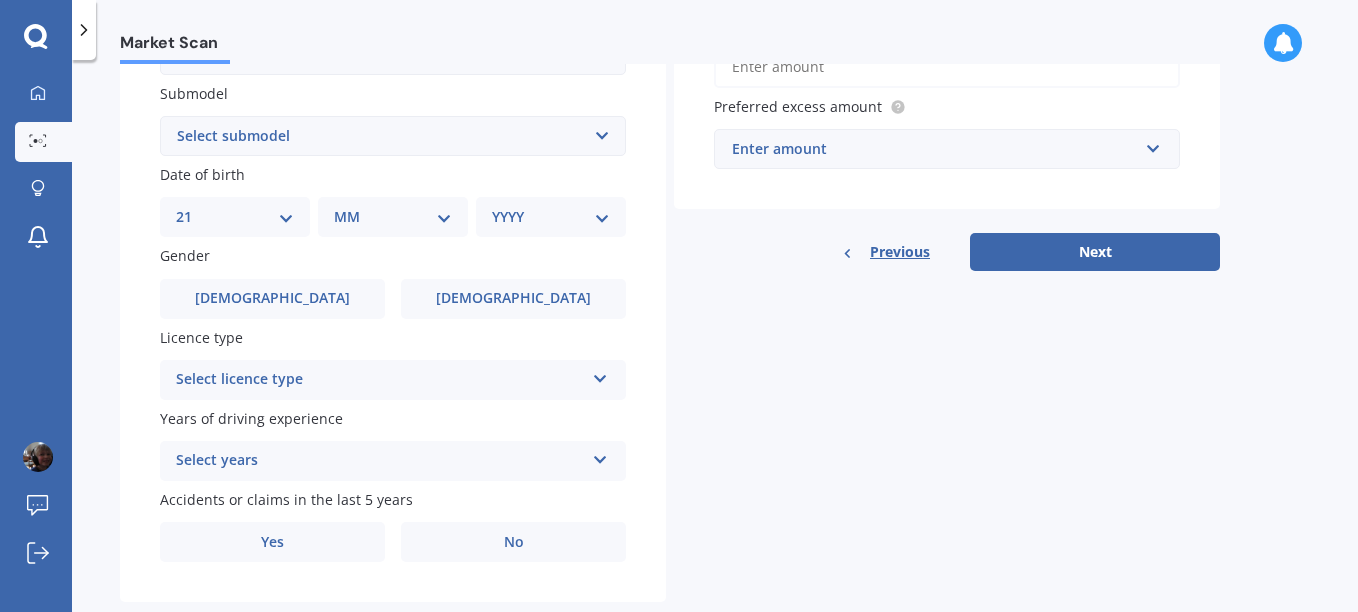 click on "DD 01 02 03 04 05 06 07 08 09 10 11 12 13 14 15 16 17 18 19 20 21 22 23 24 25 26 27 28 29 30 31" at bounding box center (235, 217) 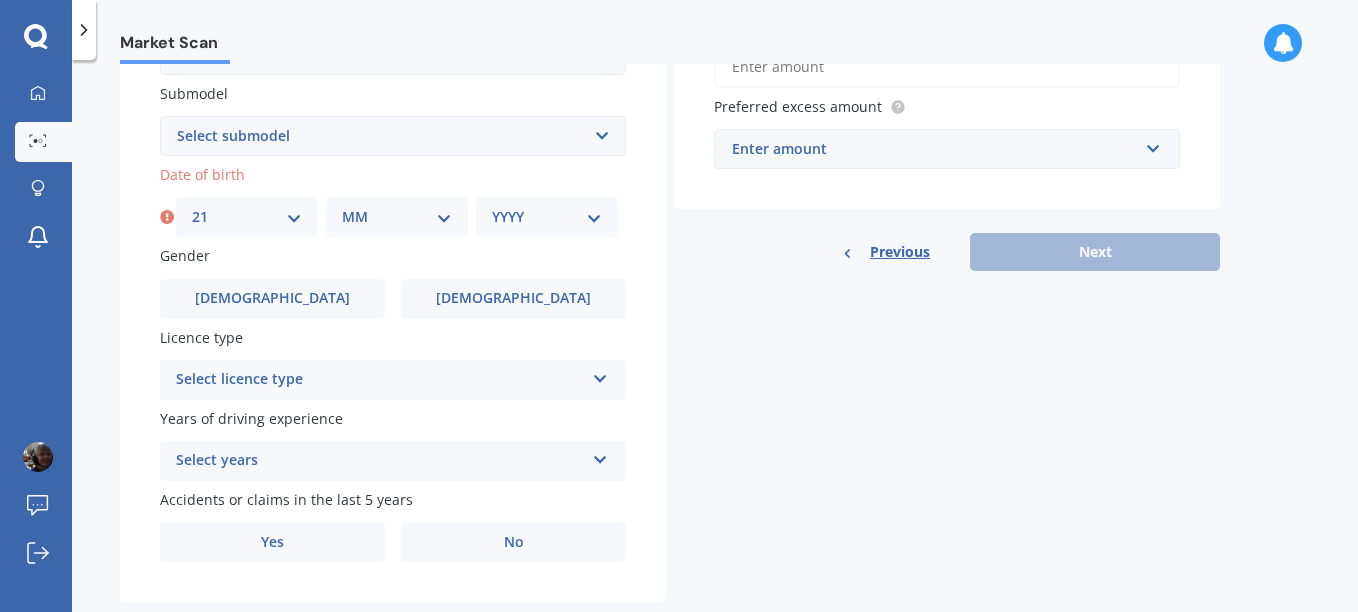 click on "MM 01 02 03 04 05 06 07 08 09 10 11 12" at bounding box center [397, 217] 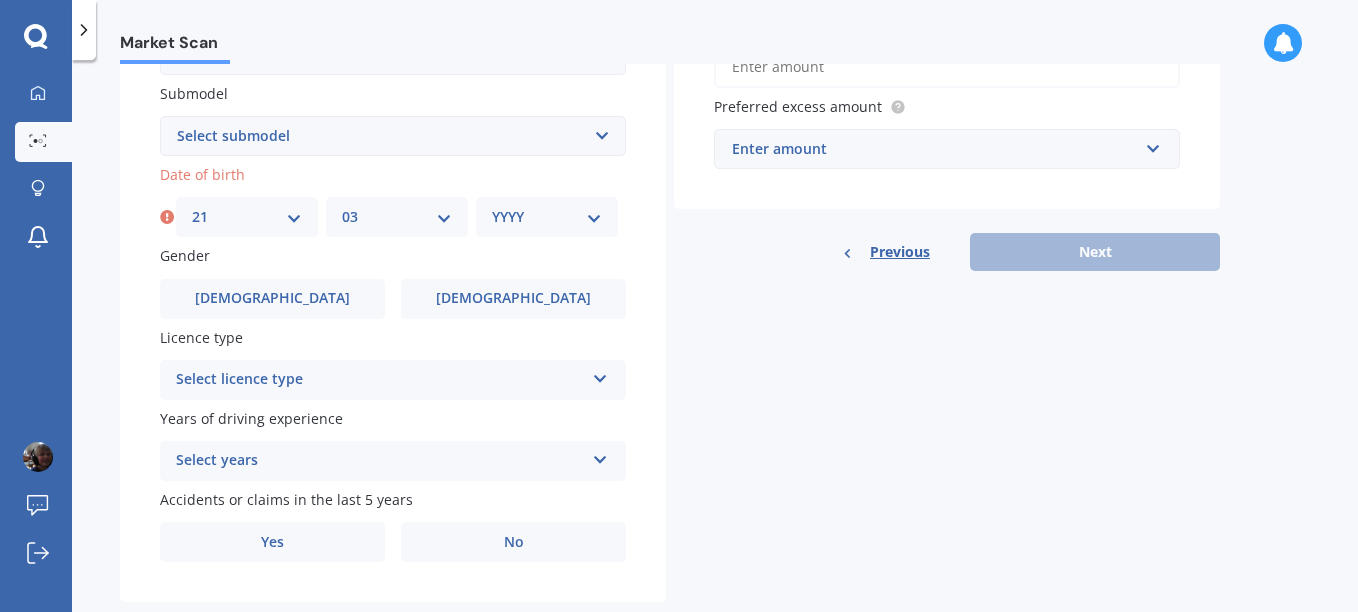click on "MM 01 02 03 04 05 06 07 08 09 10 11 12" at bounding box center [397, 217] 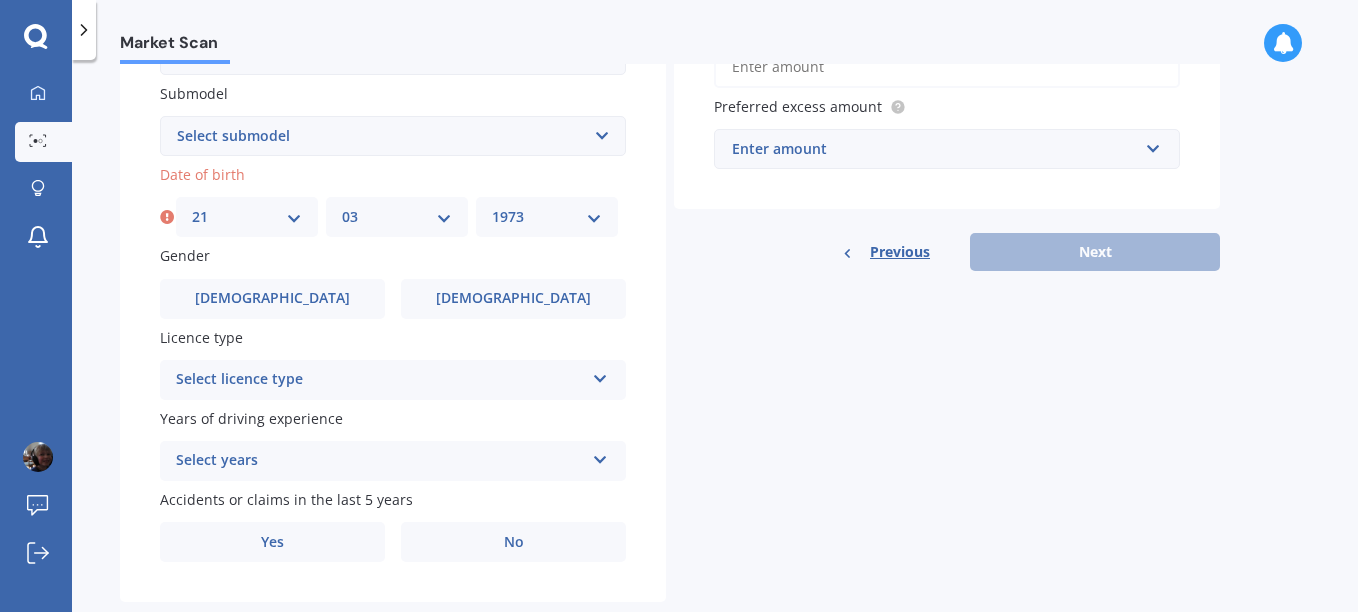 click on "YYYY 2025 2024 2023 2022 2021 2020 2019 2018 2017 2016 2015 2014 2013 2012 2011 2010 2009 2008 2007 2006 2005 2004 2003 2002 2001 2000 1999 1998 1997 1996 1995 1994 1993 1992 1991 1990 1989 1988 1987 1986 1985 1984 1983 1982 1981 1980 1979 1978 1977 1976 1975 1974 1973 1972 1971 1970 1969 1968 1967 1966 1965 1964 1963 1962 1961 1960 1959 1958 1957 1956 1955 1954 1953 1952 1951 1950 1949 1948 1947 1946 1945 1944 1943 1942 1941 1940 1939 1938 1937 1936 1935 1934 1933 1932 1931 1930 1929 1928 1927 1926" at bounding box center [547, 217] 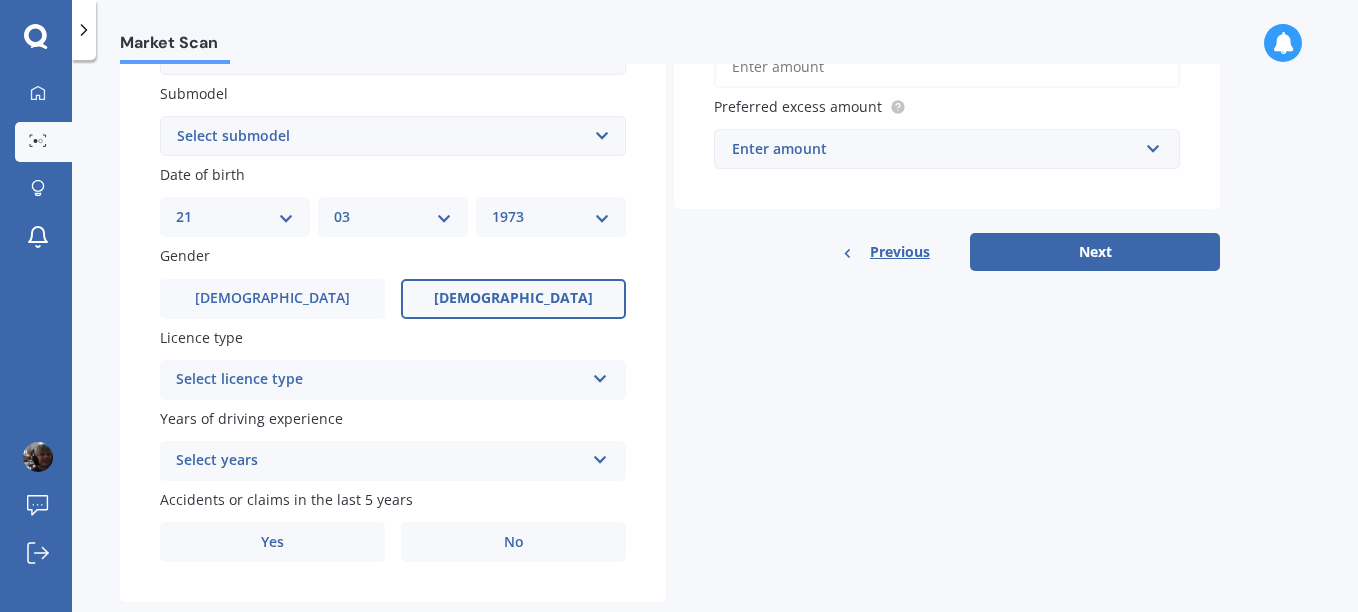 click on "[DEMOGRAPHIC_DATA]" at bounding box center [513, 298] 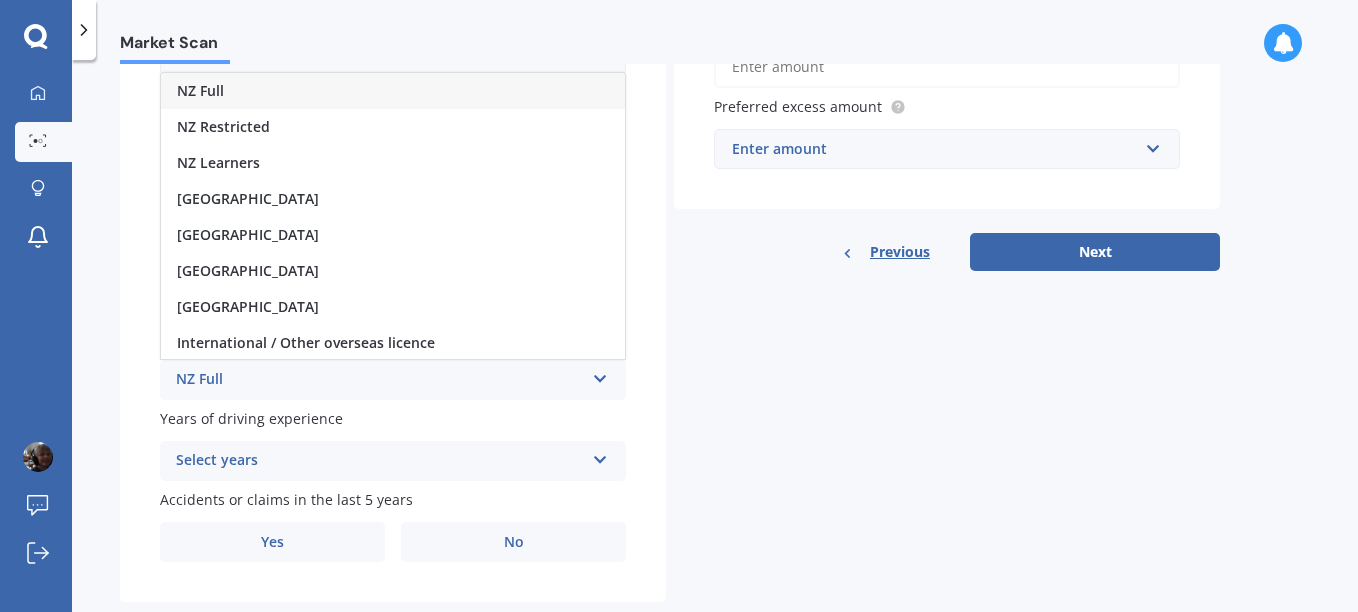 click on "NZ Full" at bounding box center [393, 91] 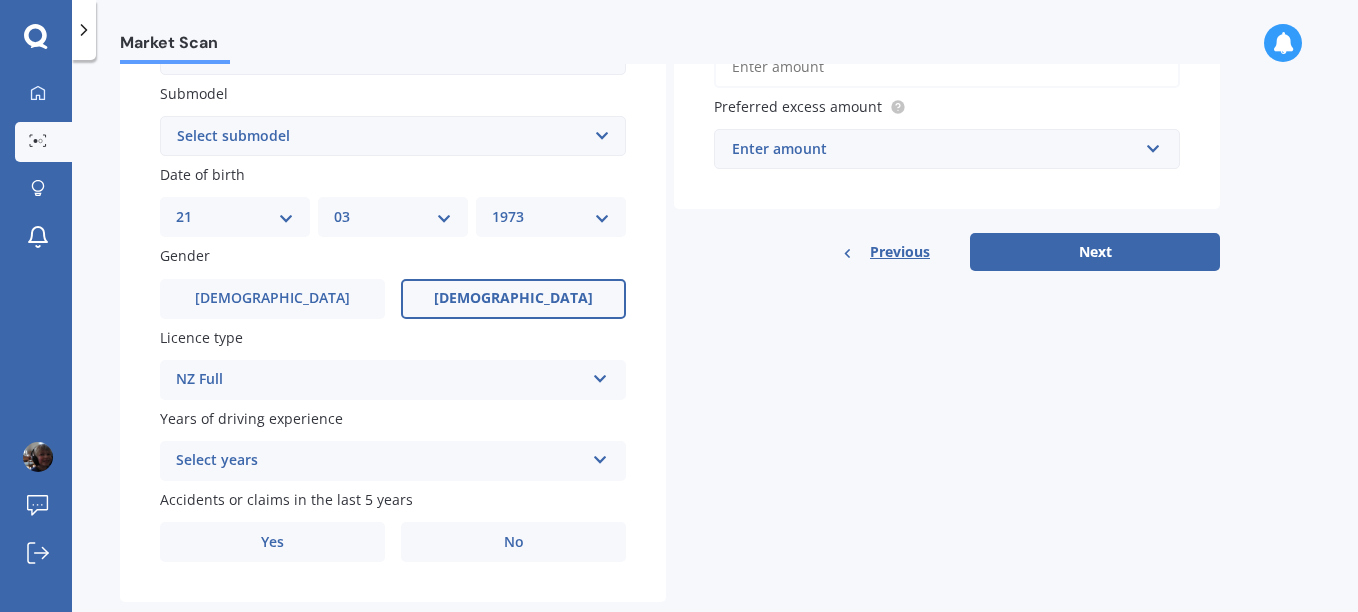 scroll, scrollTop: 565, scrollLeft: 0, axis: vertical 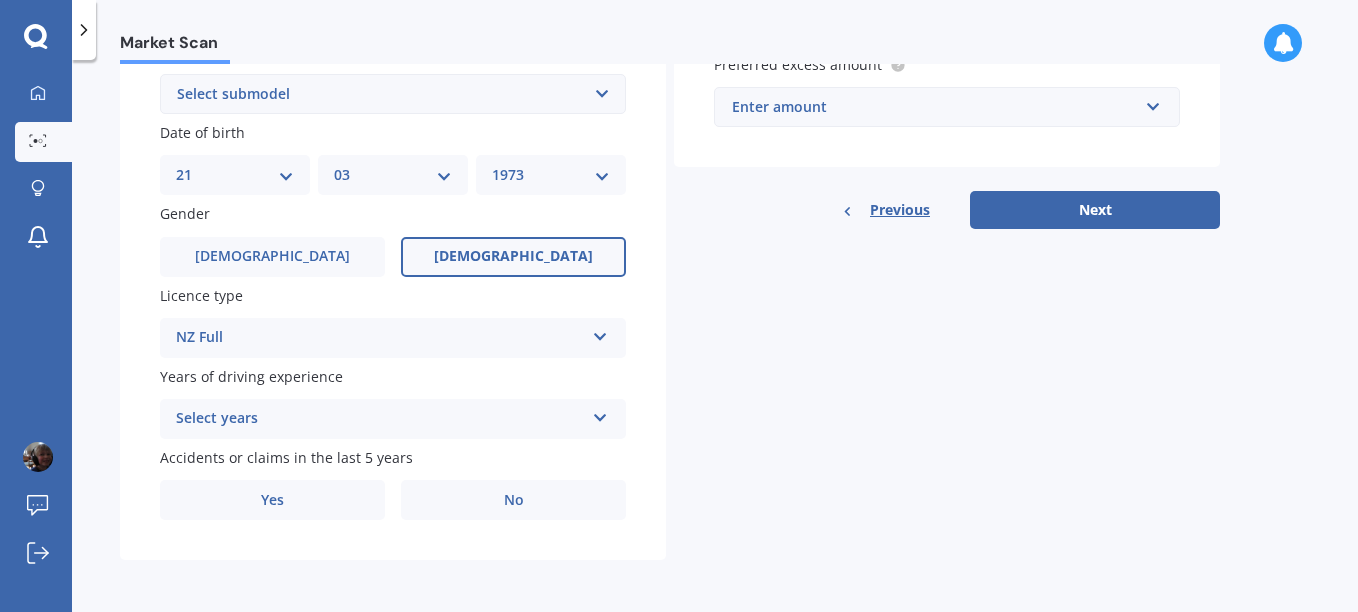 click at bounding box center [600, 414] 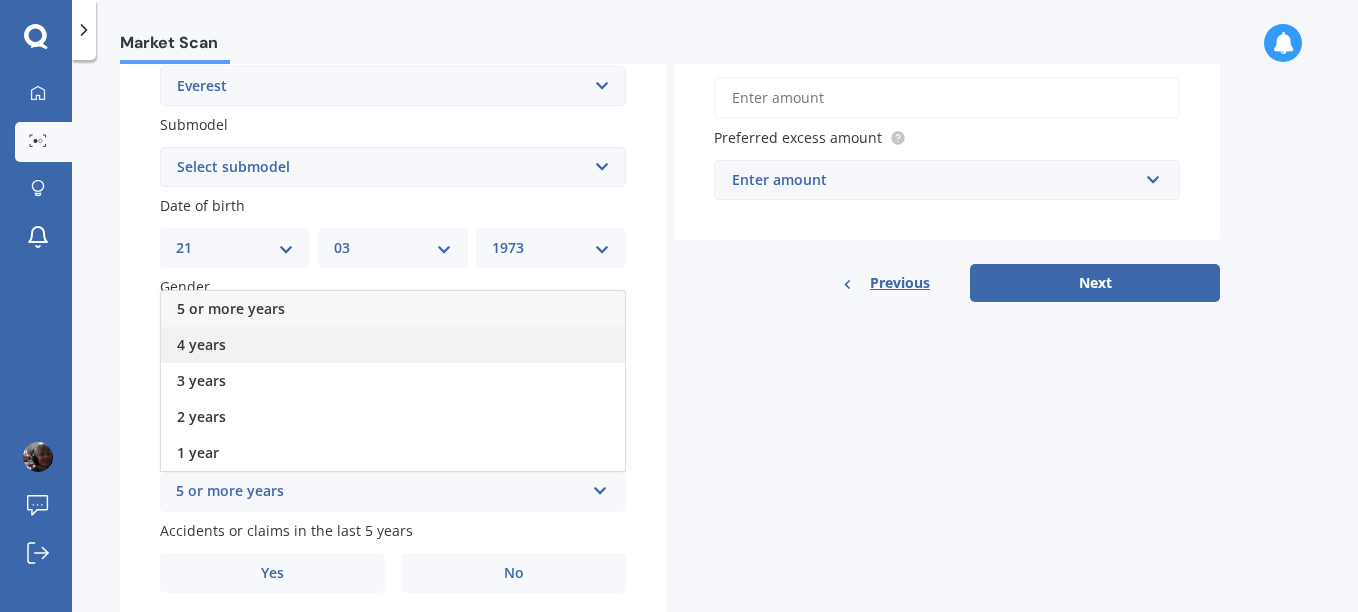 scroll, scrollTop: 491, scrollLeft: 0, axis: vertical 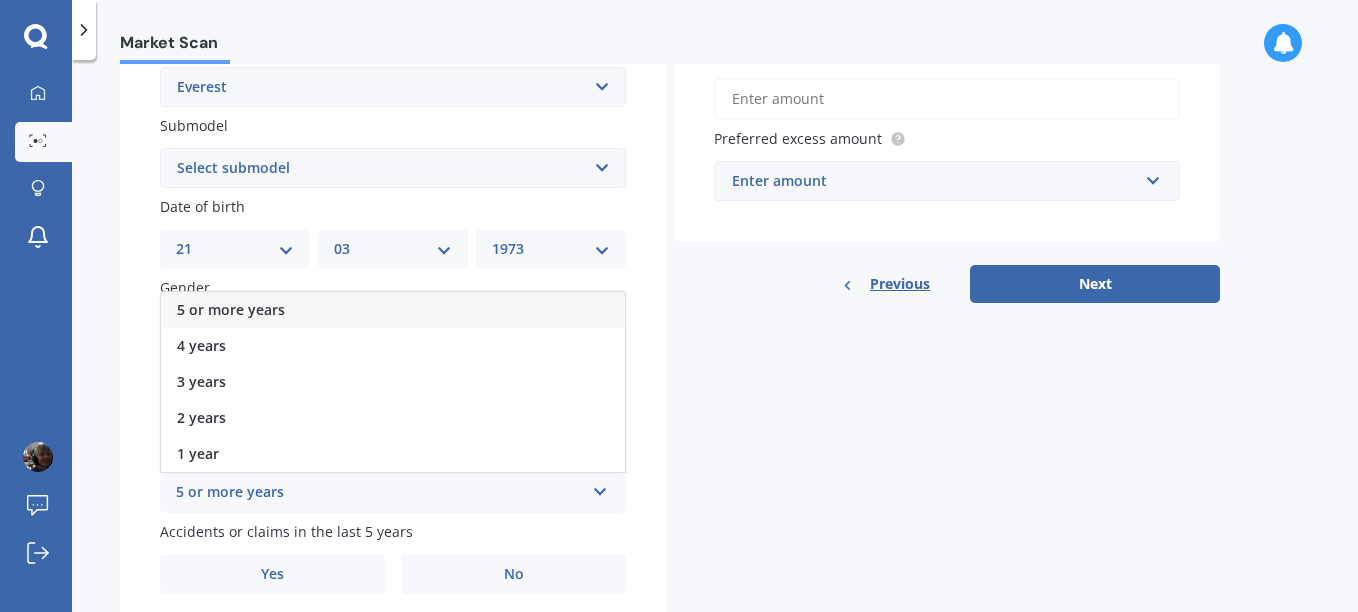 click on "5 or more years" at bounding box center (393, 310) 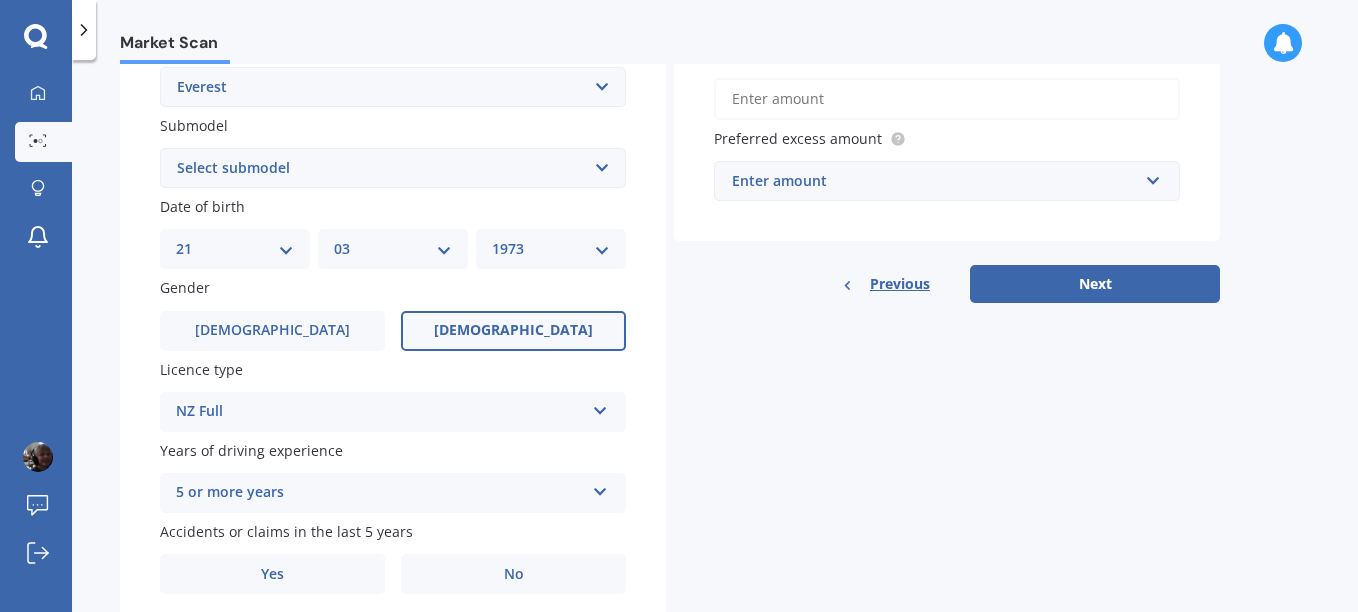 scroll, scrollTop: 565, scrollLeft: 0, axis: vertical 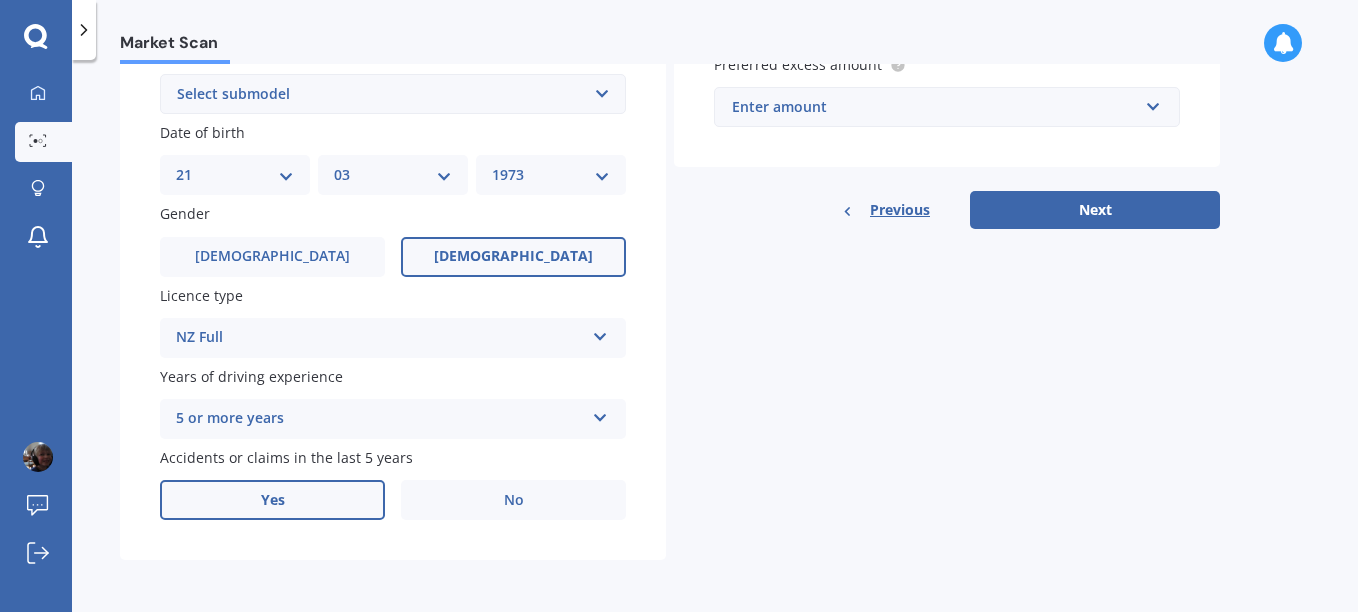 click on "Yes" at bounding box center [272, 500] 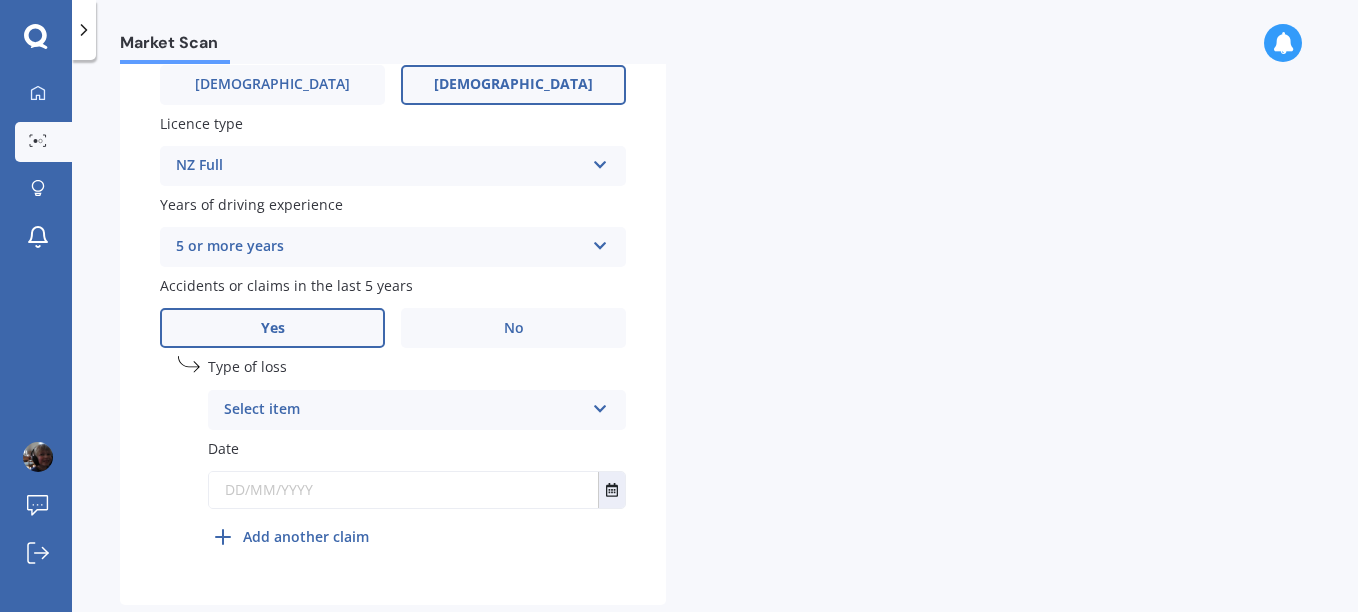 scroll, scrollTop: 782, scrollLeft: 0, axis: vertical 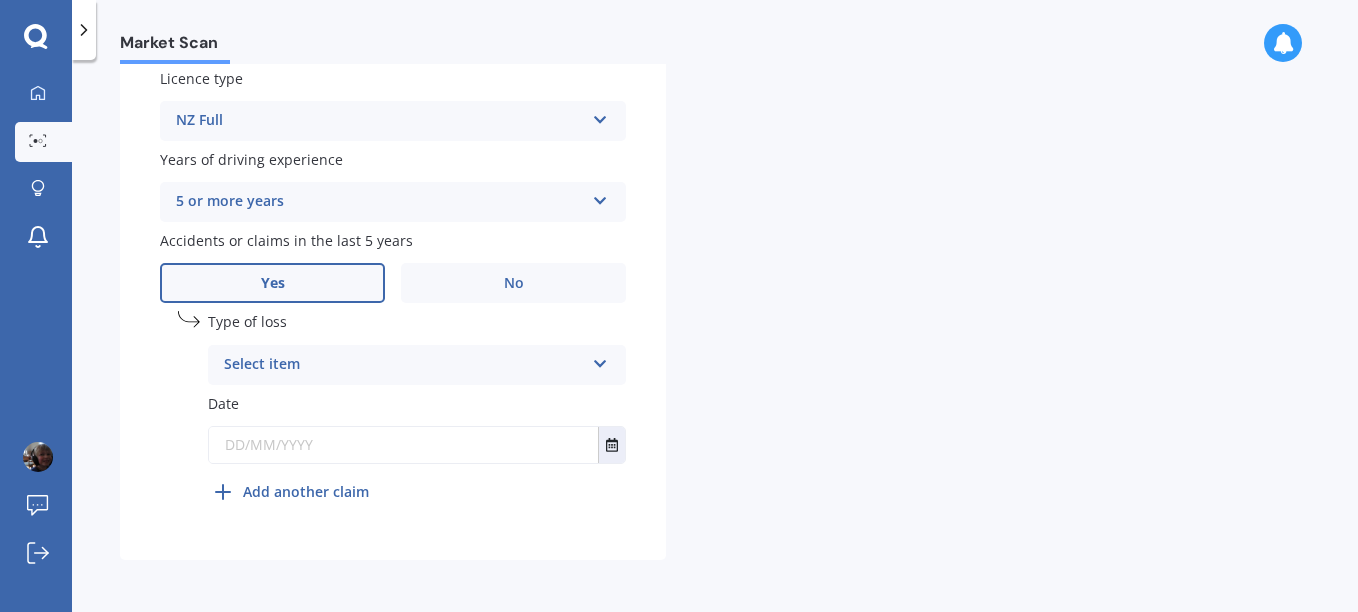 click at bounding box center [600, 360] 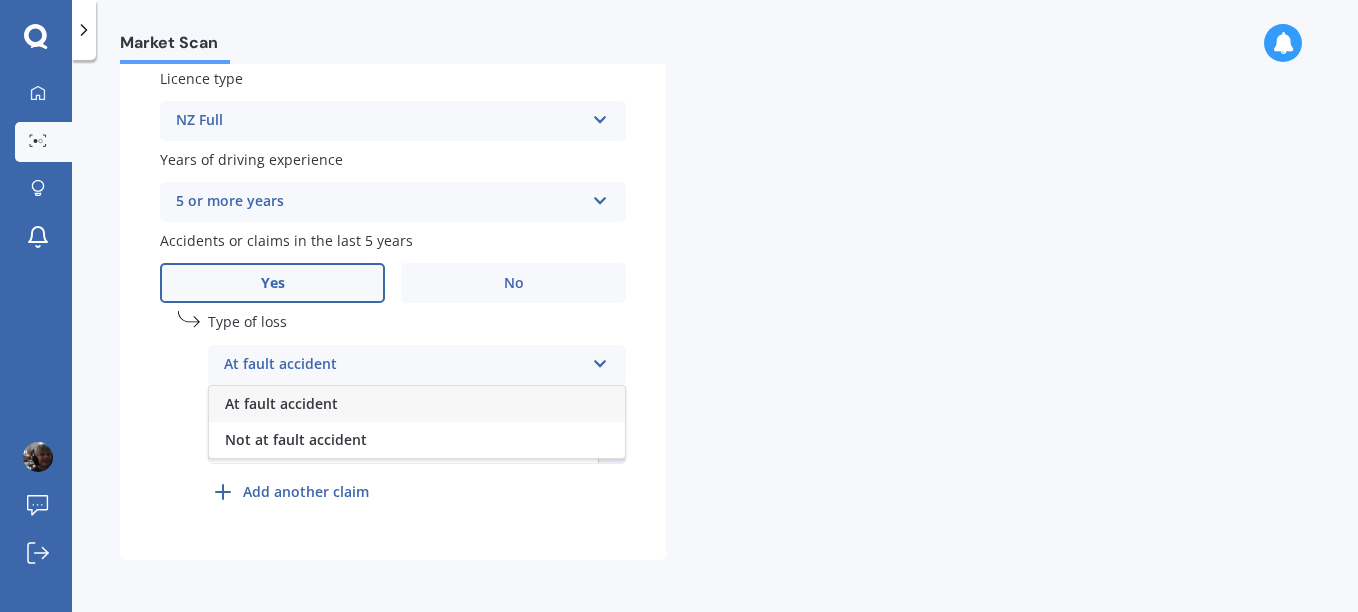 click on "At fault accident" at bounding box center [417, 404] 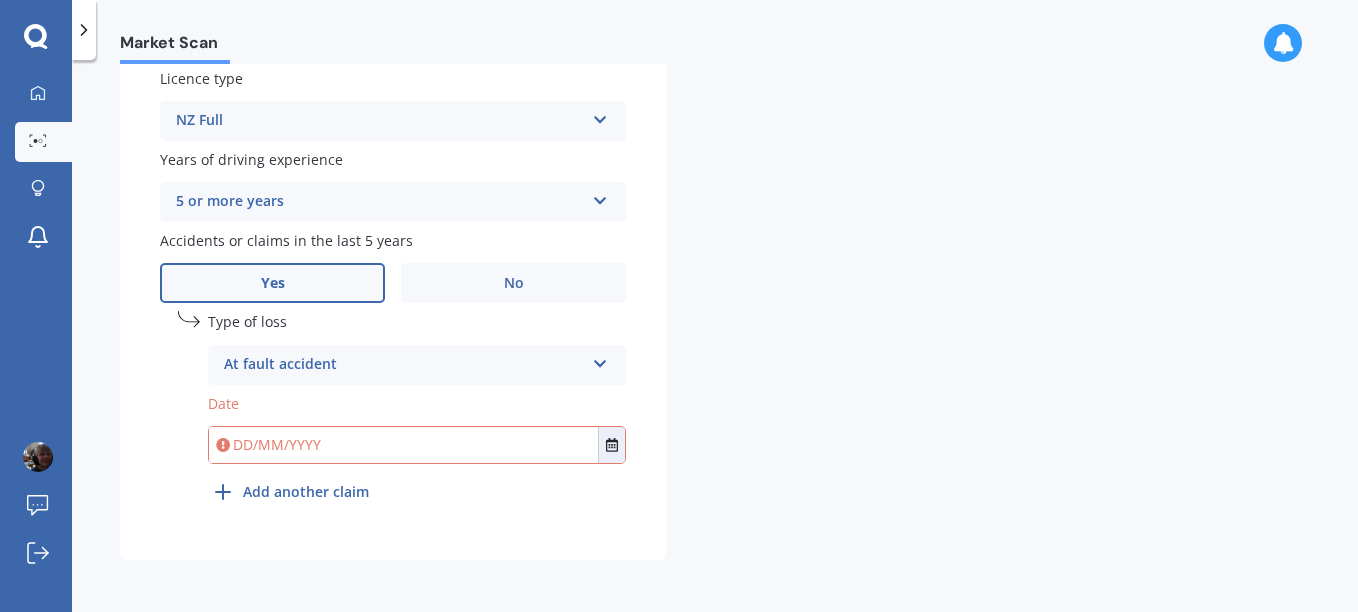 click at bounding box center (403, 445) 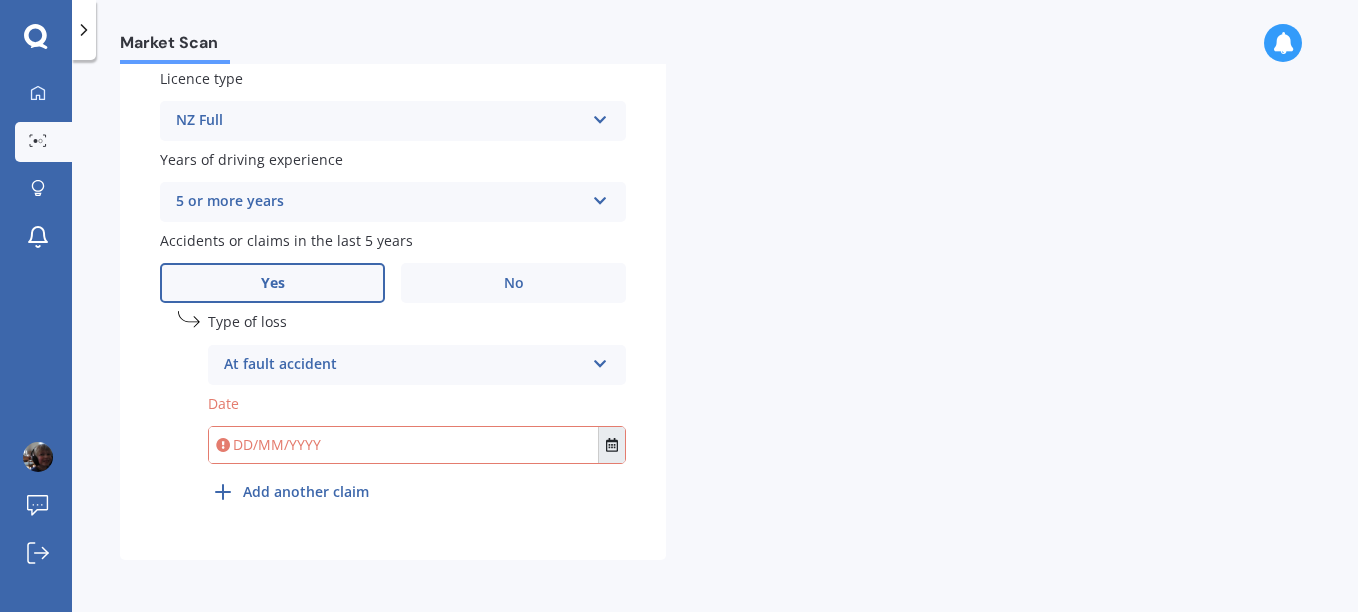 click 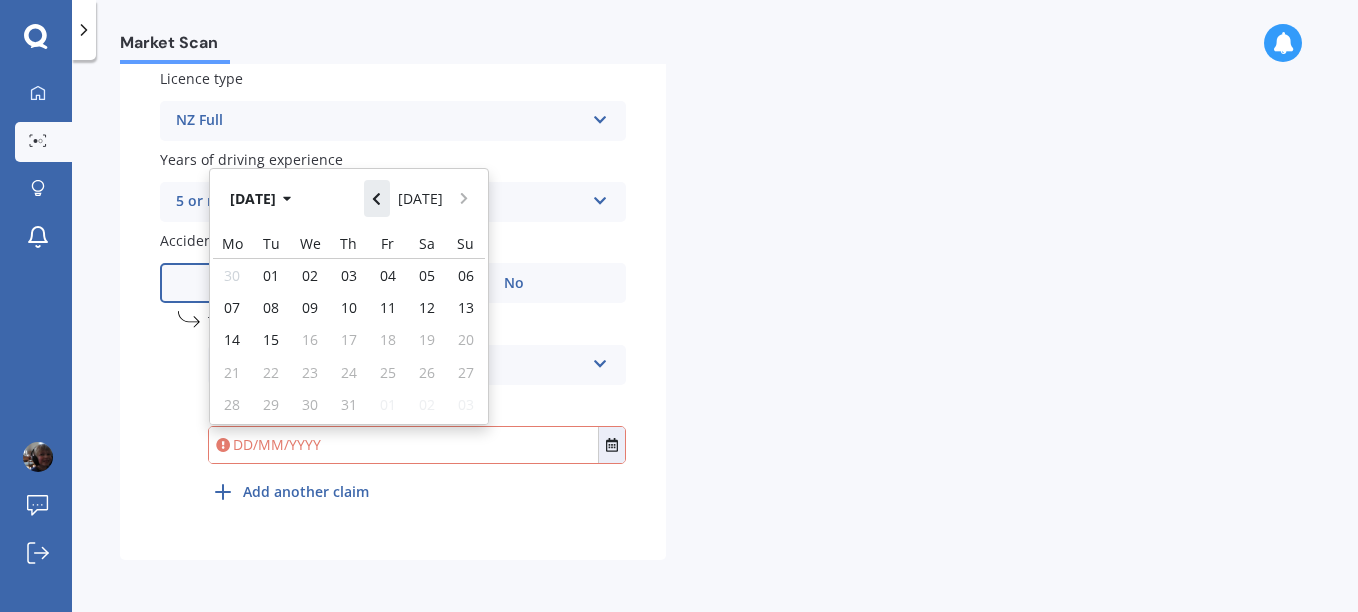 click 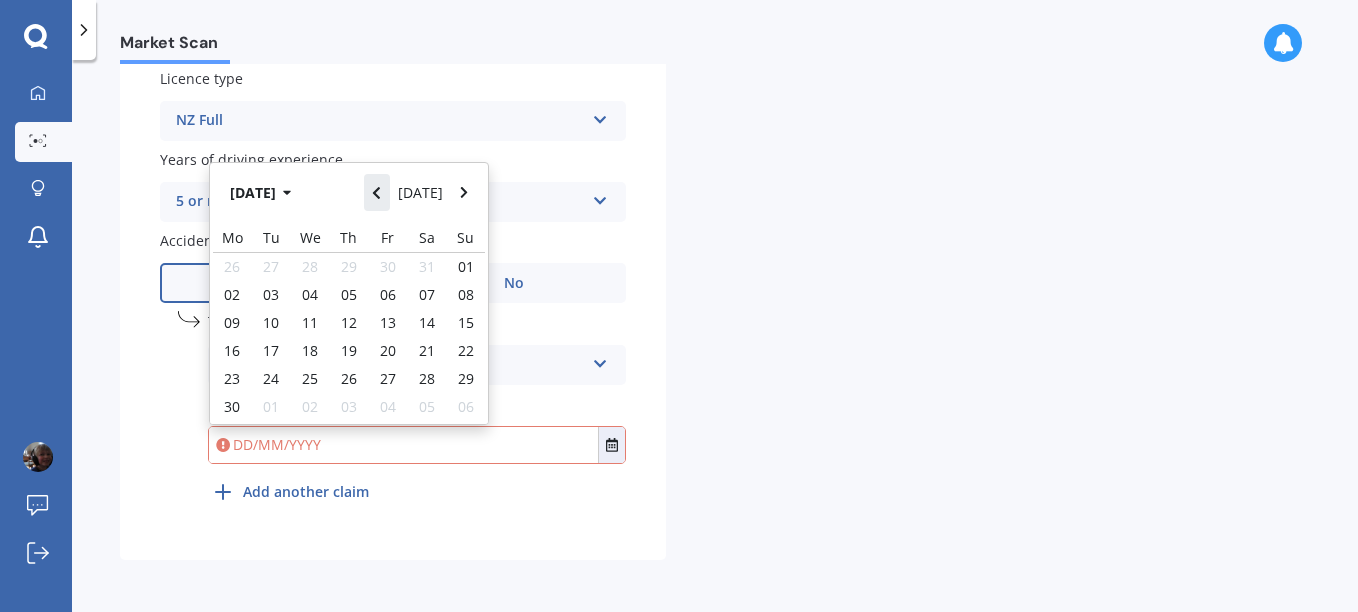 click at bounding box center (377, 192) 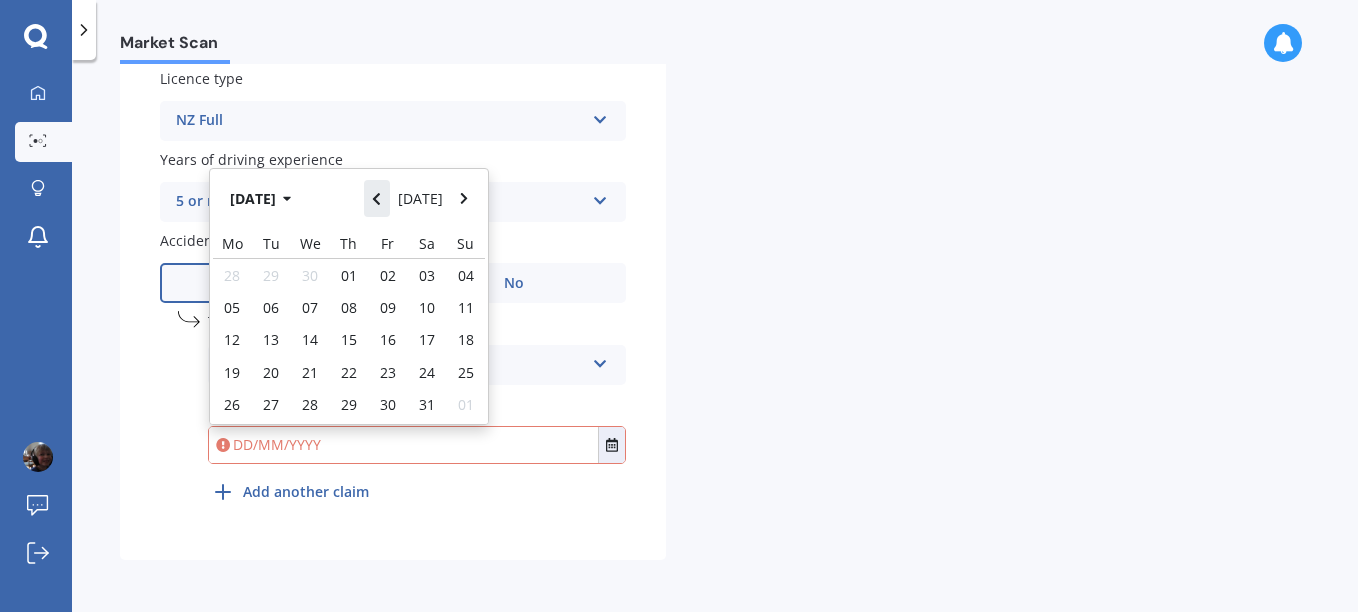 click 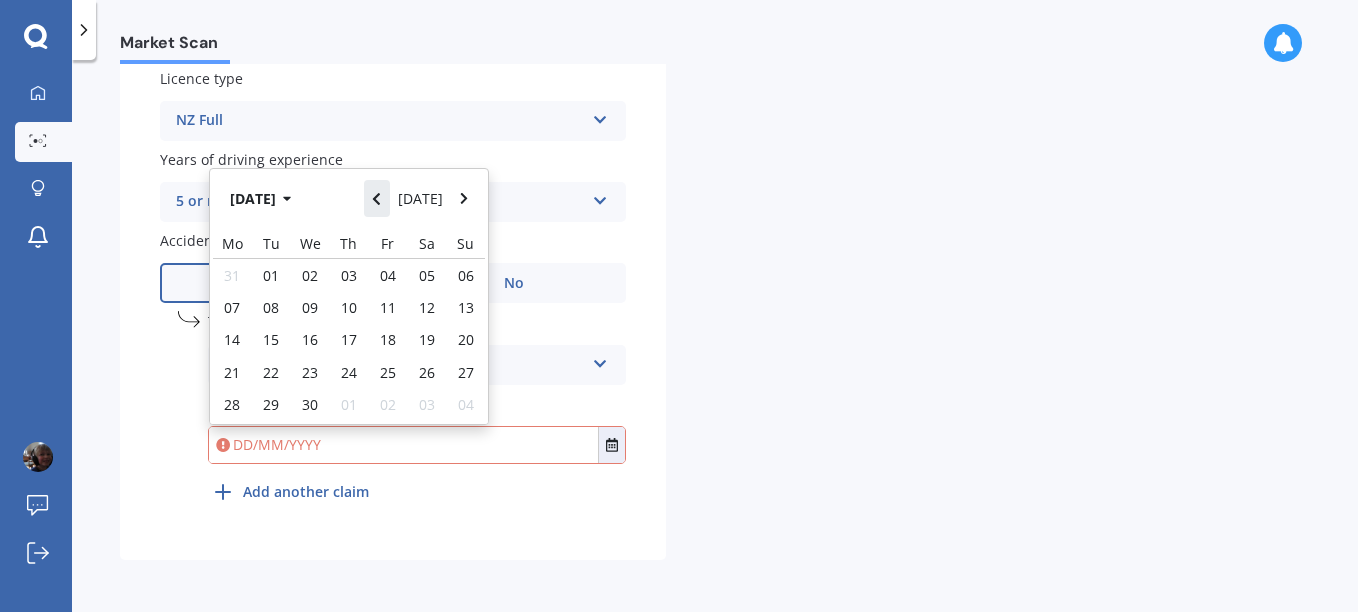 click 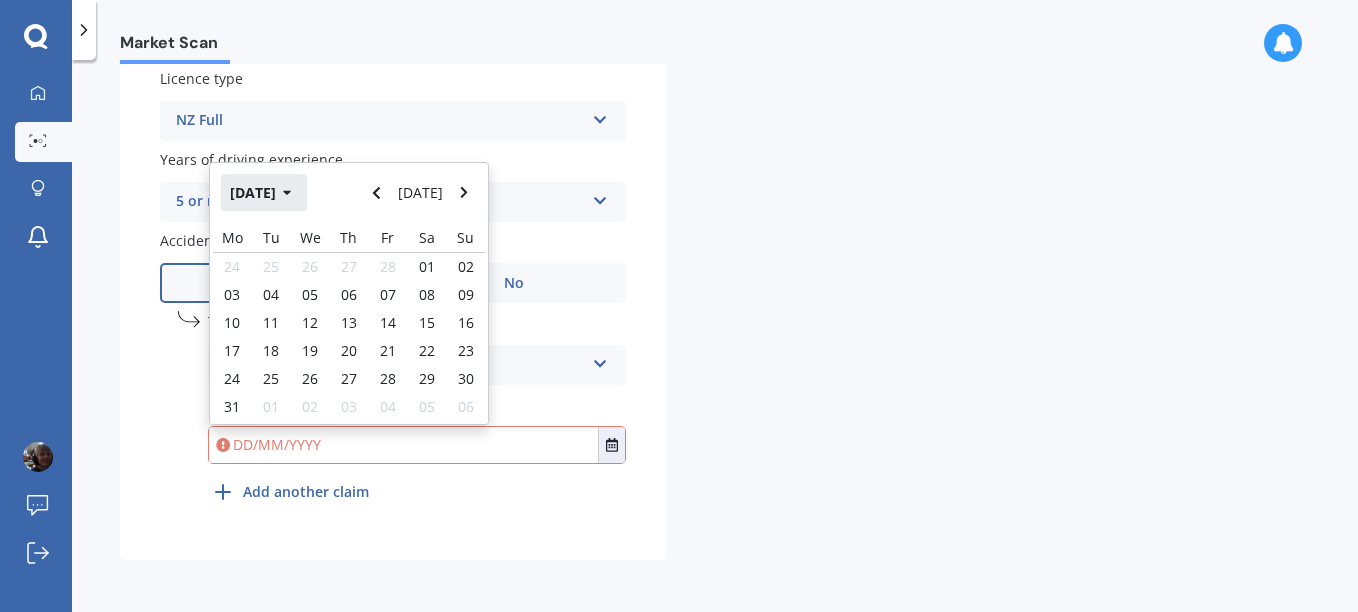click 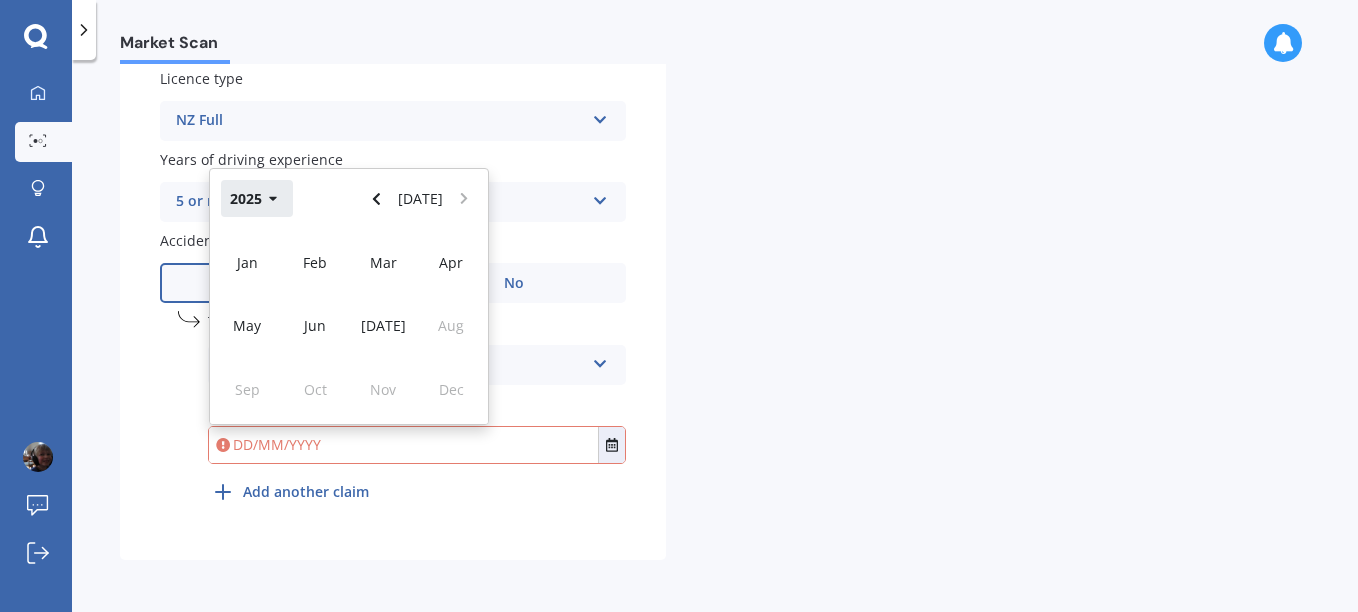 click 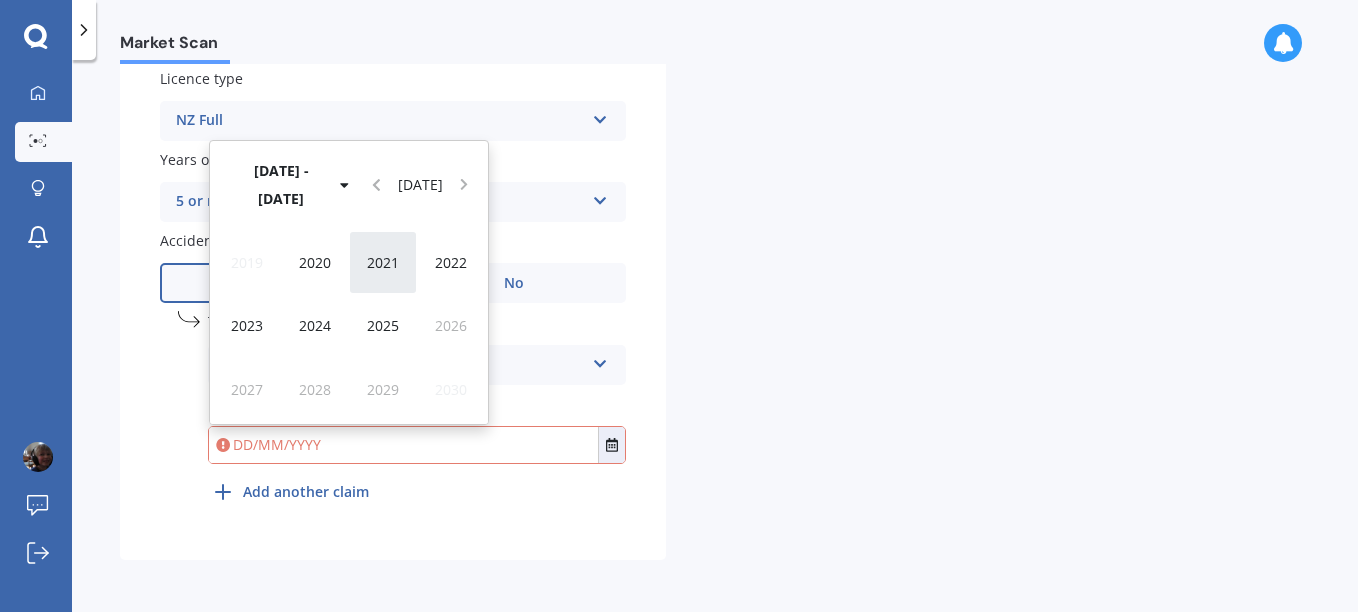 click on "2021" at bounding box center (383, 262) 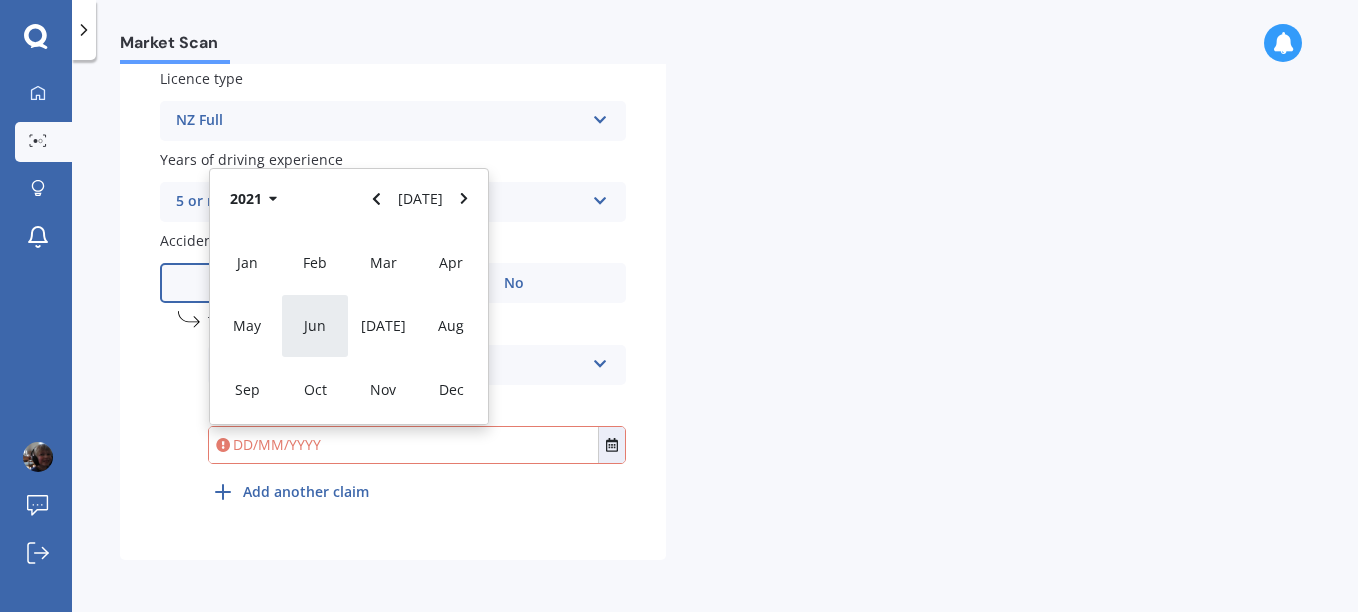 click on "Jun" at bounding box center (315, 325) 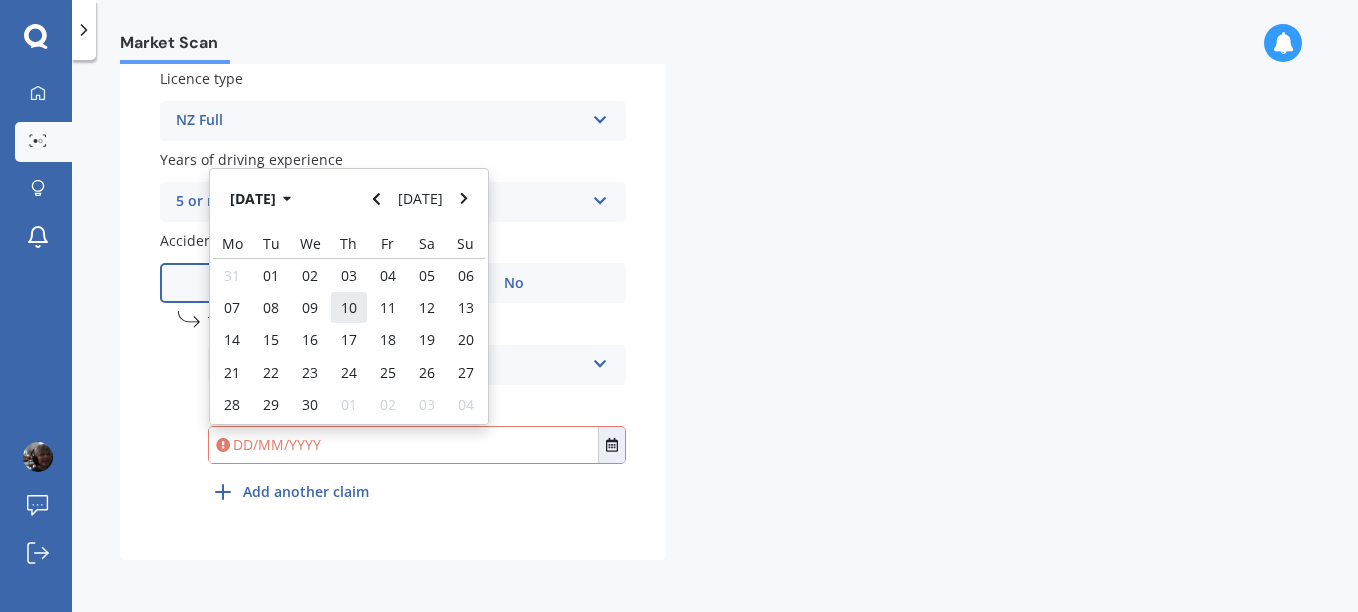 click on "10" at bounding box center (349, 307) 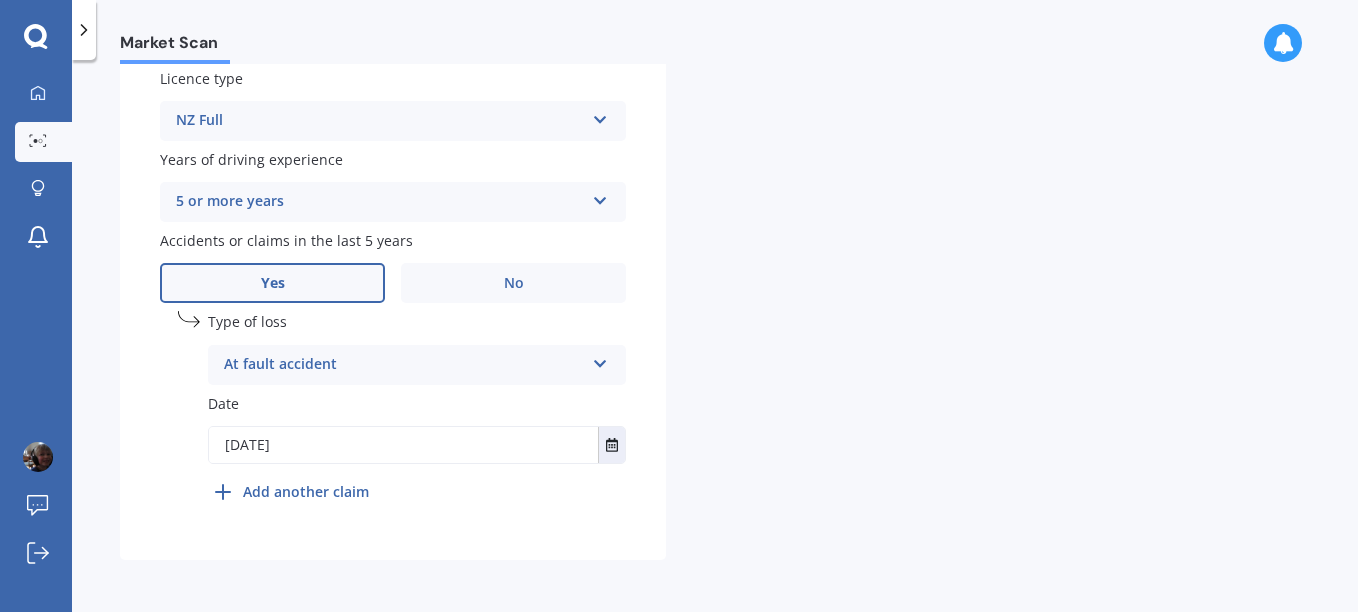 click on "Type of loss" at bounding box center (417, 321) 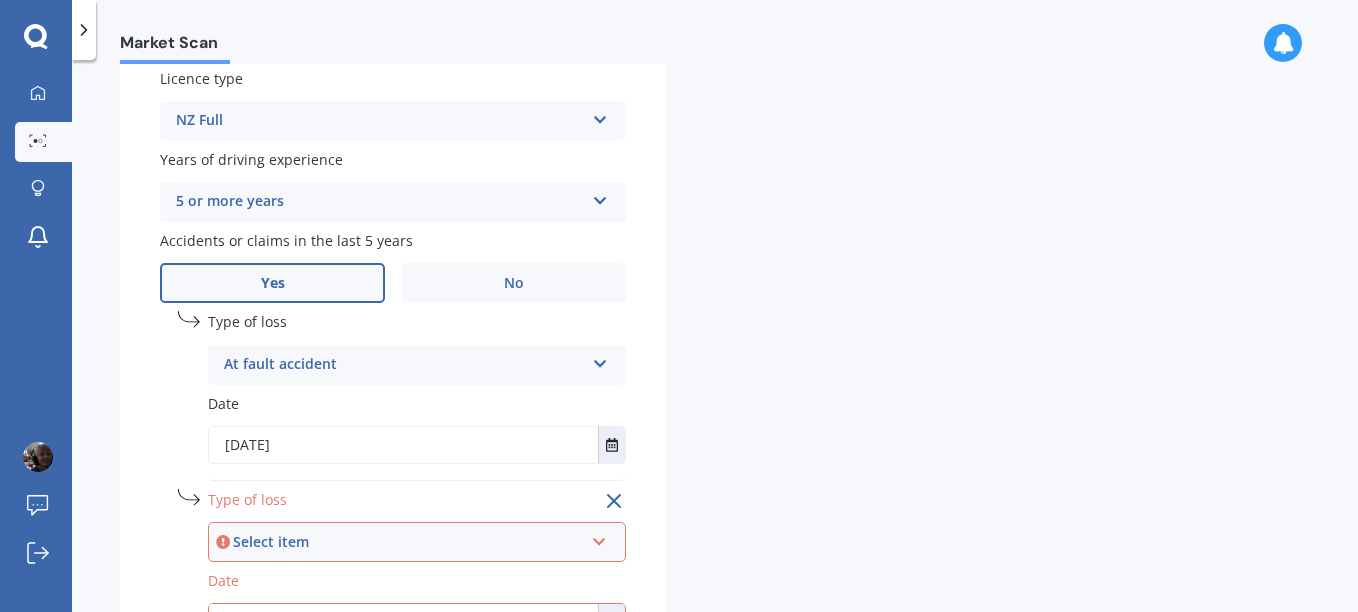 scroll, scrollTop: 959, scrollLeft: 0, axis: vertical 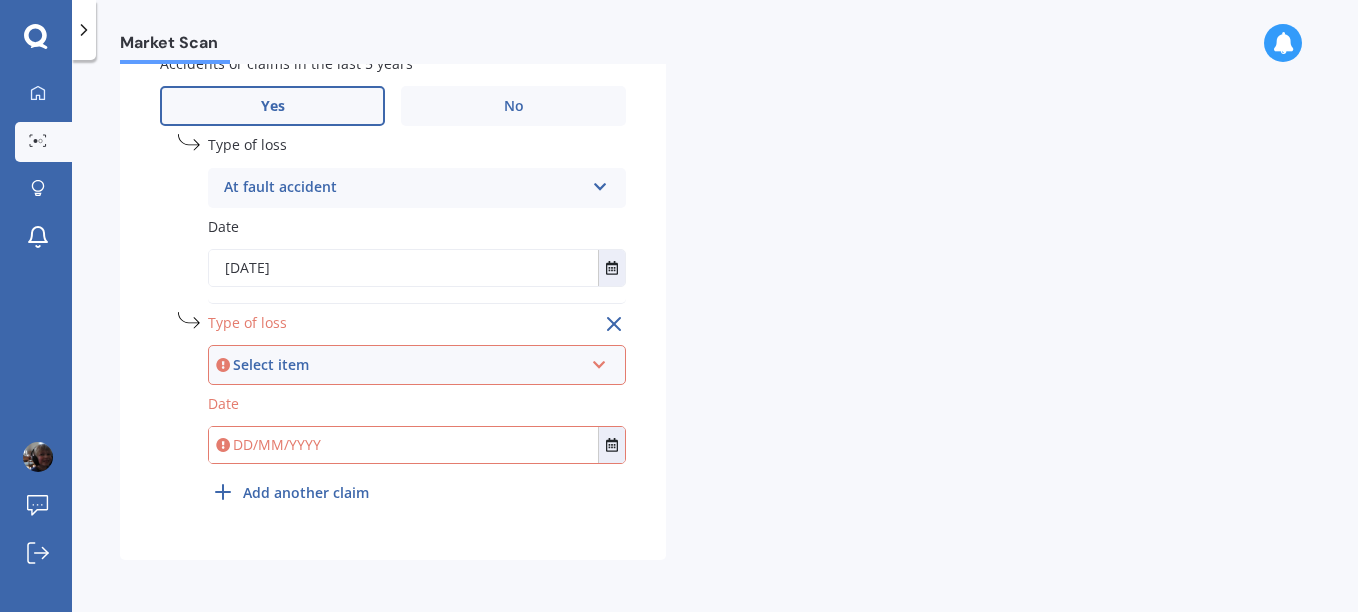 click at bounding box center [599, 361] 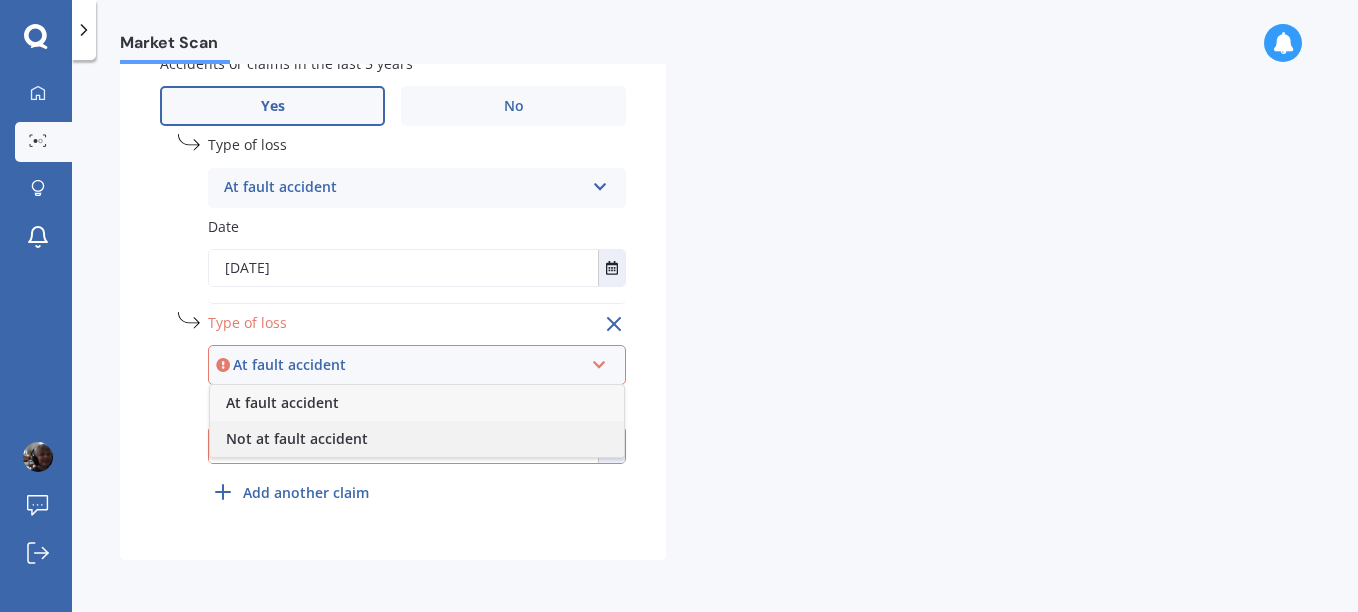 click on "Not at fault accident" at bounding box center [417, 439] 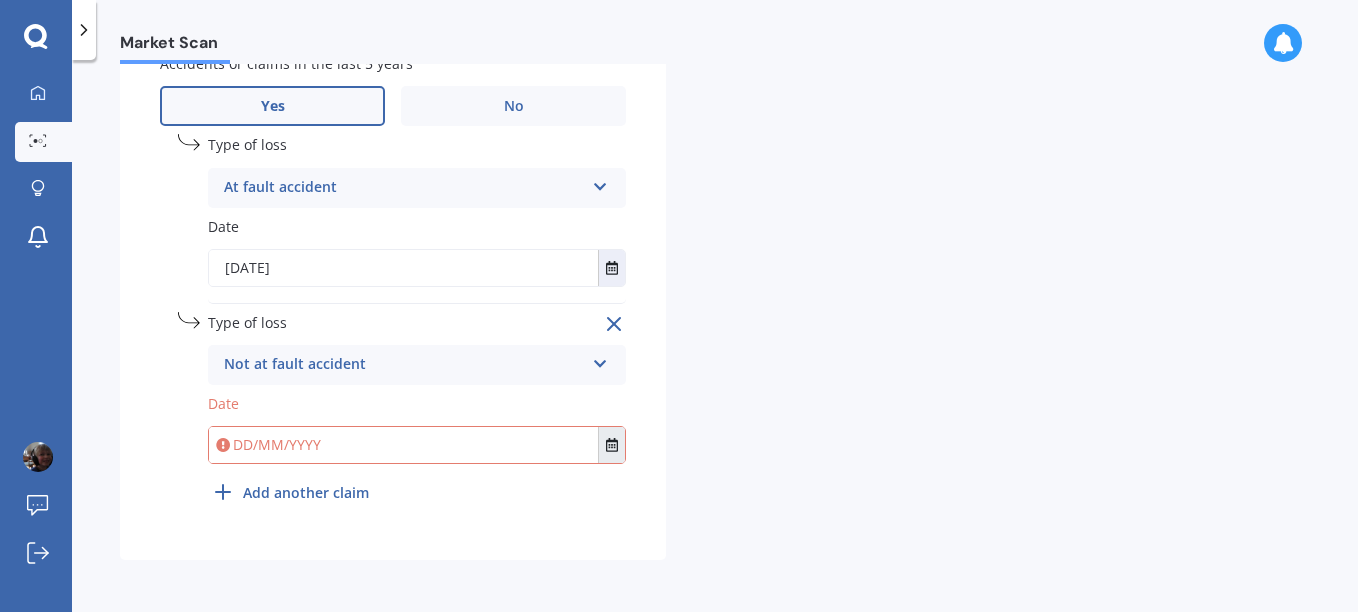 click 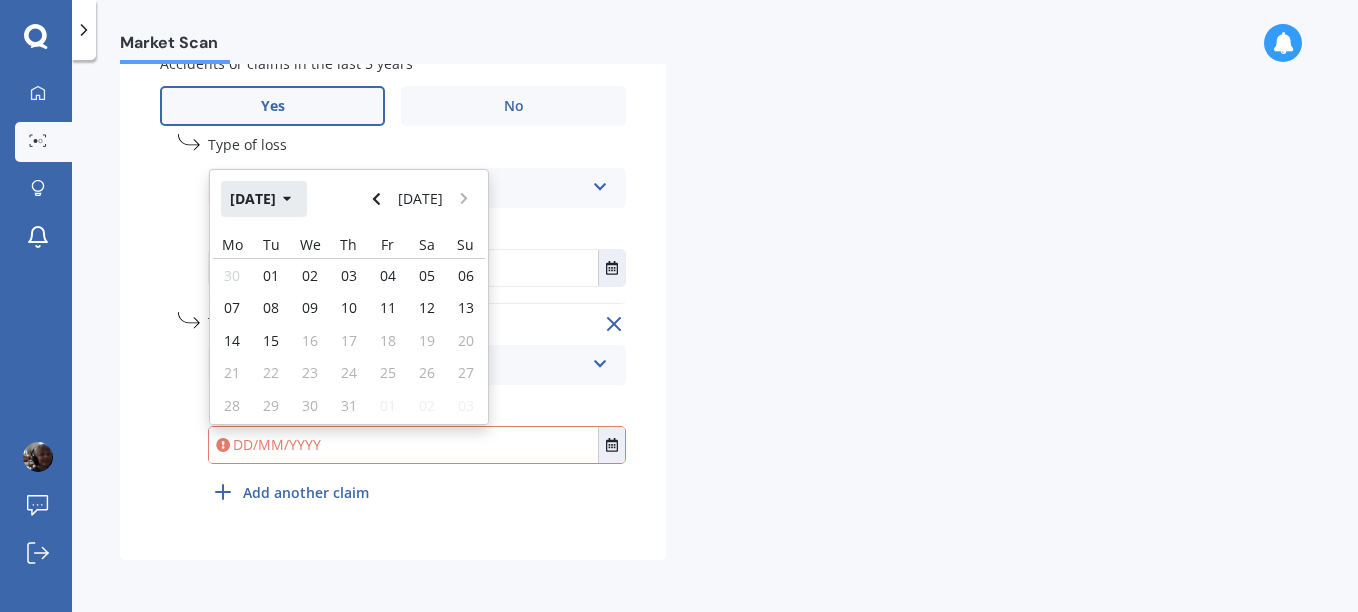 click on "[DATE]" at bounding box center [264, 199] 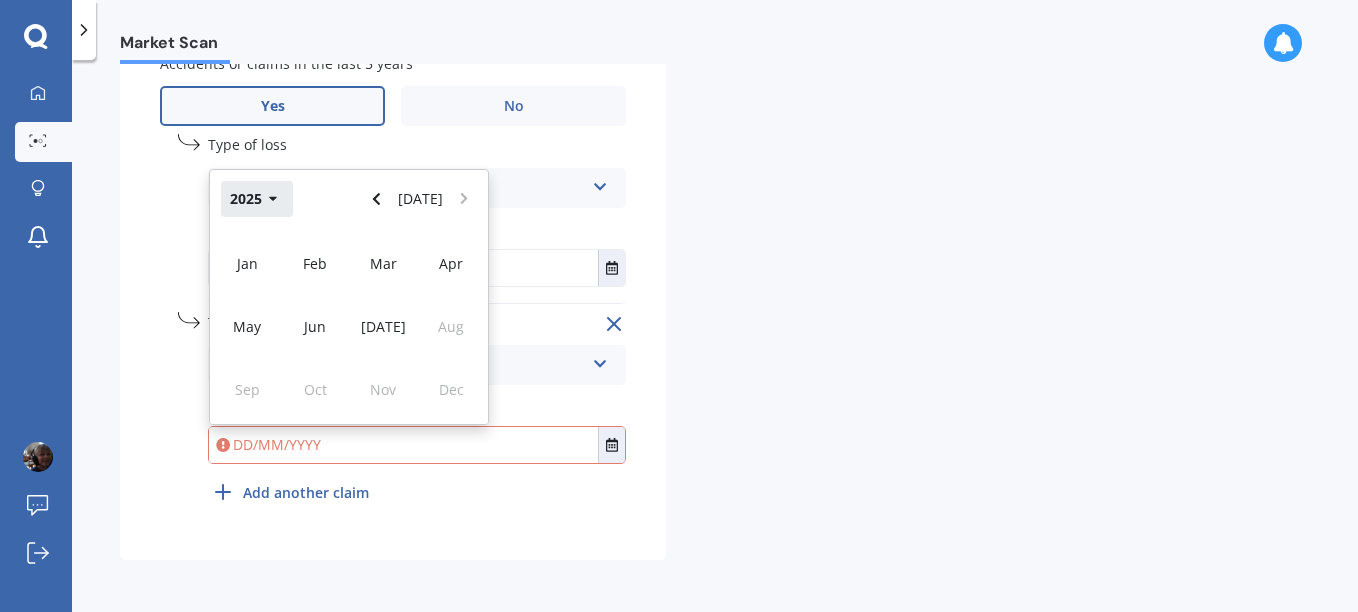 click 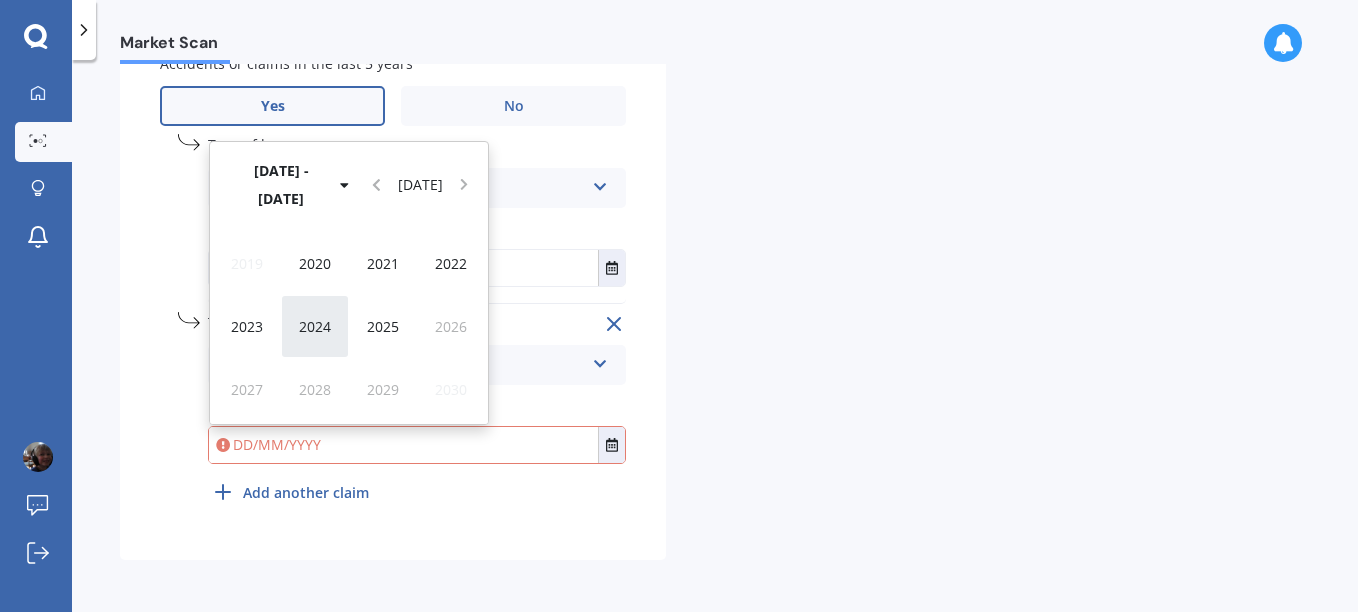 click on "2024" at bounding box center (315, 326) 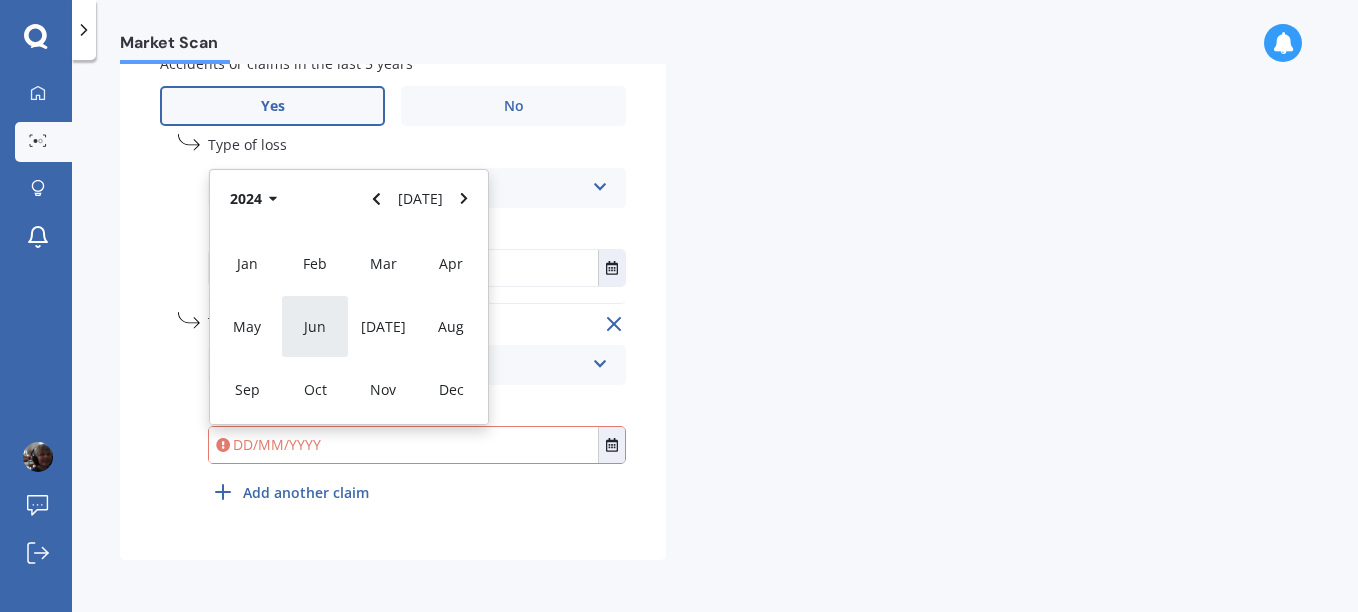 click on "Jun" at bounding box center (315, 326) 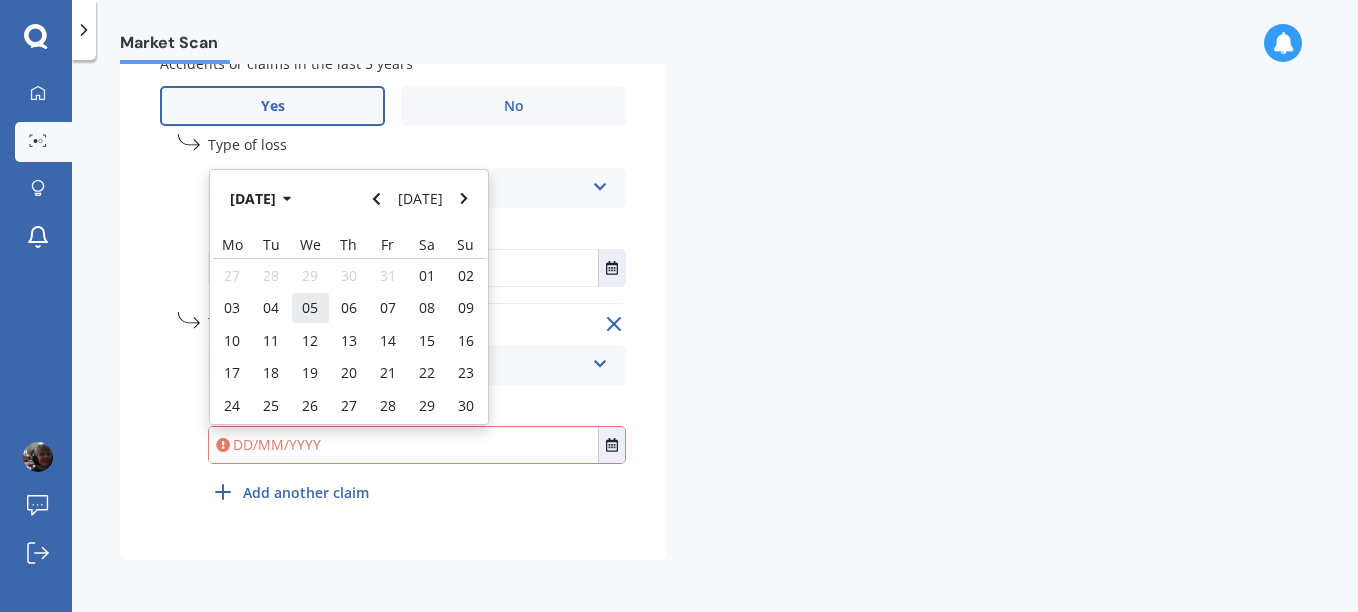 click on "05" at bounding box center [310, 307] 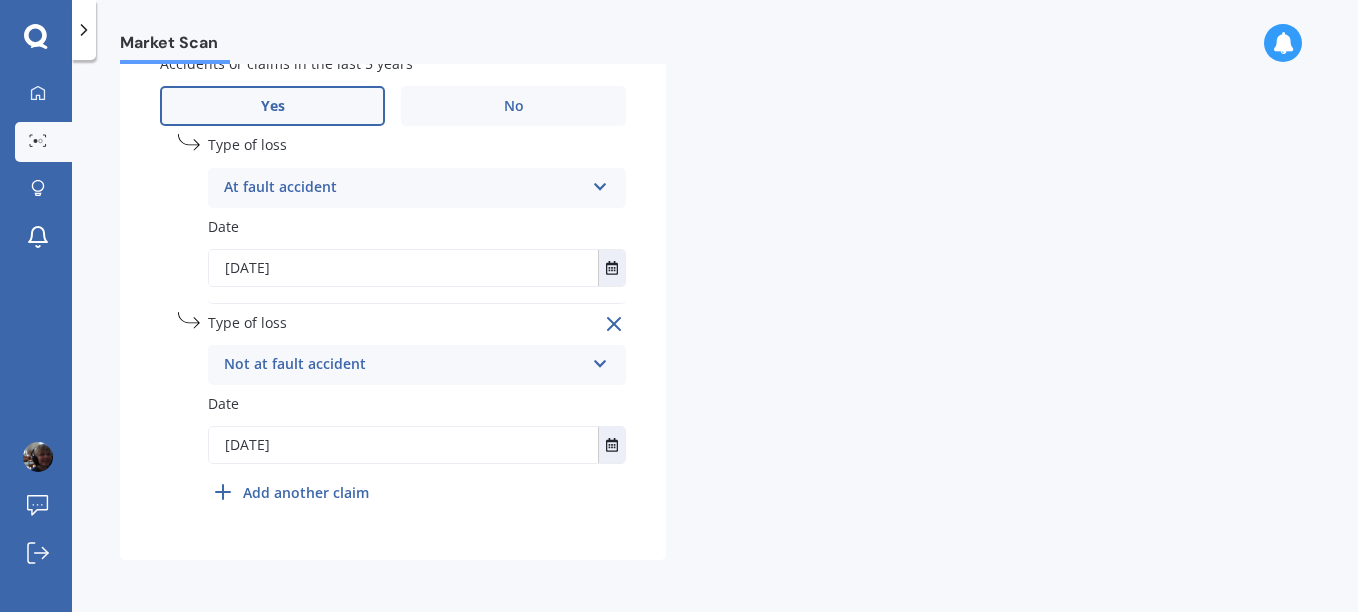 click on "Add another claim" at bounding box center (306, 492) 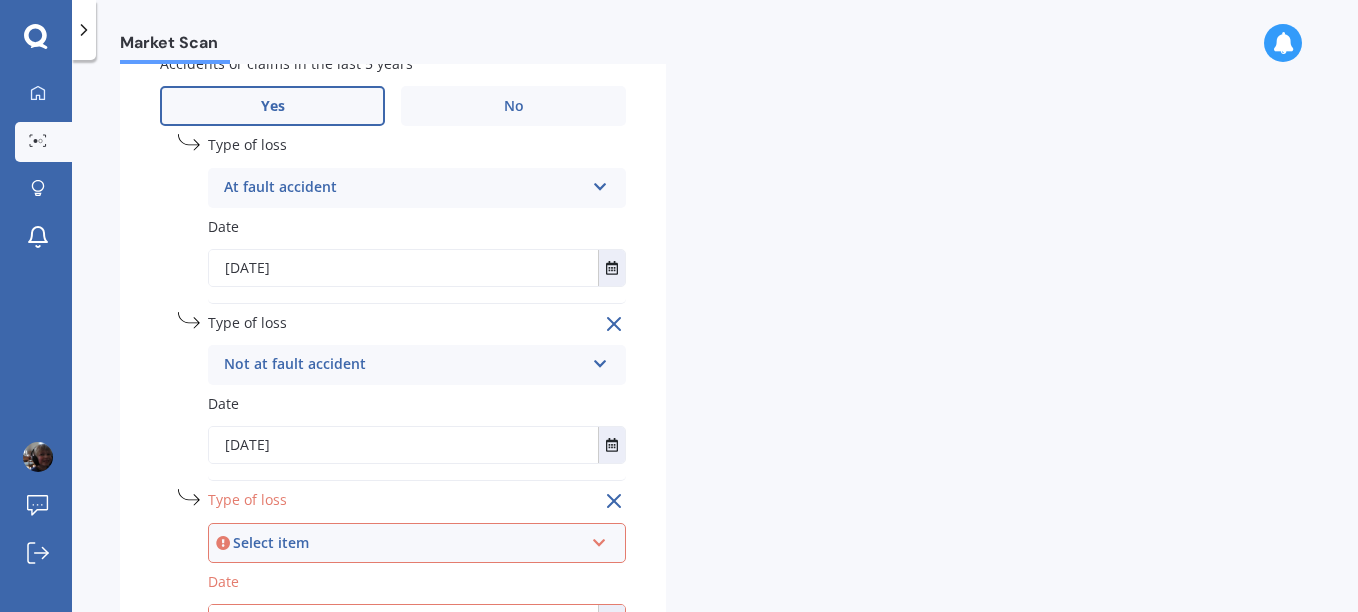 click at bounding box center [599, 539] 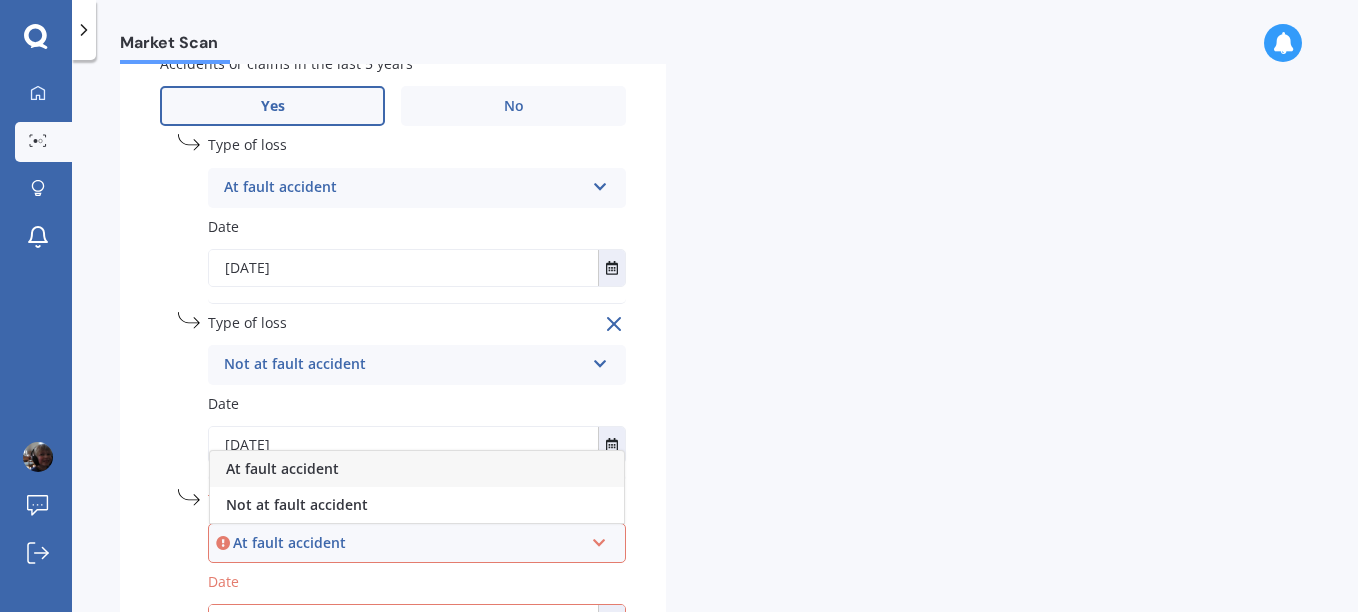 click on "At fault accident" at bounding box center [417, 469] 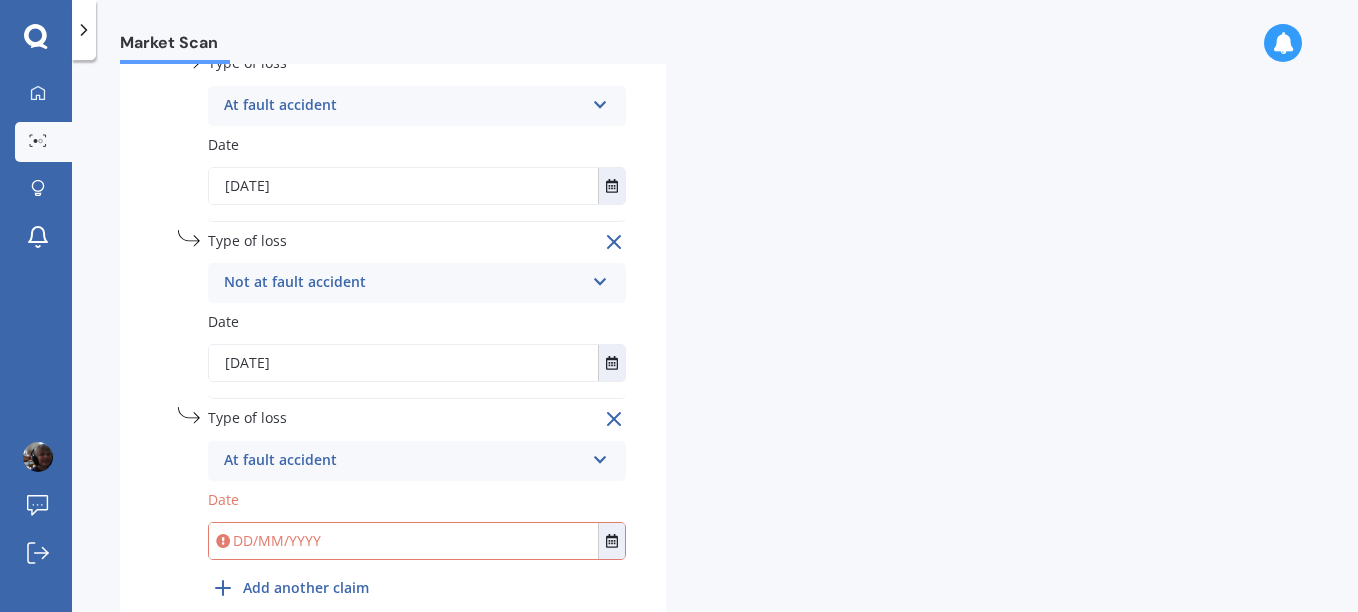 scroll, scrollTop: 1042, scrollLeft: 0, axis: vertical 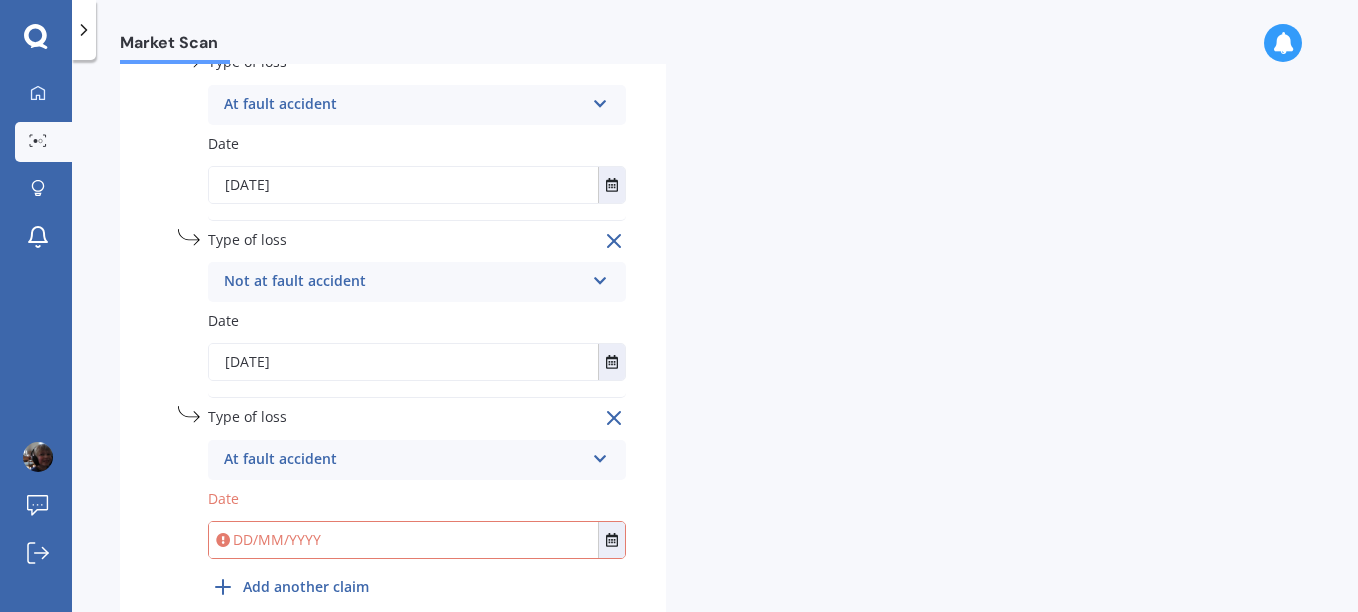 click at bounding box center (403, 540) 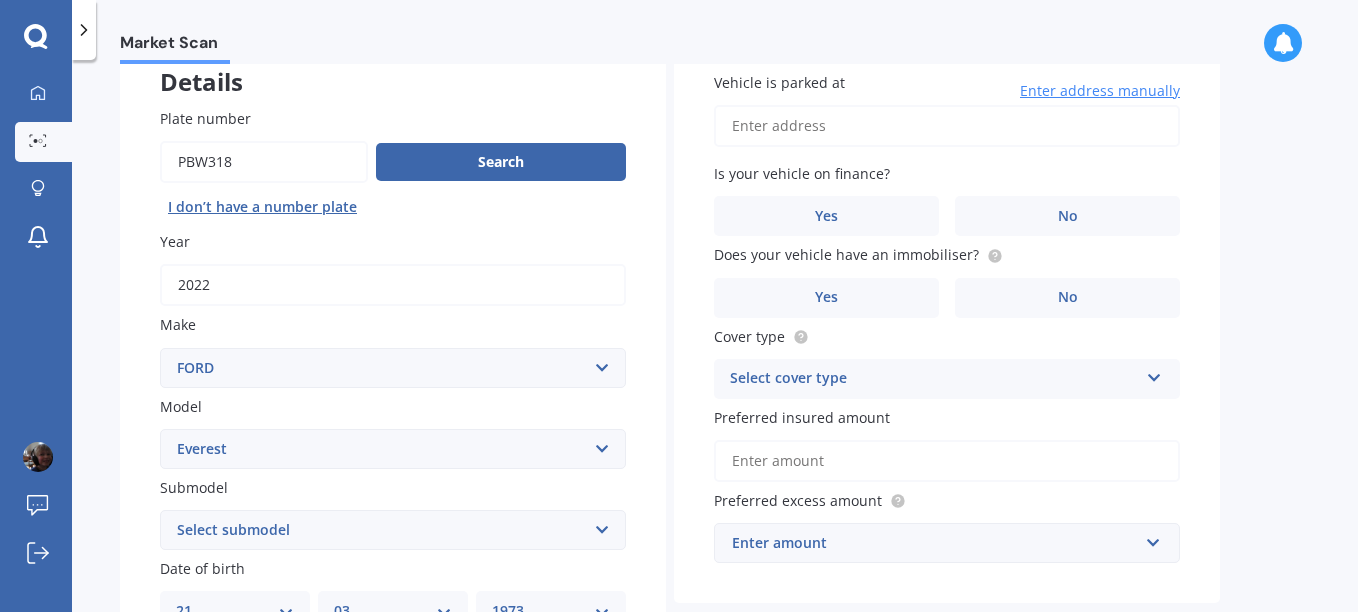 scroll, scrollTop: 0, scrollLeft: 0, axis: both 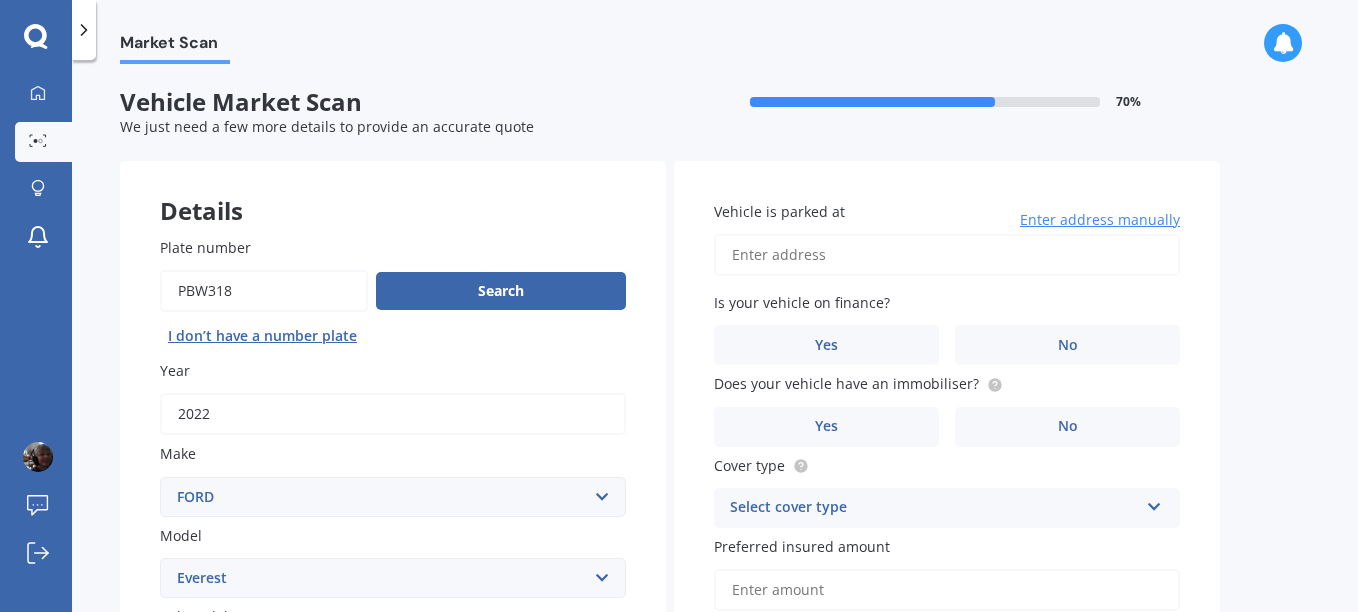 type on "[DATE]" 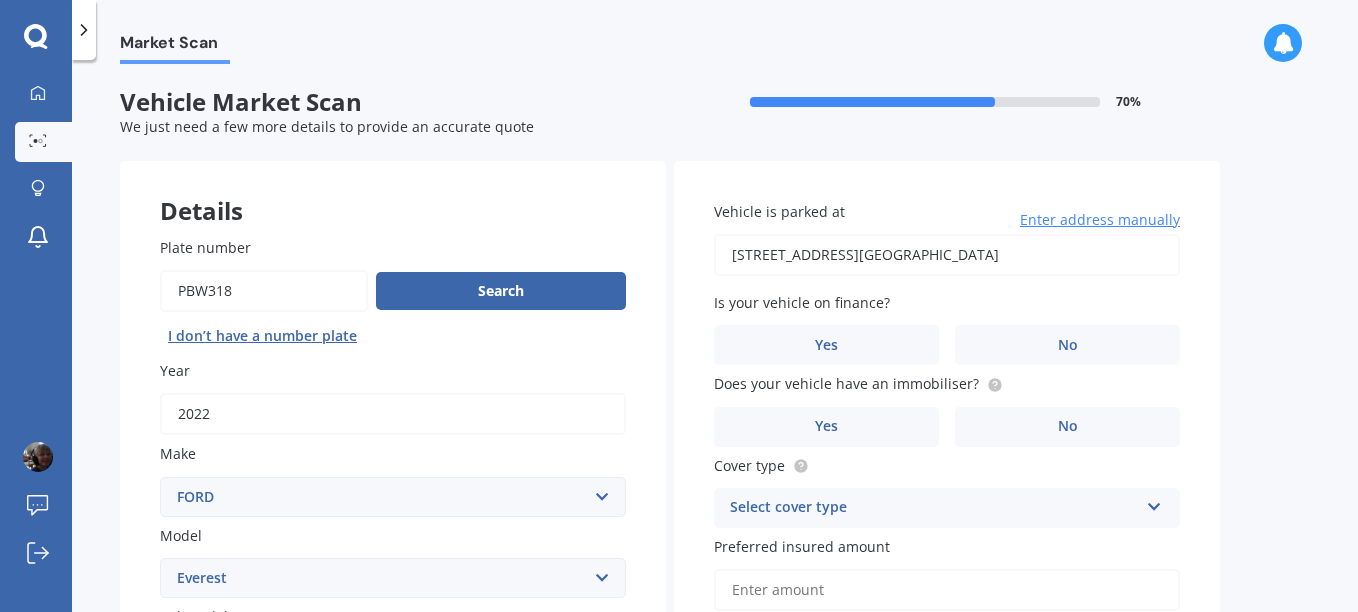 drag, startPoint x: 1005, startPoint y: 327, endPoint x: 1252, endPoint y: 308, distance: 247.72969 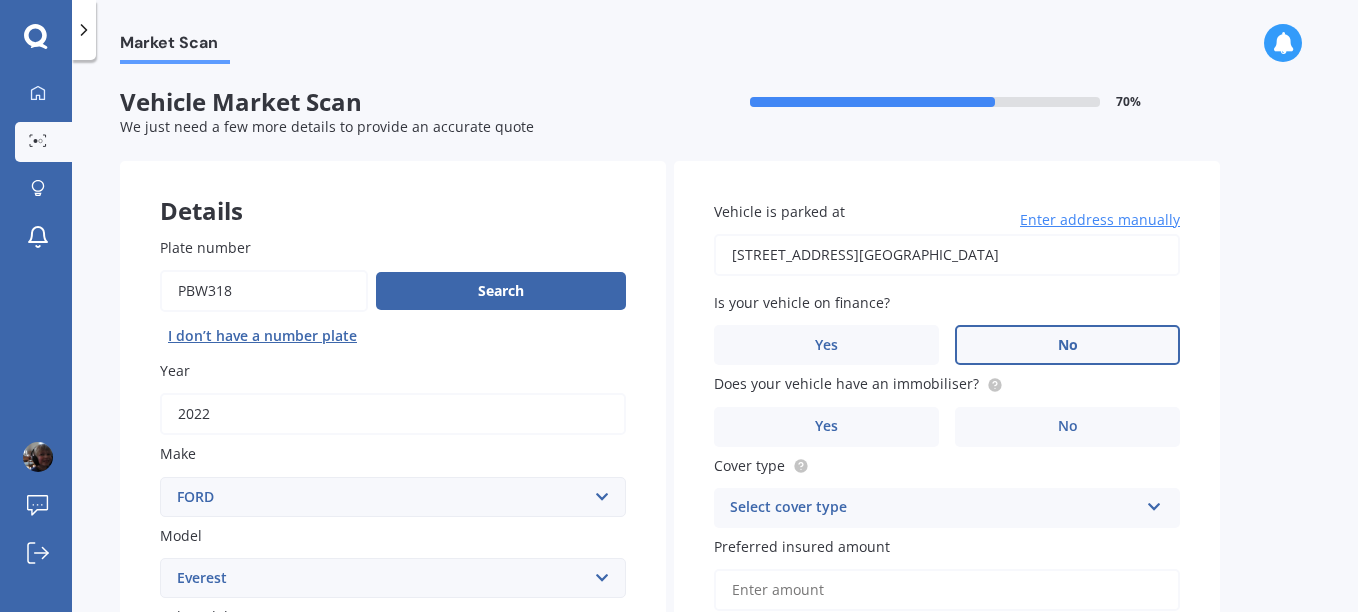 click on "No" at bounding box center (1067, 345) 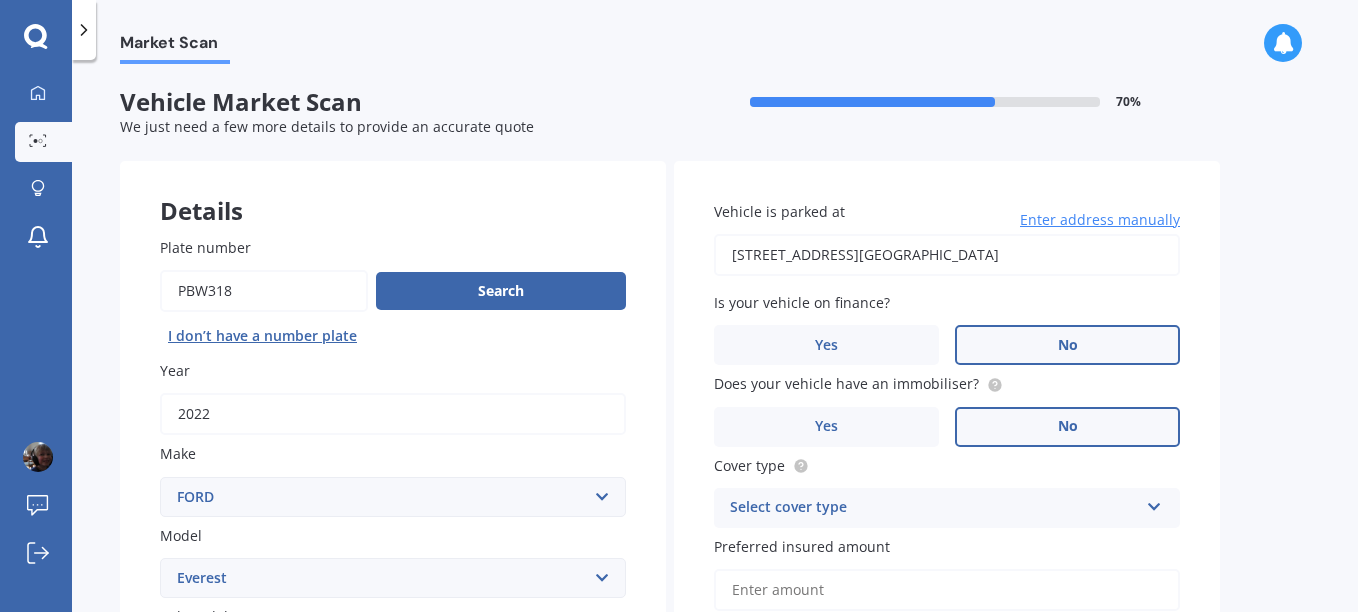 click on "No" at bounding box center [1067, 427] 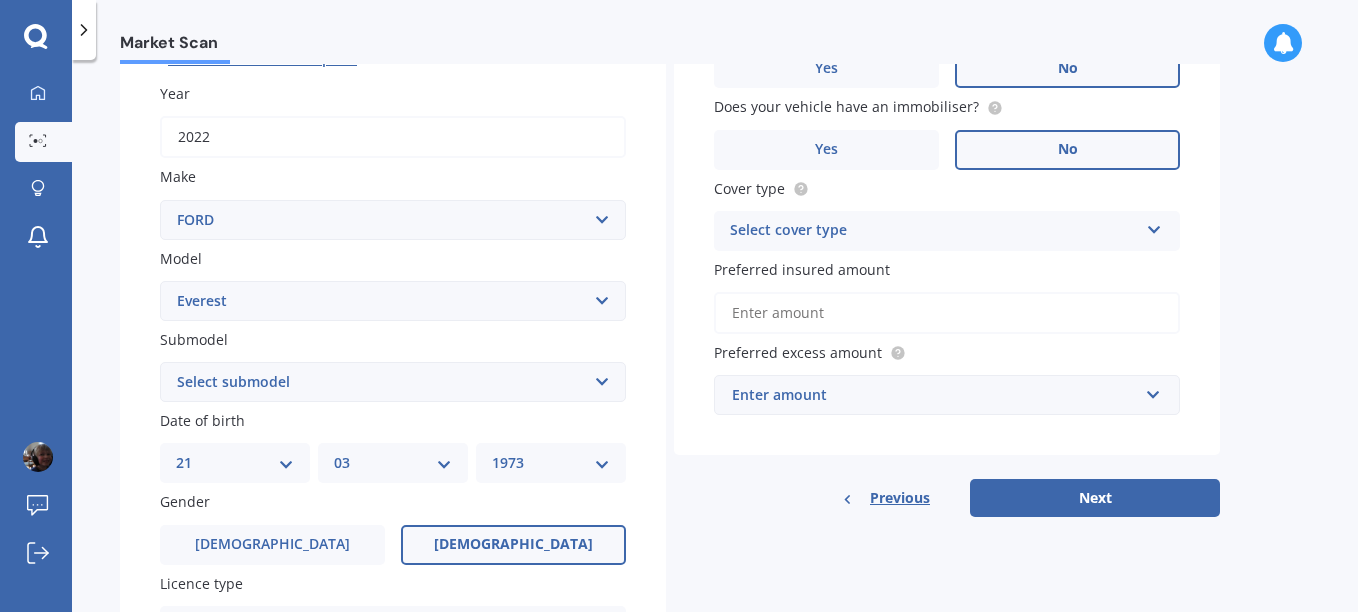 scroll, scrollTop: 278, scrollLeft: 0, axis: vertical 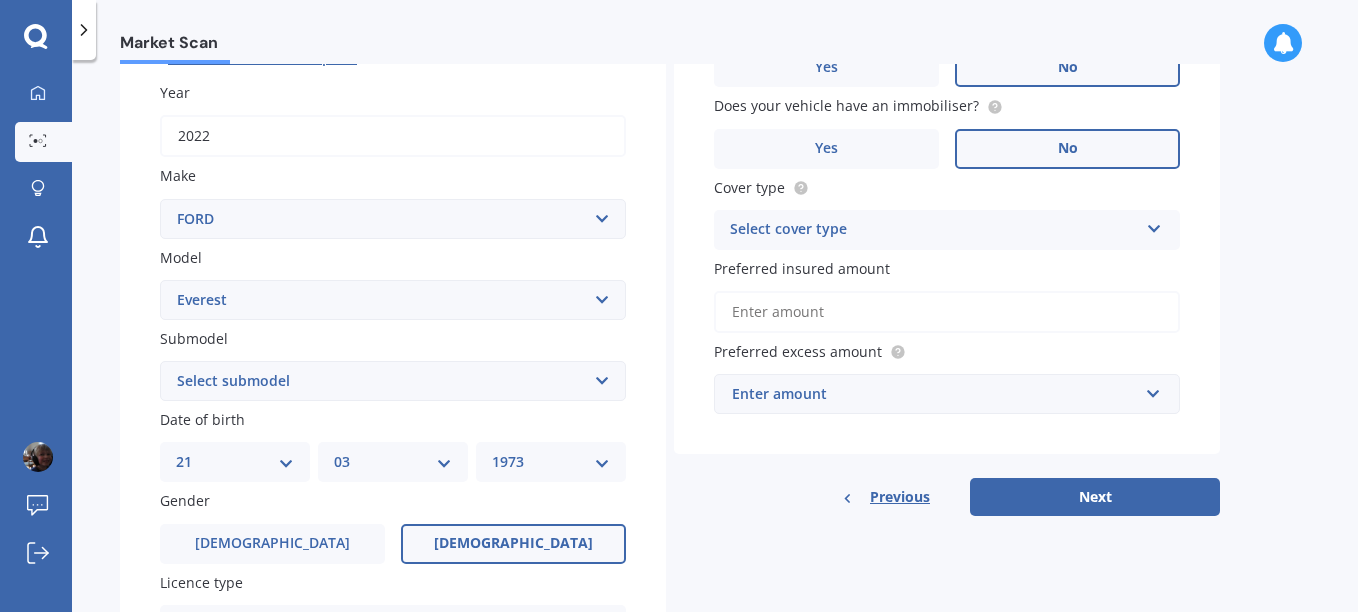 click at bounding box center [1154, 225] 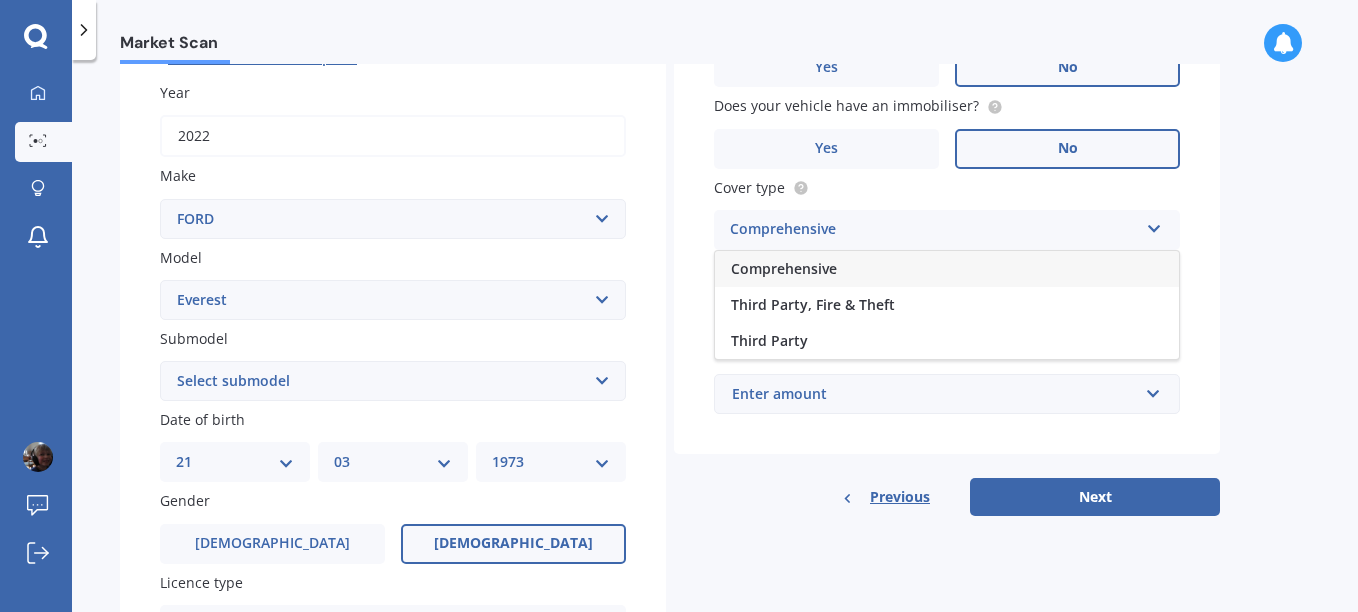 click on "Comprehensive" at bounding box center (784, 268) 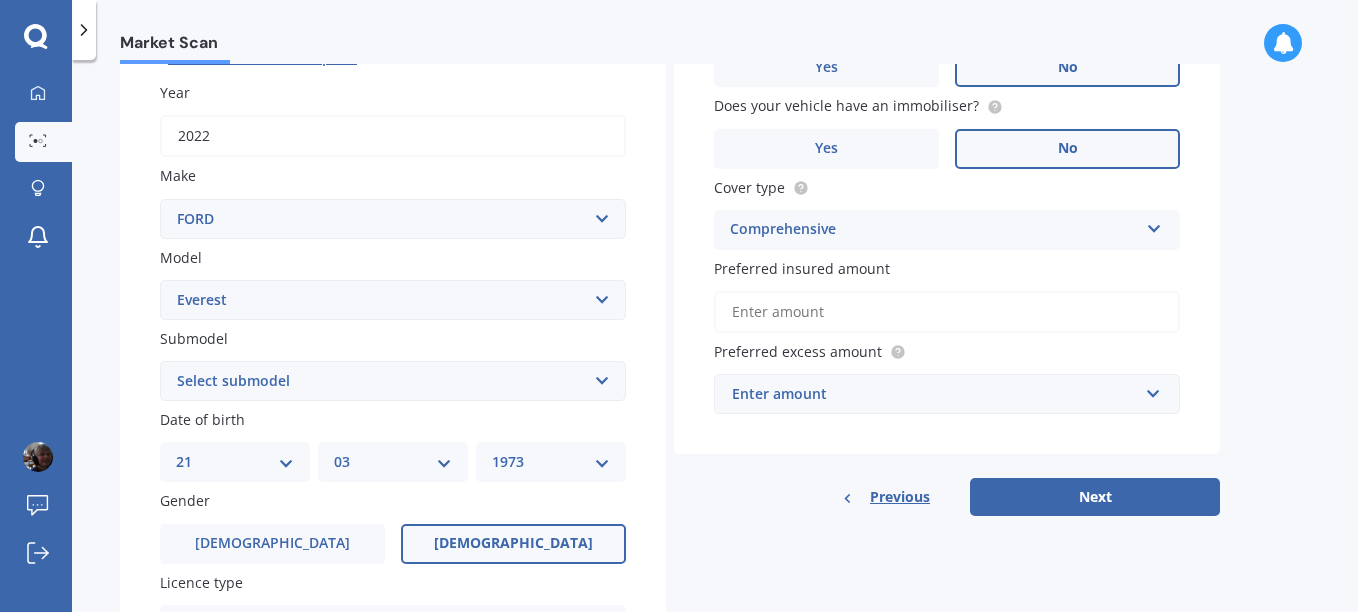 click on "Preferred insured amount" at bounding box center [947, 312] 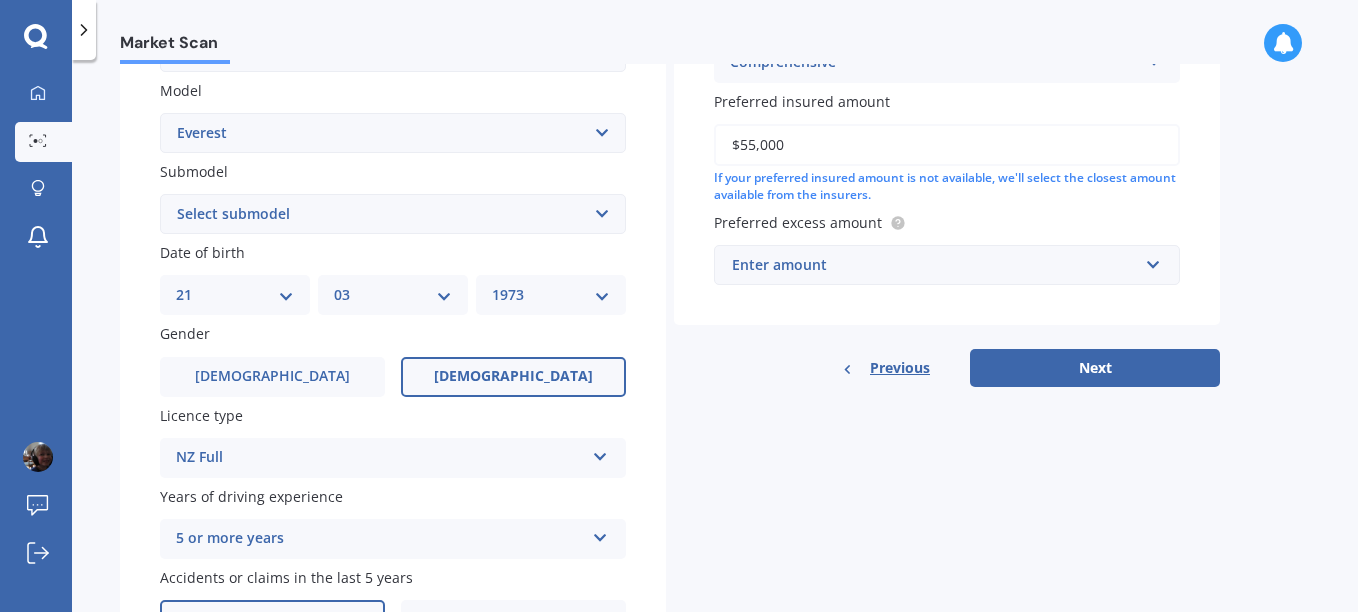 scroll, scrollTop: 446, scrollLeft: 0, axis: vertical 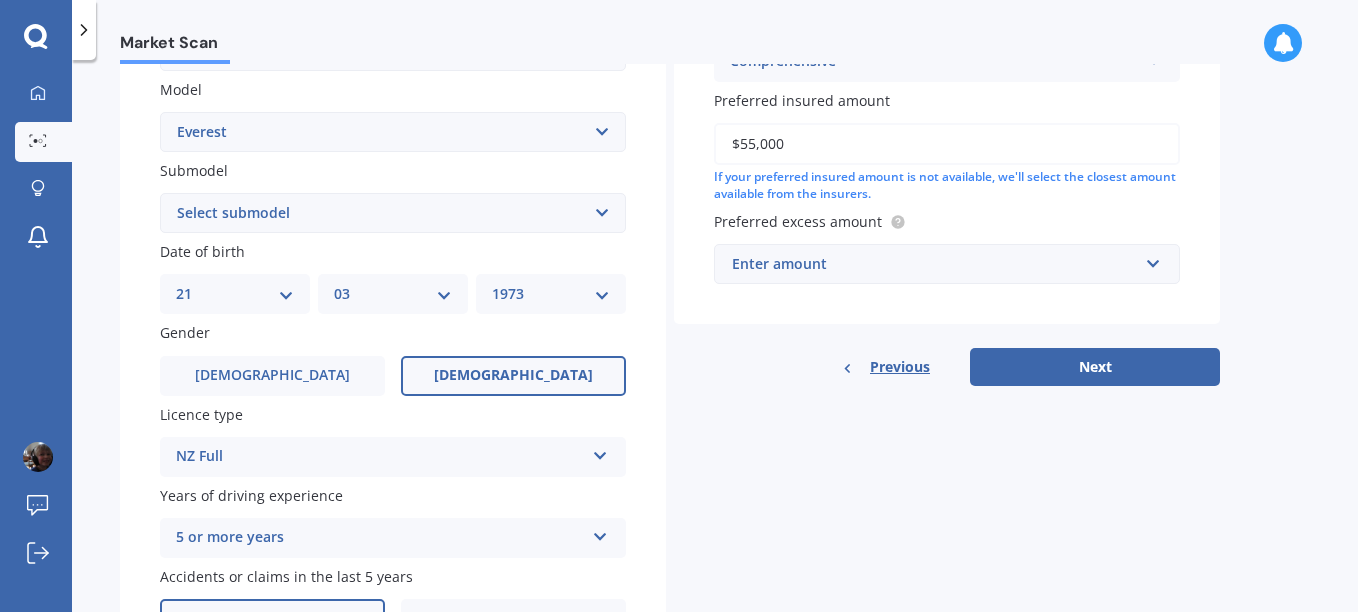 type on "$55,000" 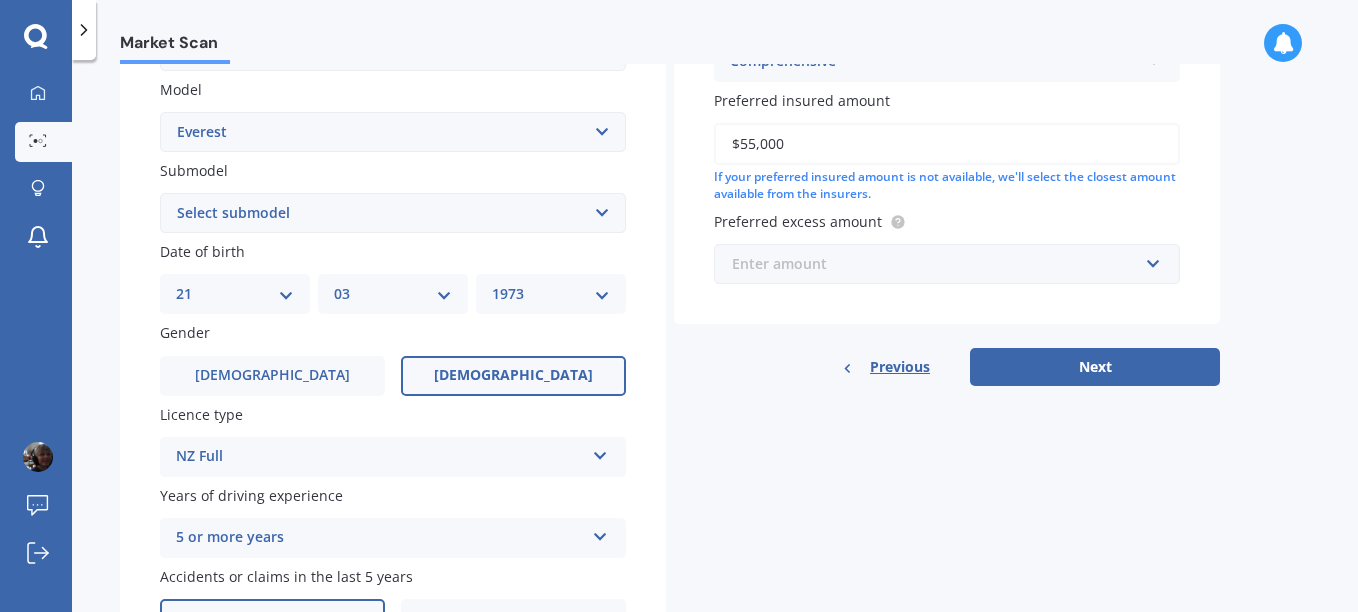 click at bounding box center (940, 264) 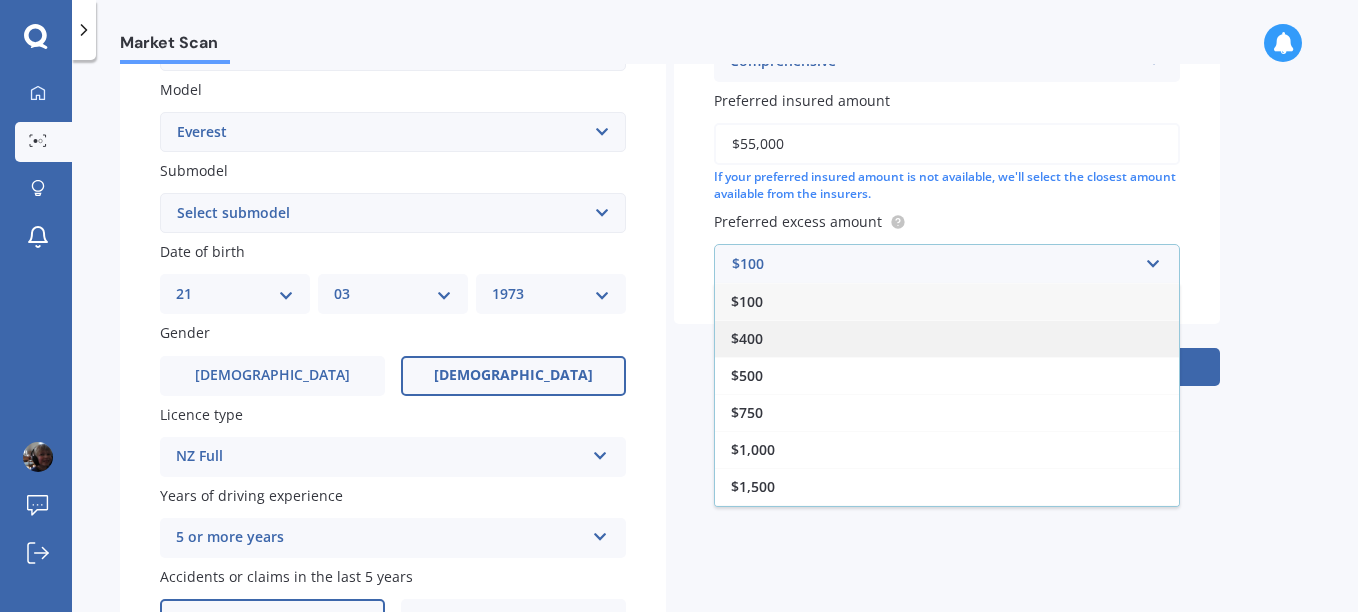 click on "$400" at bounding box center (947, 338) 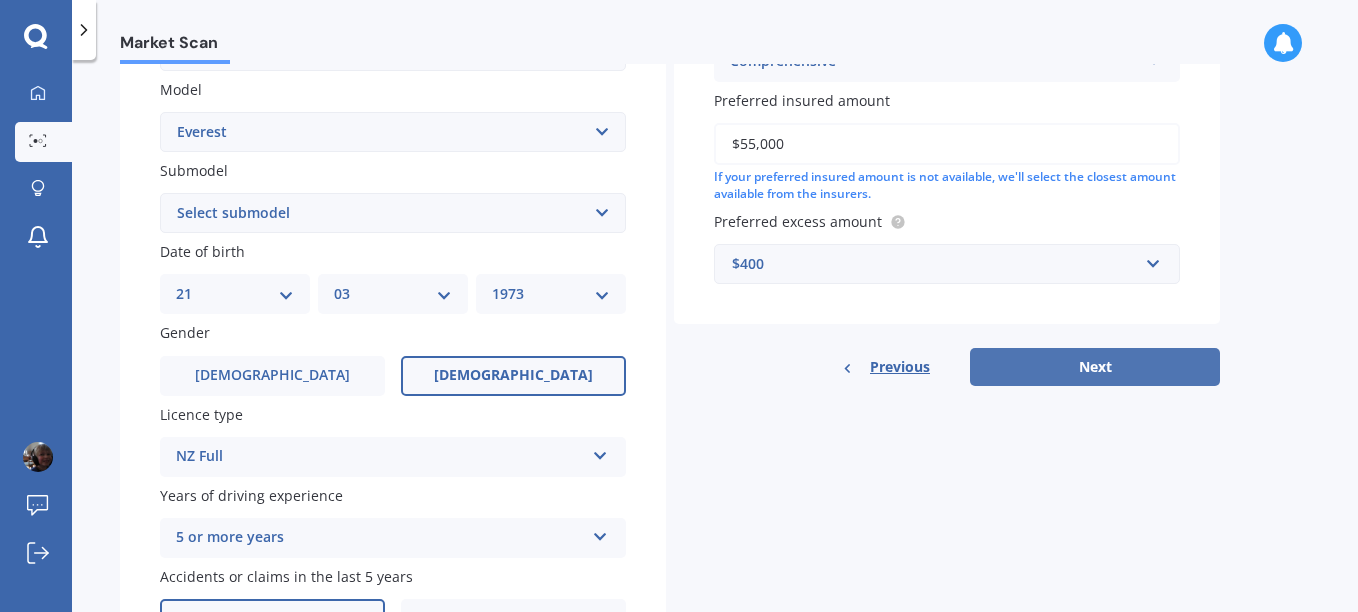 click on "Next" at bounding box center [1095, 367] 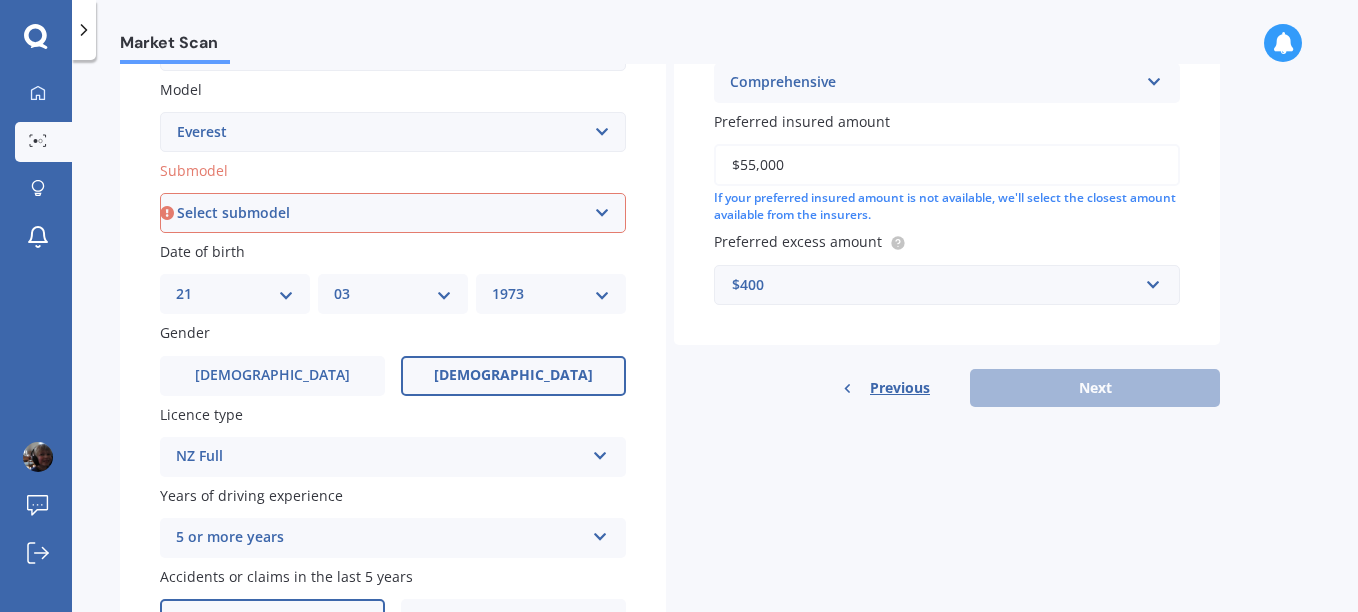 click on "Select submodel SPORT 2.0D/4WD/10AT Titanium Trend Wildtrack 3.0D/4WD" at bounding box center (393, 213) 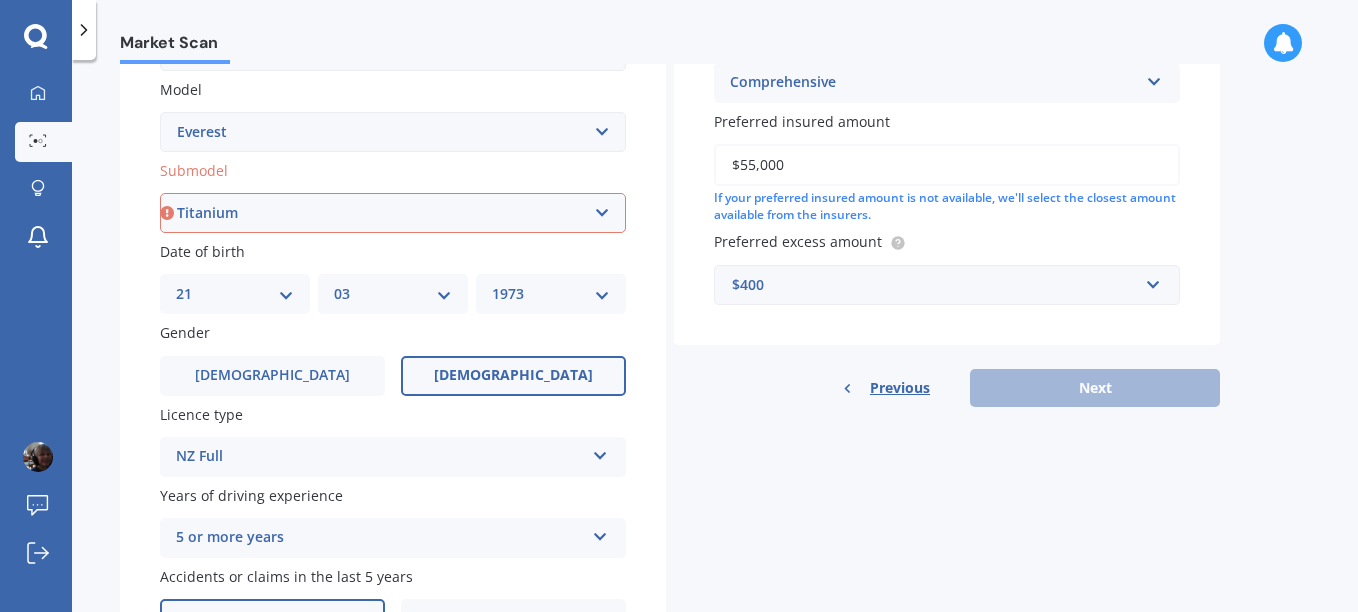 click on "Select submodel SPORT 2.0D/4WD/10AT Titanium Trend Wildtrack 3.0D/4WD" at bounding box center [393, 213] 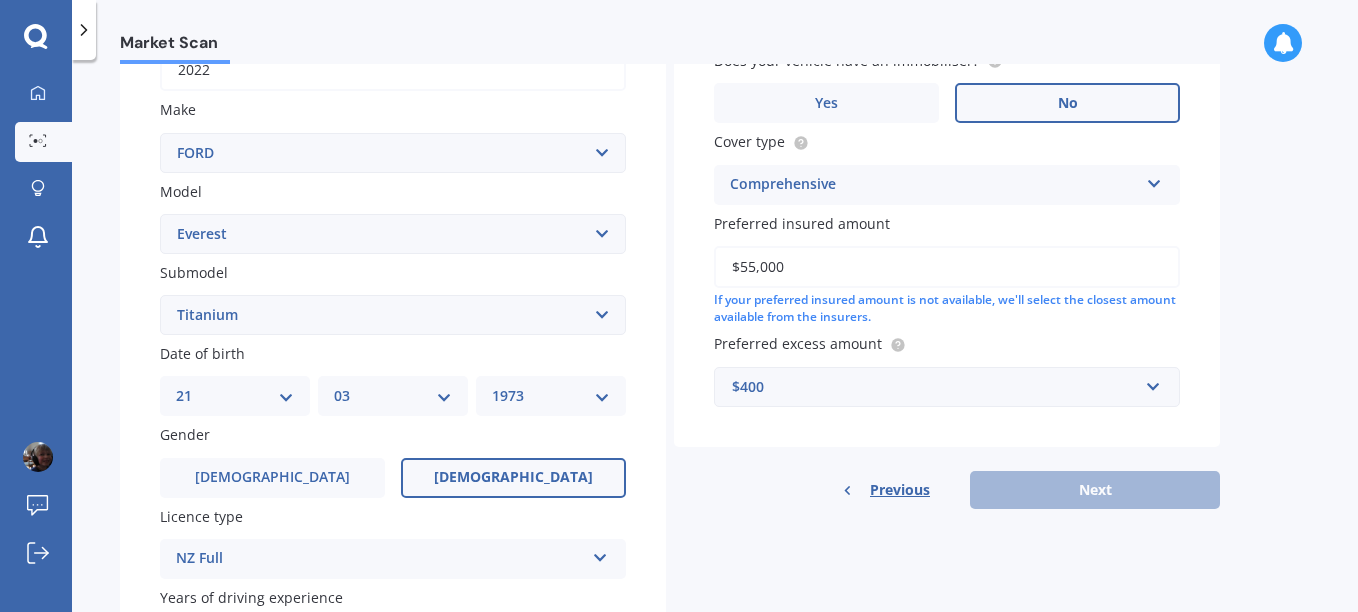 scroll, scrollTop: 137, scrollLeft: 0, axis: vertical 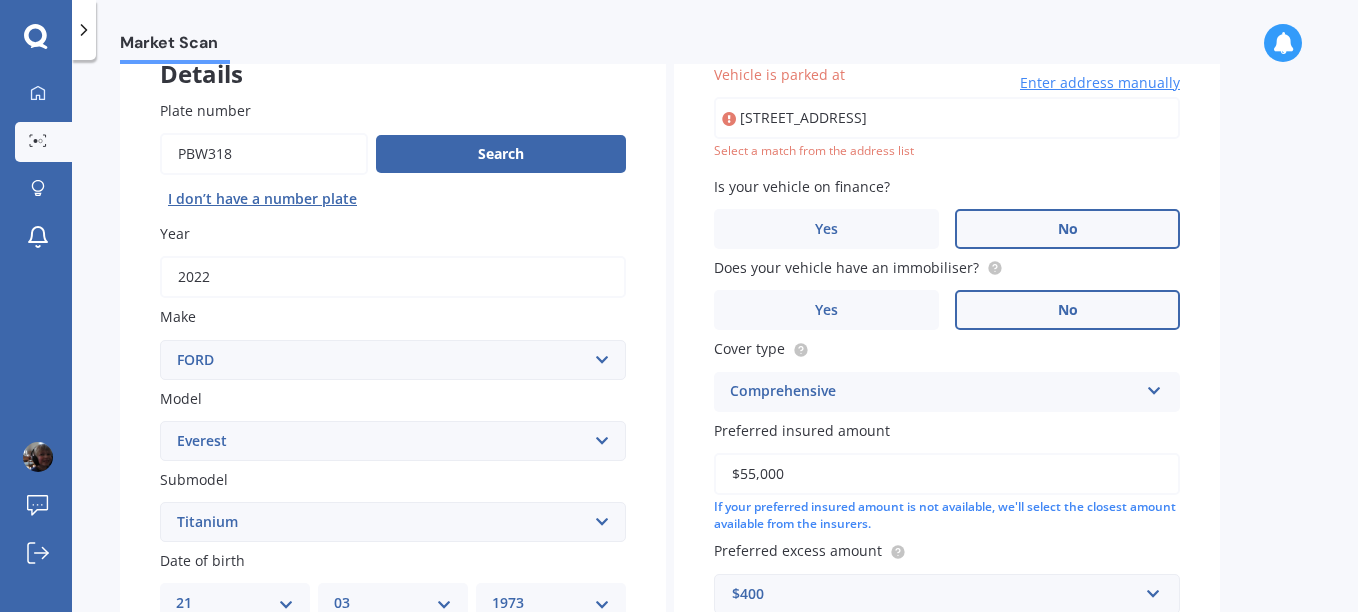 type on "[STREET_ADDRESS]" 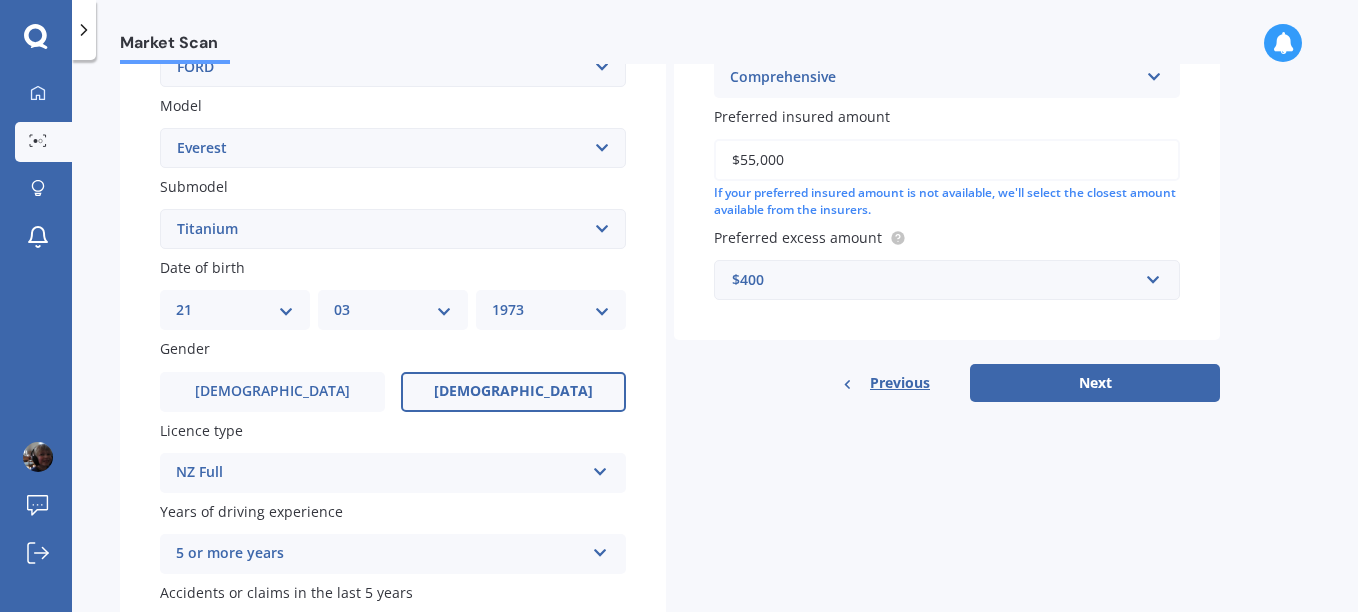 scroll, scrollTop: 439, scrollLeft: 0, axis: vertical 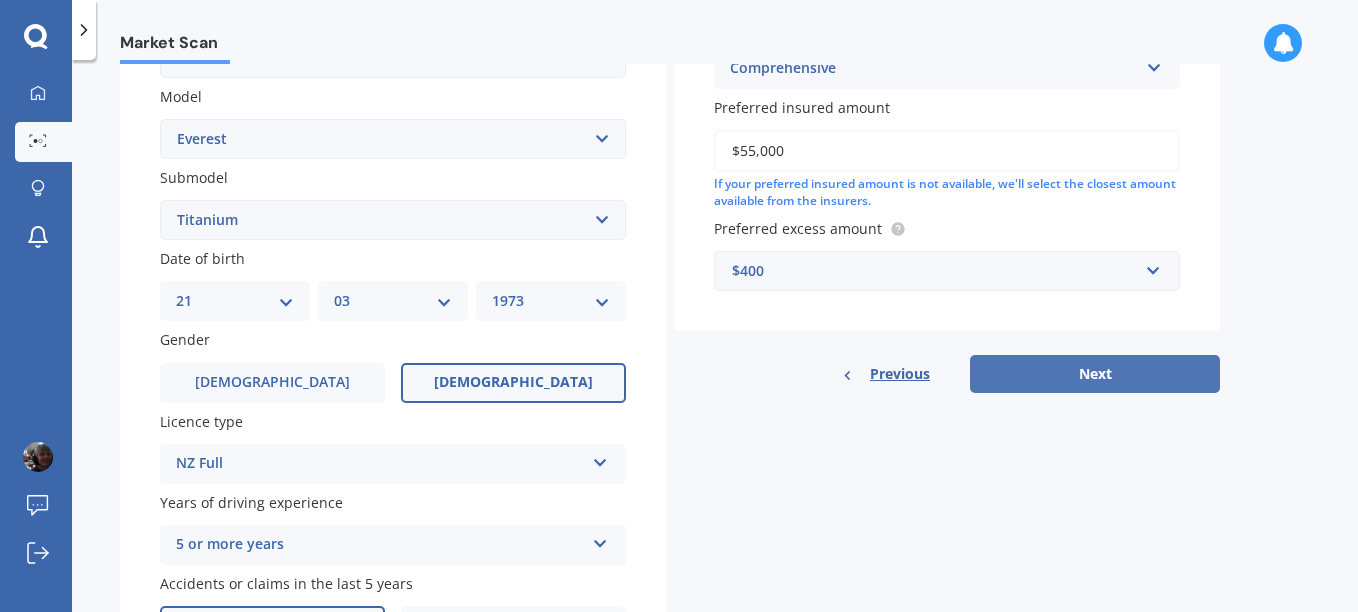 click on "Next" at bounding box center [1095, 374] 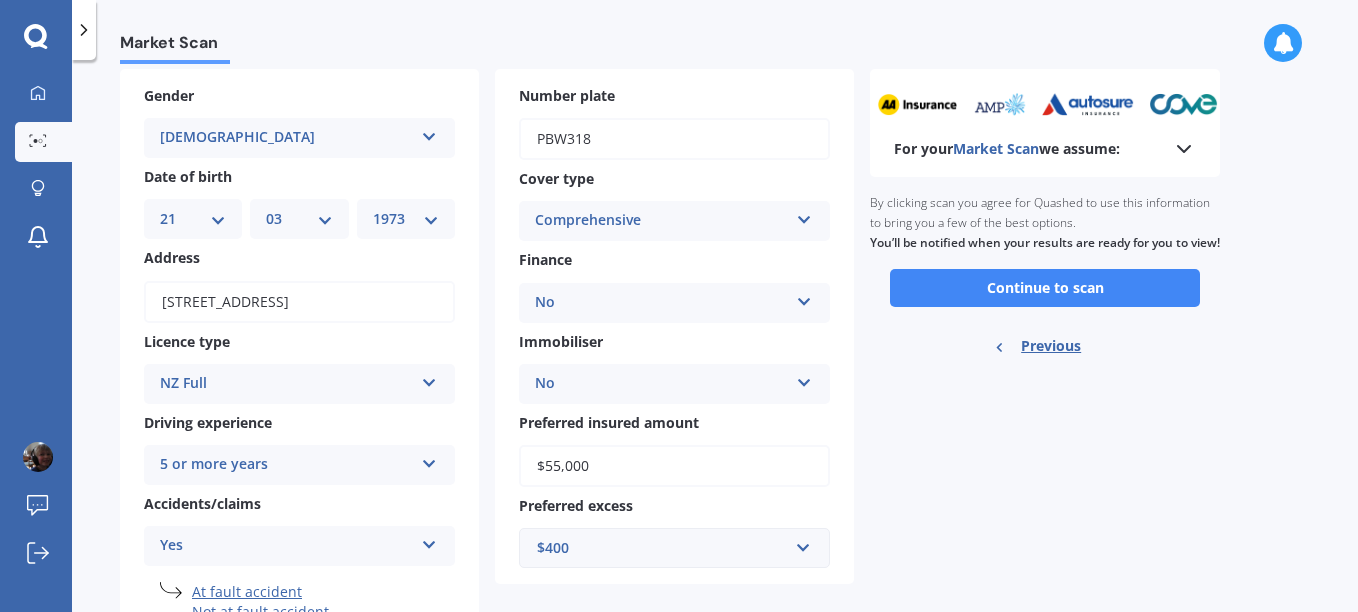 scroll, scrollTop: 0, scrollLeft: 0, axis: both 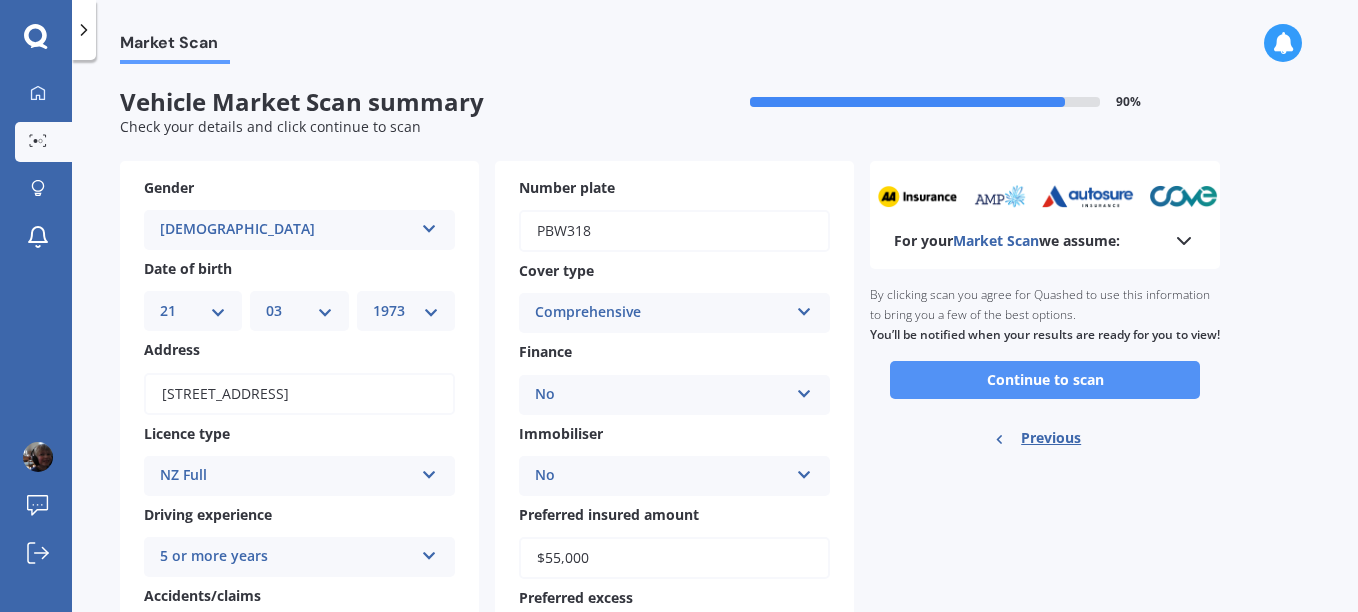 click on "Continue to scan" at bounding box center [1045, 380] 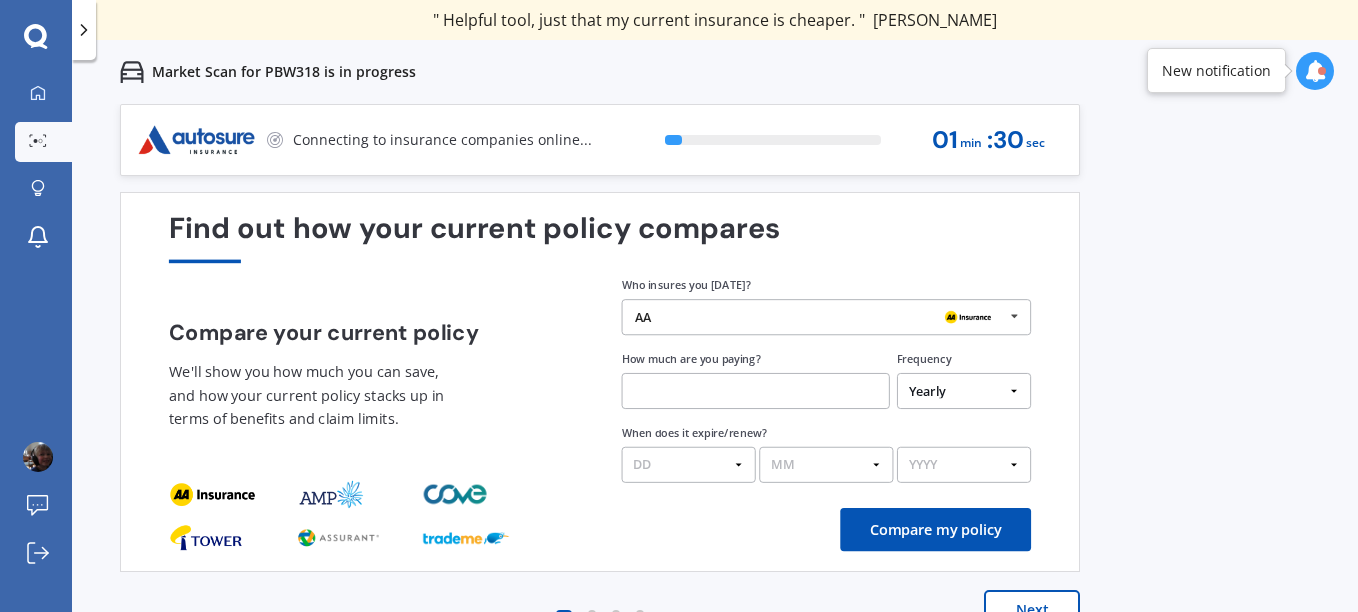 click at bounding box center (1014, 316) 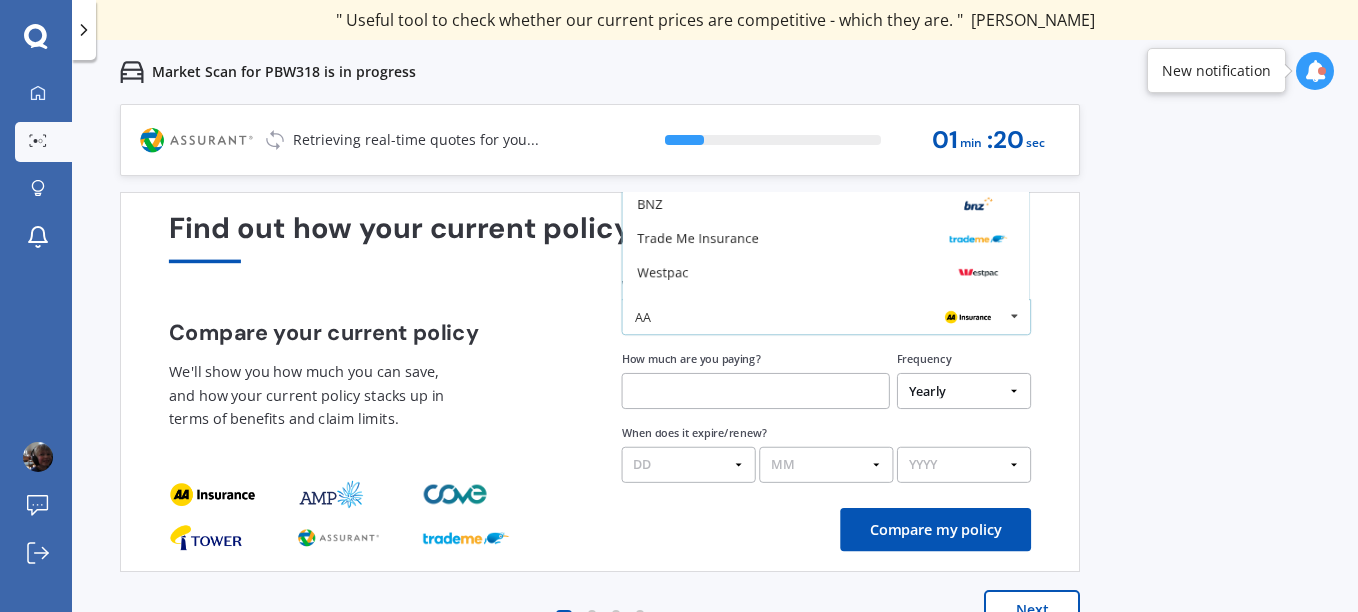 scroll, scrollTop: 131, scrollLeft: 0, axis: vertical 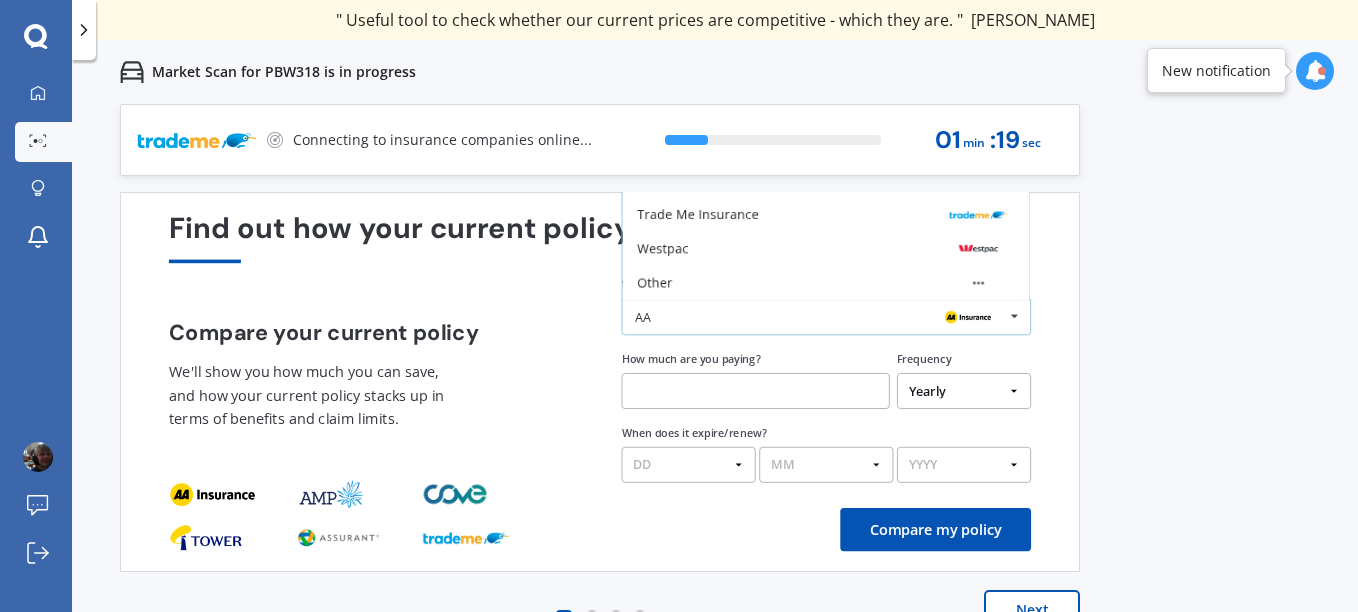 click on "Other" at bounding box center [826, 283] 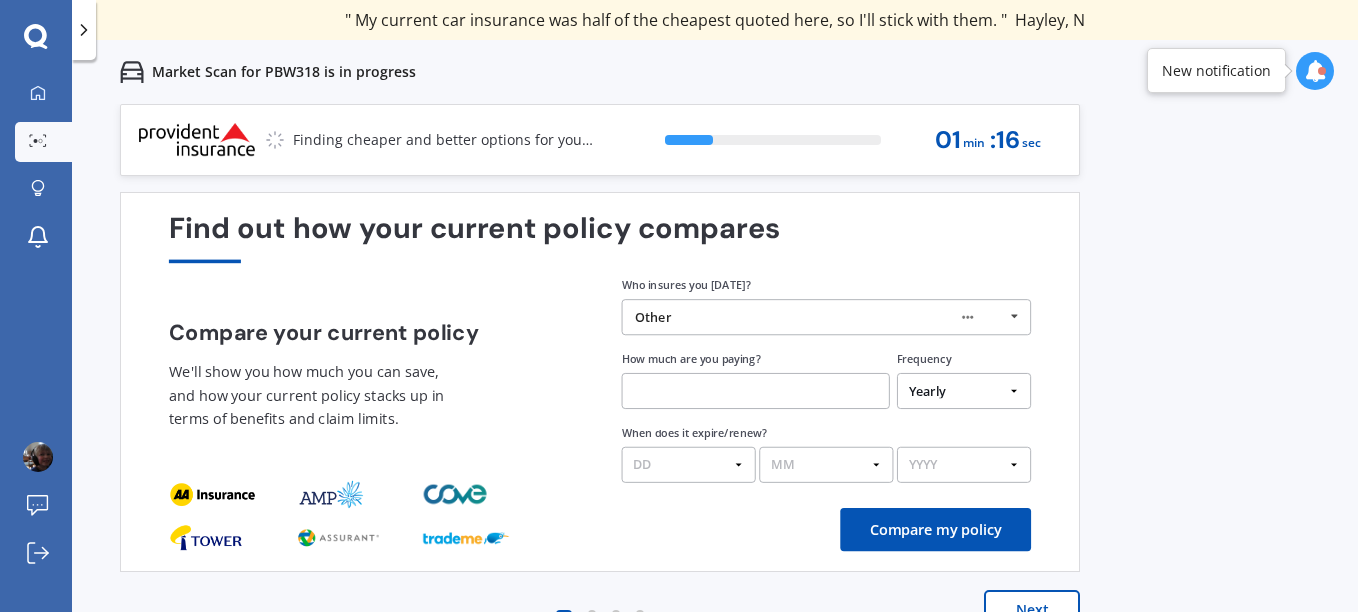 scroll, scrollTop: 38, scrollLeft: 0, axis: vertical 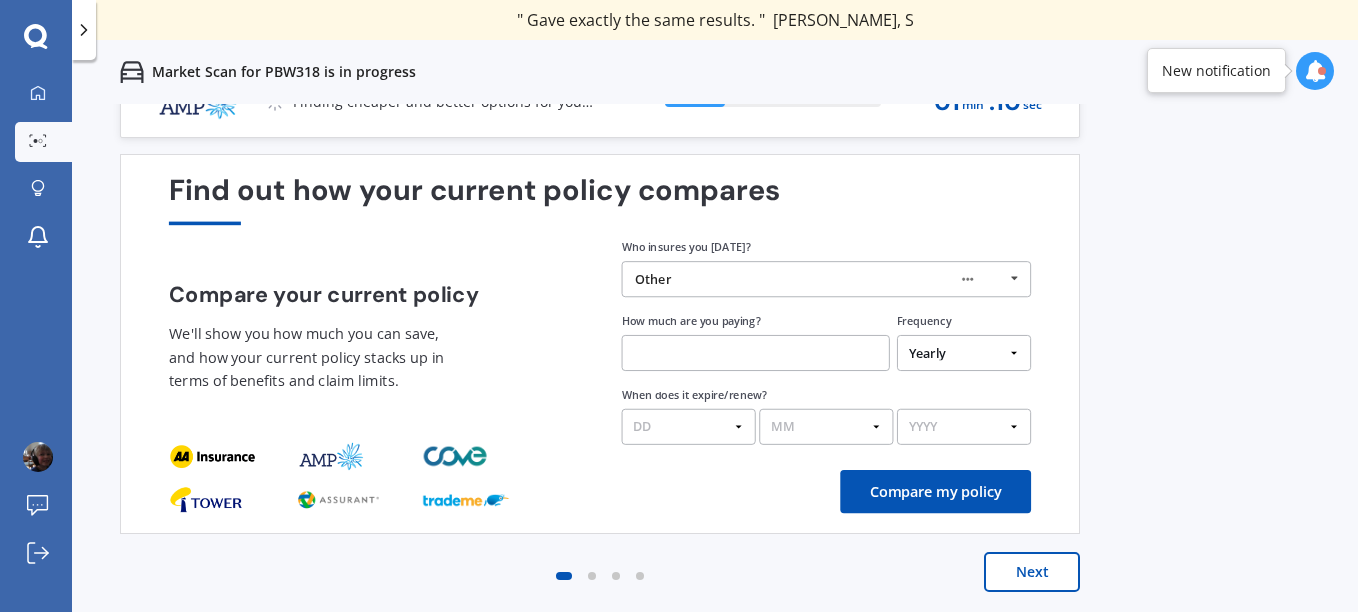 click on "Yearly Six-Monthly Quarterly Monthly Fortnightly Weekly One-Off" at bounding box center (964, 353) 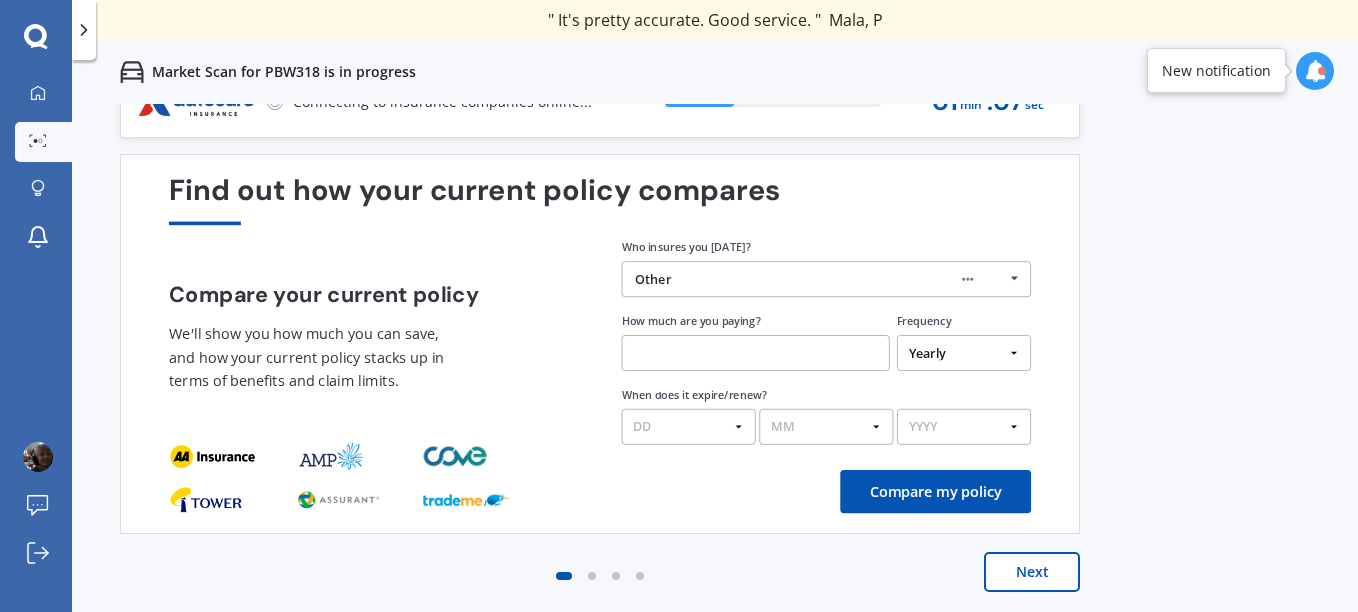 select on "Fortnightly" 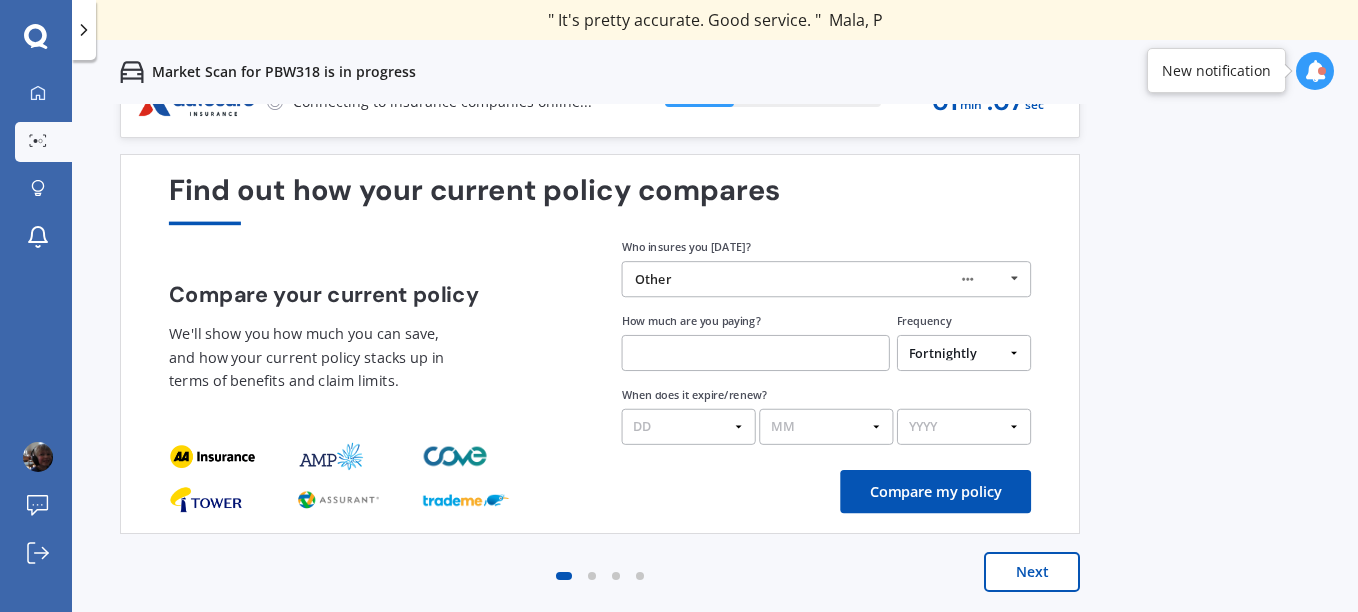 click on "Yearly Six-Monthly Quarterly Monthly Fortnightly Weekly One-Off" at bounding box center (964, 353) 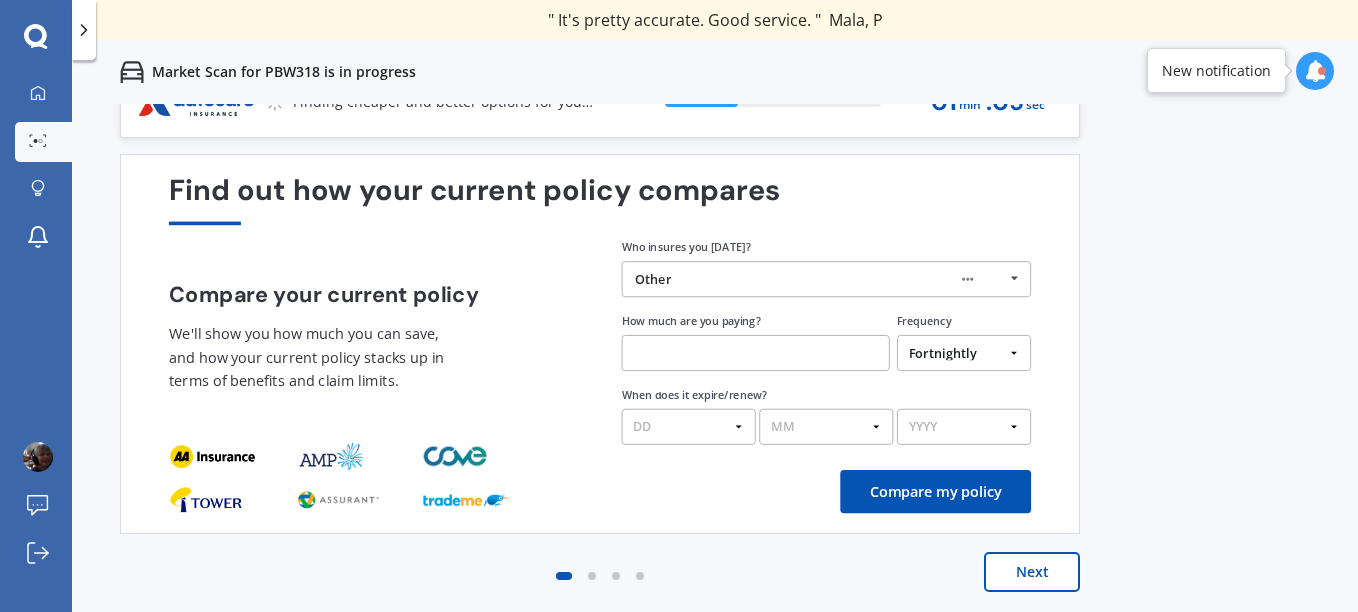 click at bounding box center [756, 353] 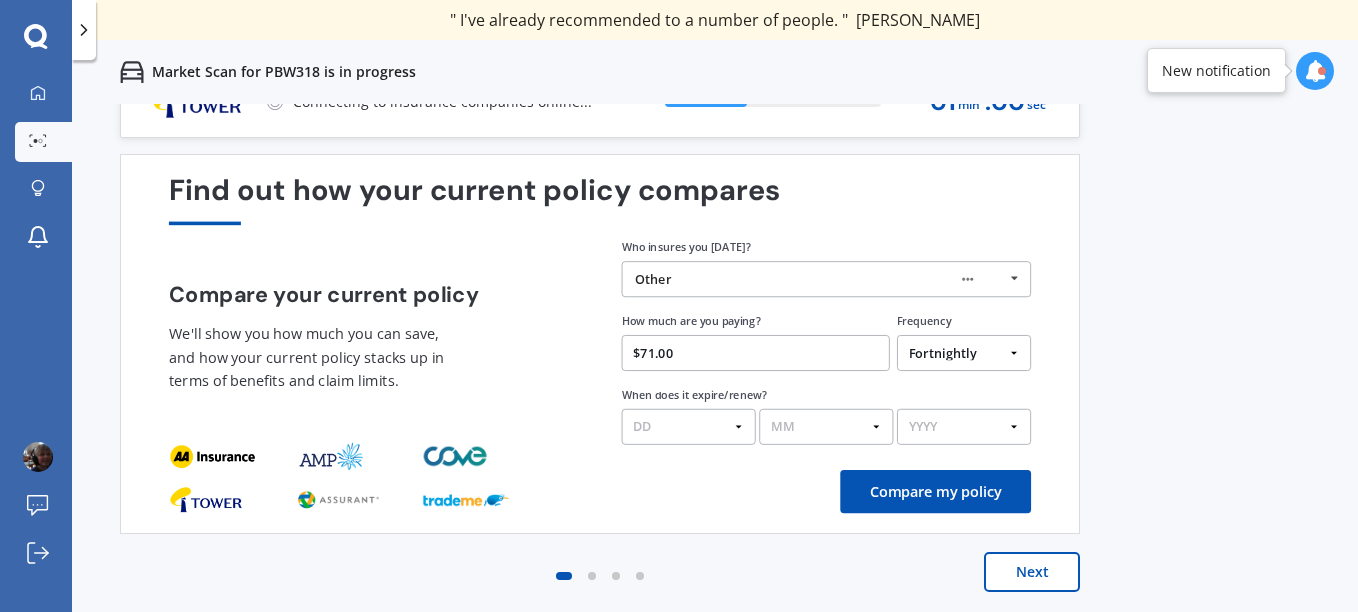 type on "$71.00" 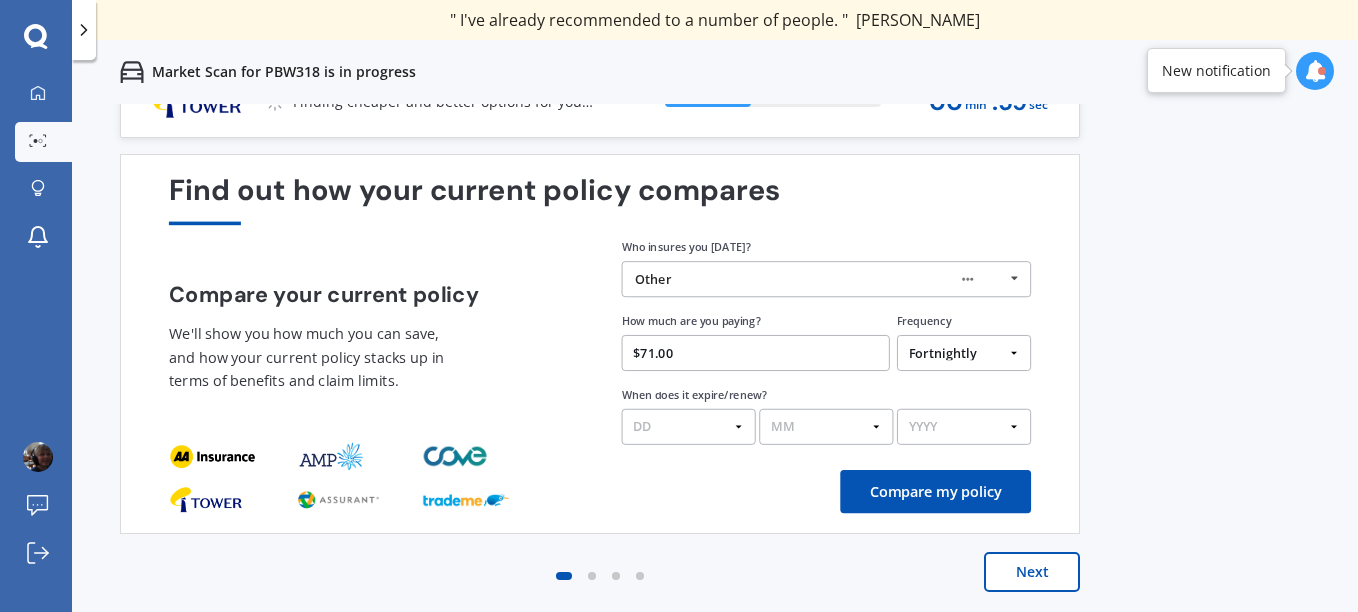 click on "DD 01 02 03 04 05 06 07 08 09 10 11 12 13 14 15 16 17 18 19 20 21 22 23 24 25 26 27 28 29 30 31" at bounding box center (689, 427) 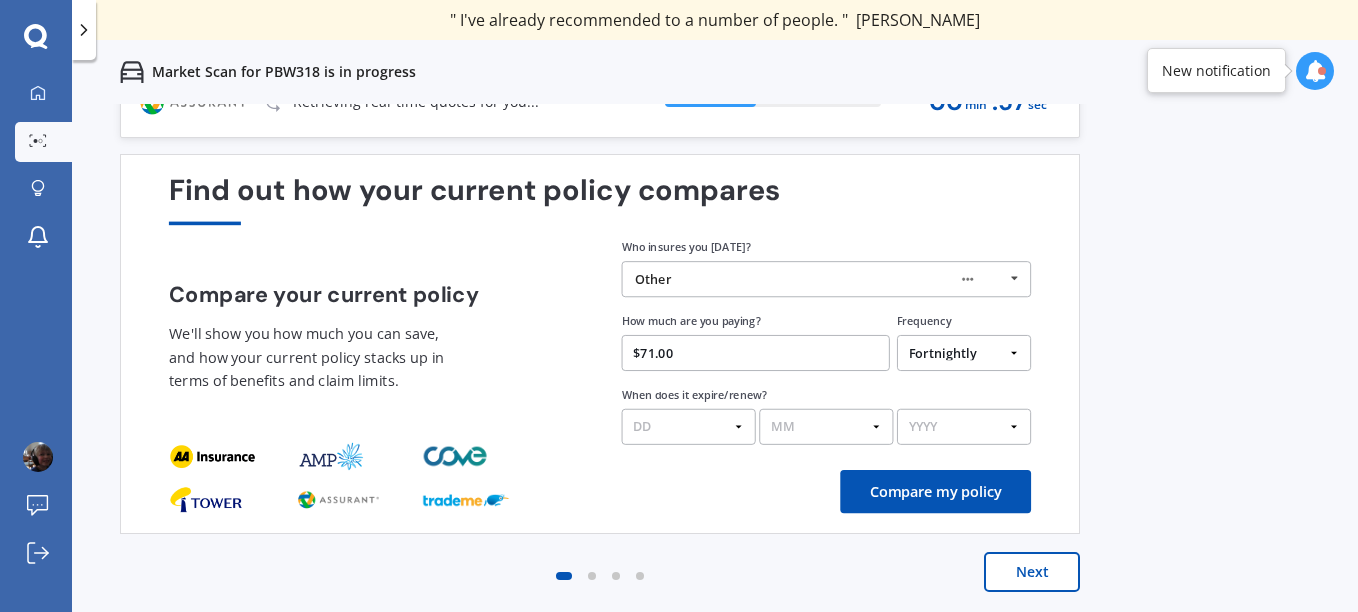 select on "17" 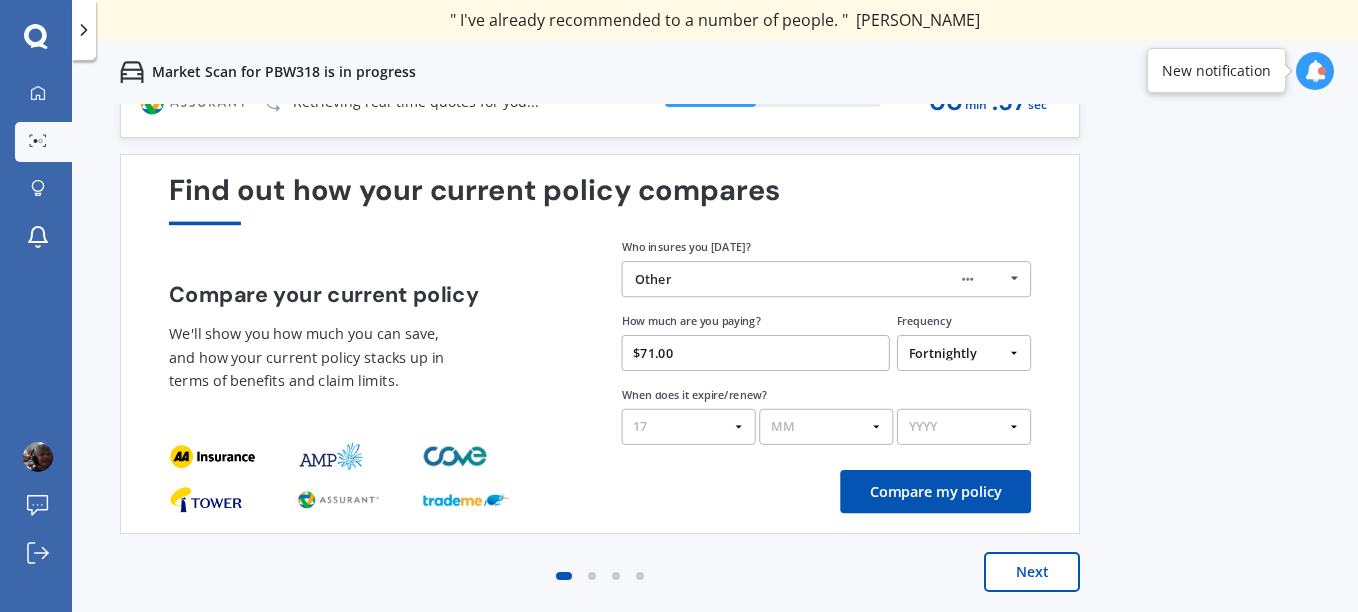 click on "DD 01 02 03 04 05 06 07 08 09 10 11 12 13 14 15 16 17 18 19 20 21 22 23 24 25 26 27 28 29 30 31" at bounding box center [689, 427] 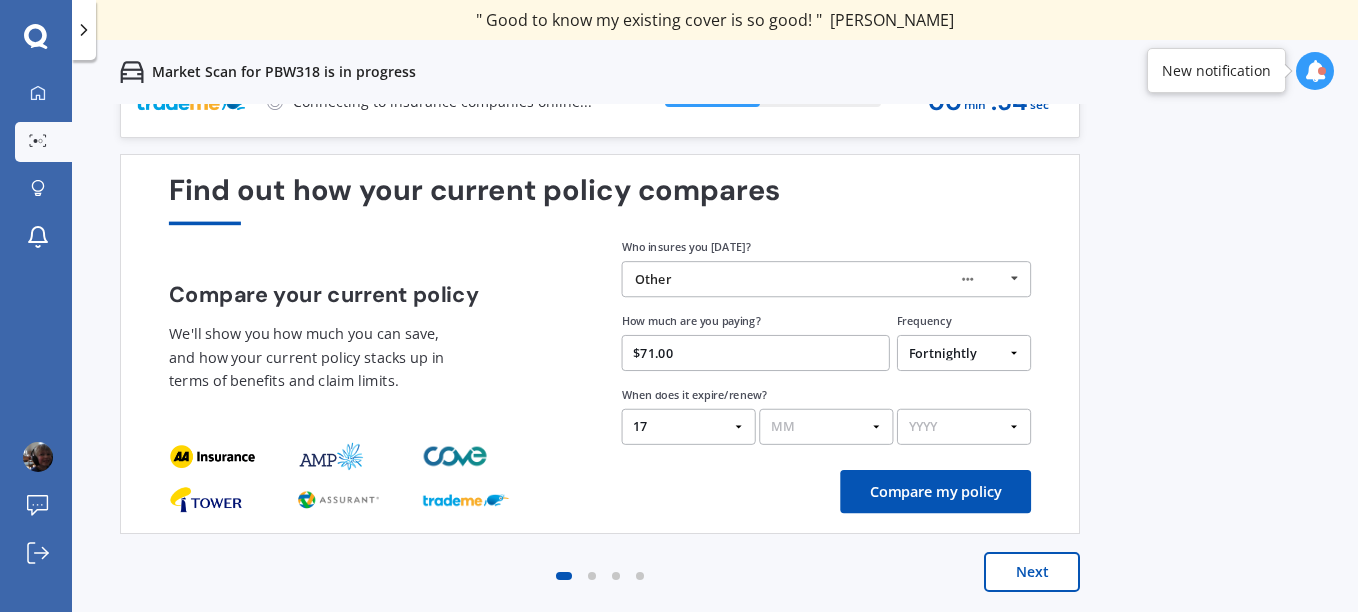 drag, startPoint x: 879, startPoint y: 425, endPoint x: 869, endPoint y: 423, distance: 10.198039 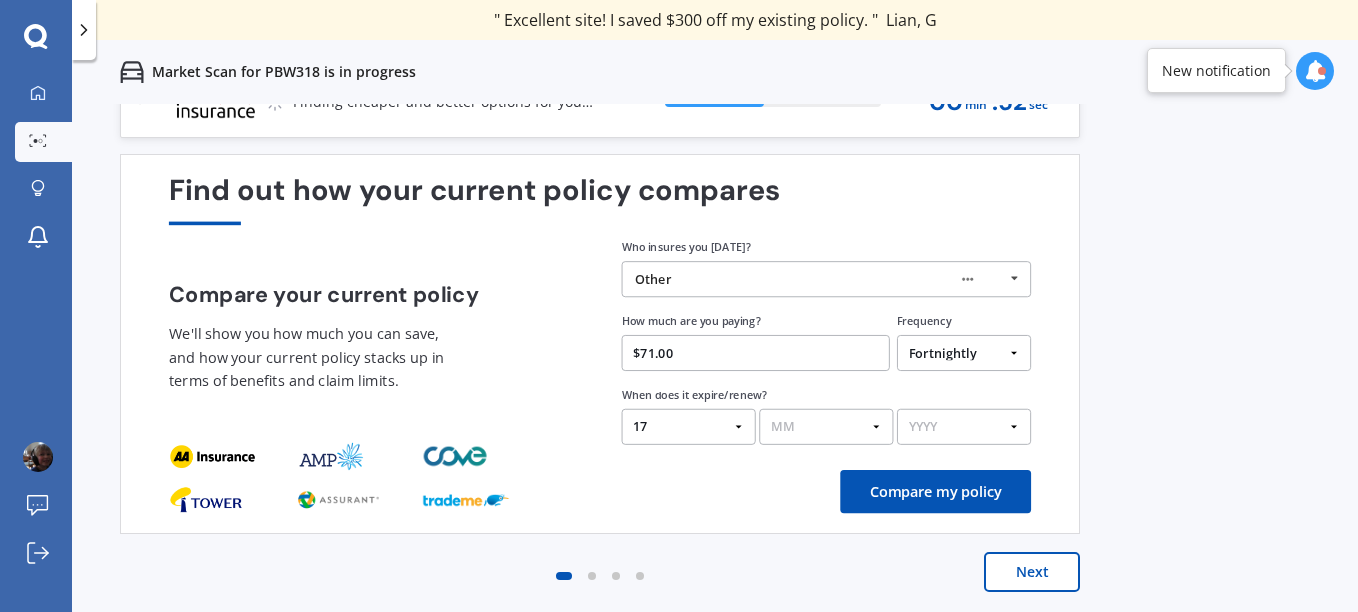 select on "03" 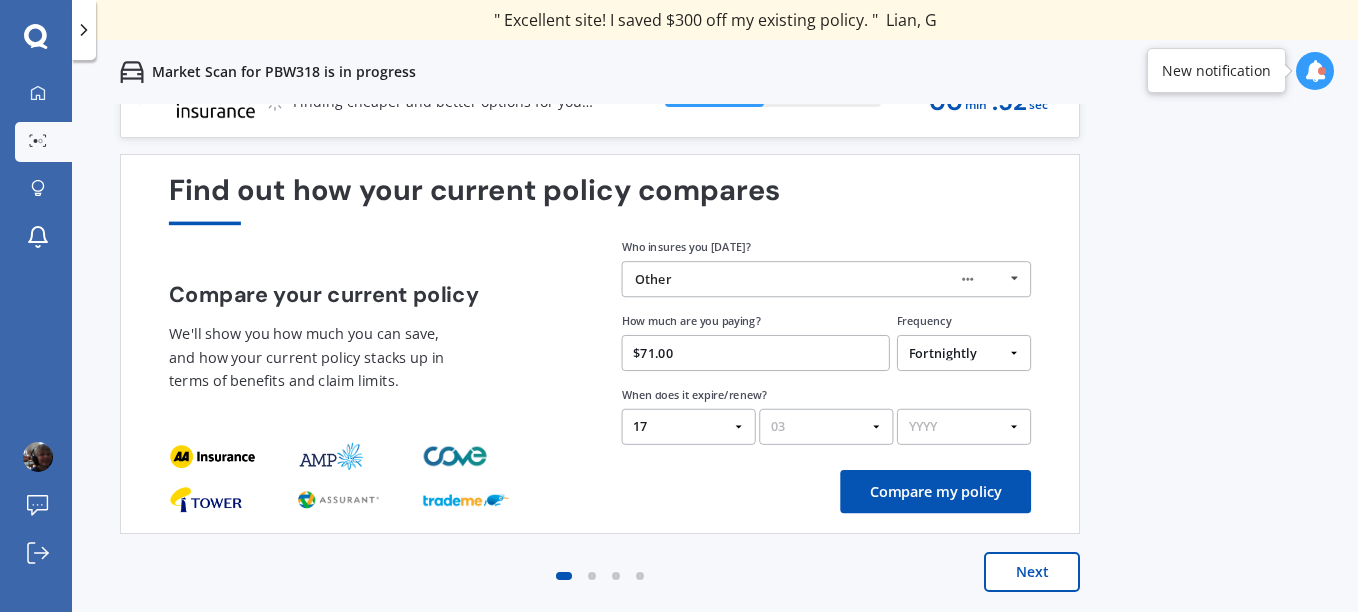 click on "MM 01 02 03 04 05 06 07 08 09 10 11 12" at bounding box center (826, 427) 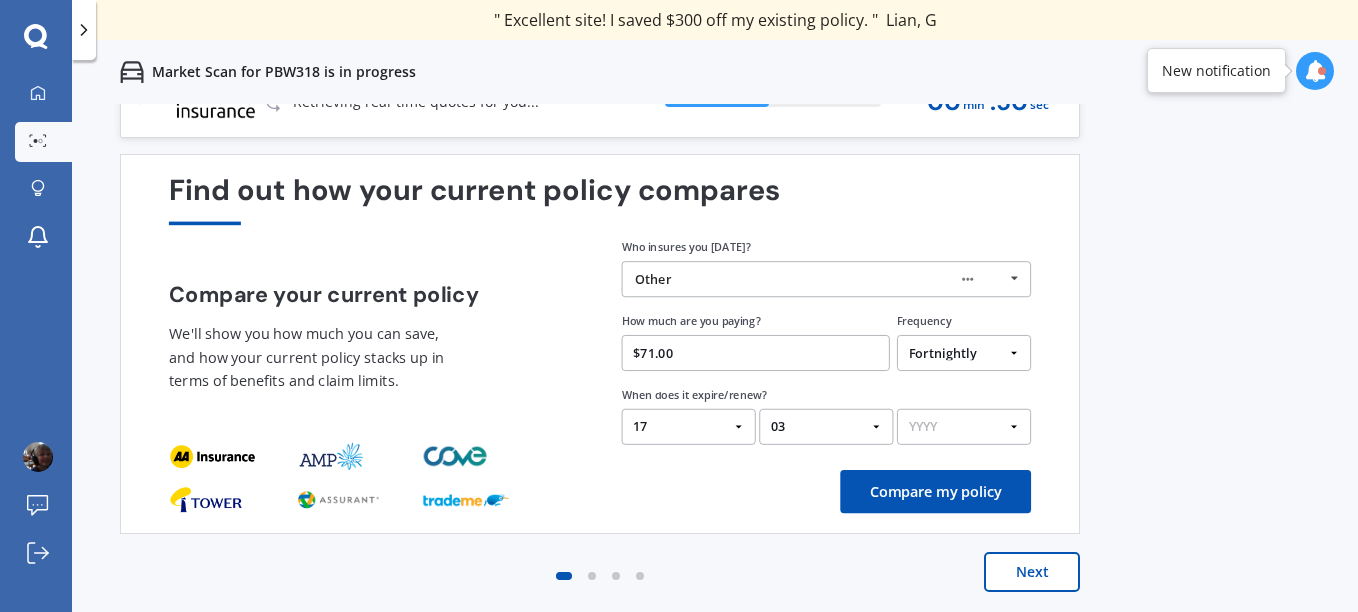 click on "YYYY 2026 2025 2024" at bounding box center (964, 427) 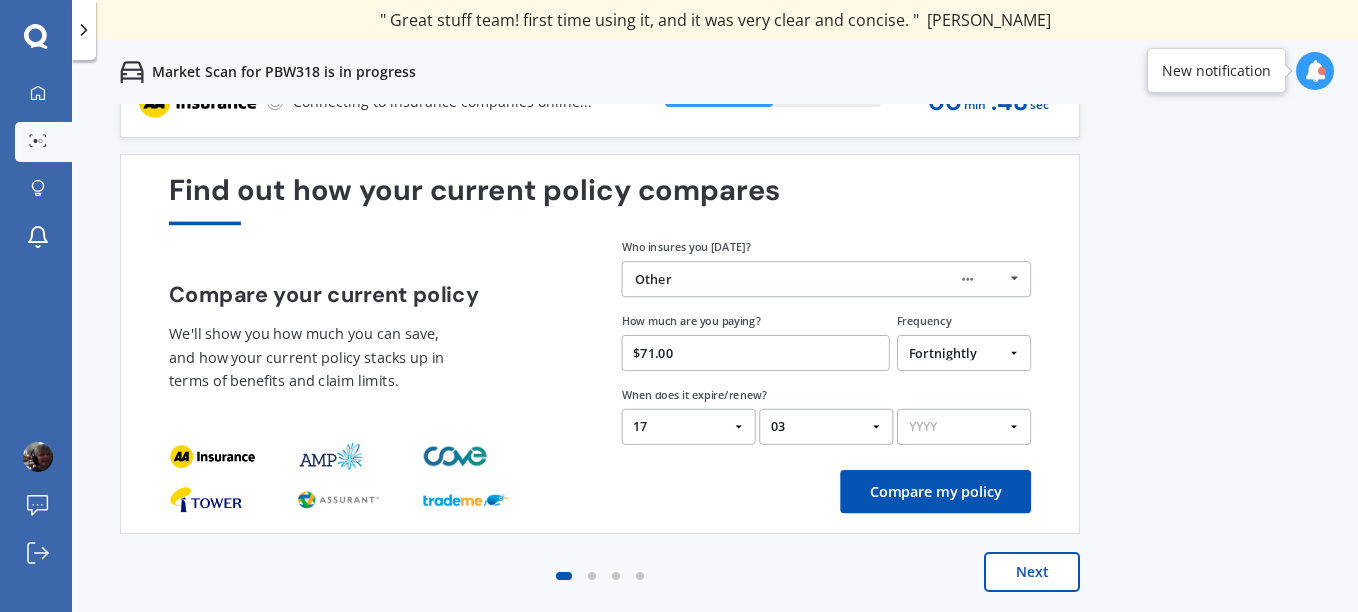select on "2026" 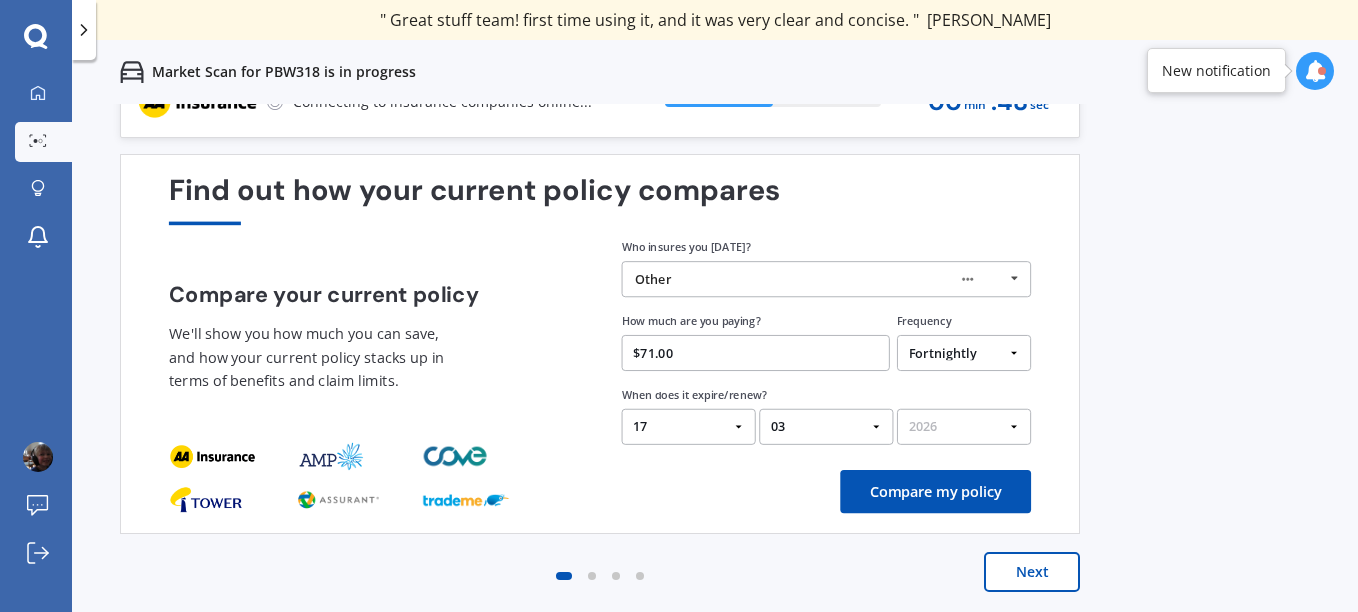 click on "YYYY 2026 2025 2024" at bounding box center (964, 427) 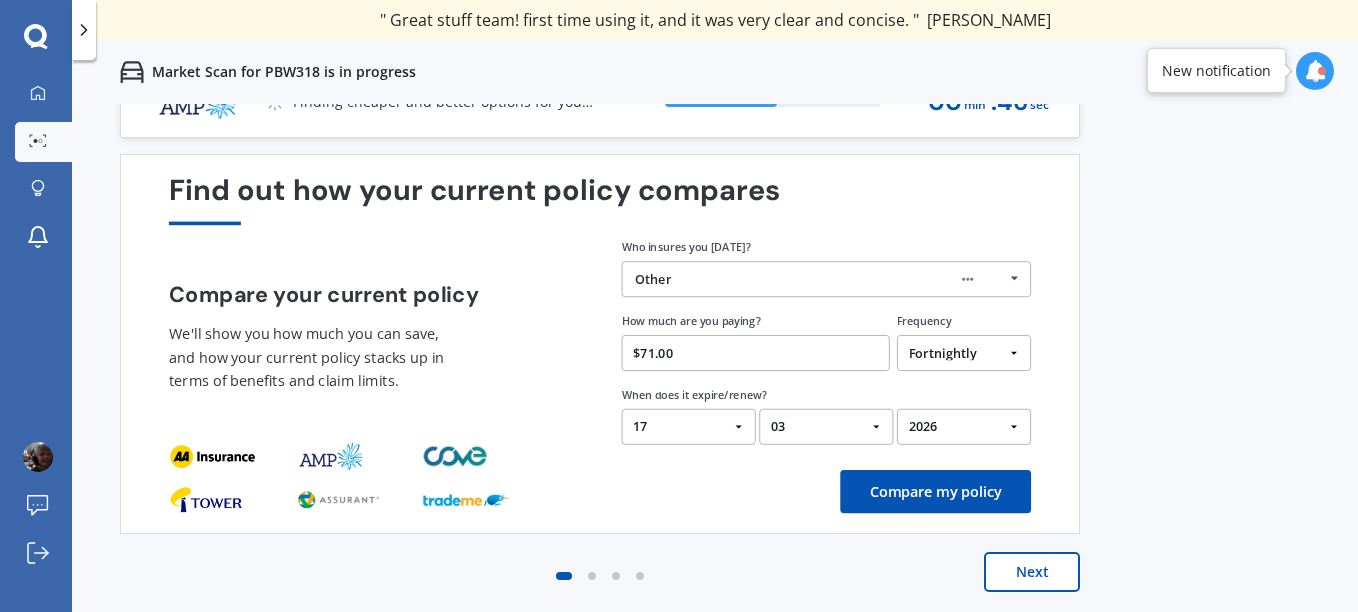 drag, startPoint x: 990, startPoint y: 488, endPoint x: 942, endPoint y: 489, distance: 48.010414 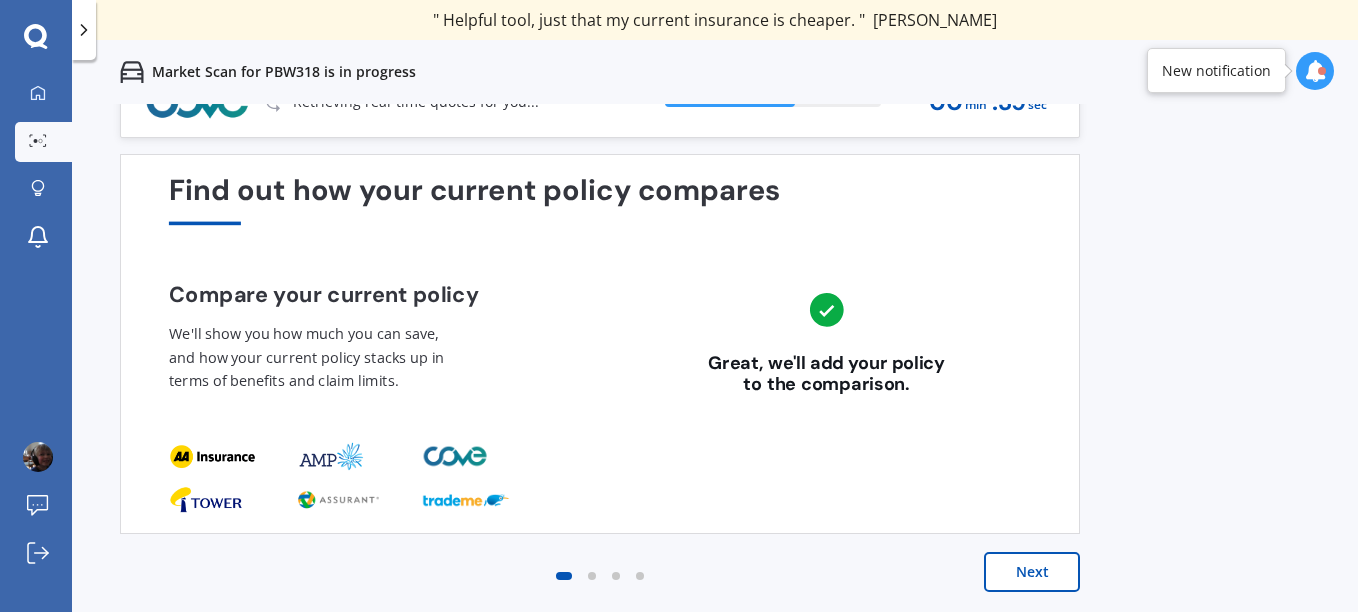 click on "Next" at bounding box center (1032, 572) 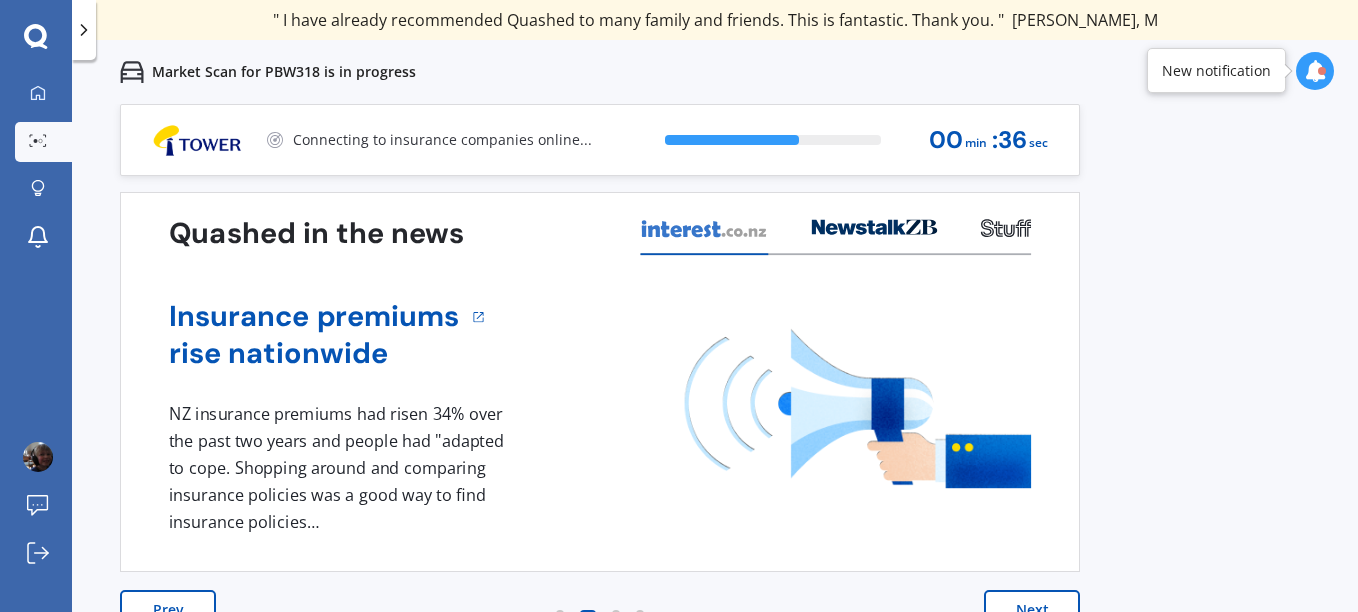 scroll, scrollTop: 38, scrollLeft: 0, axis: vertical 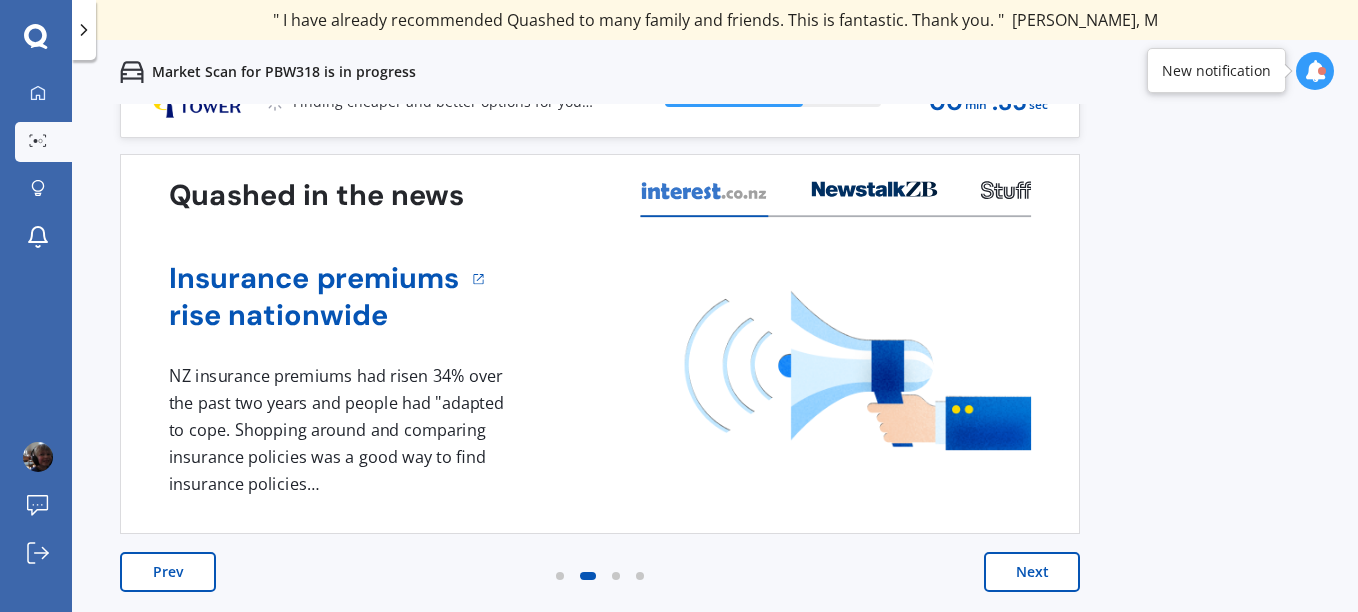 click on "Next" at bounding box center [1032, 572] 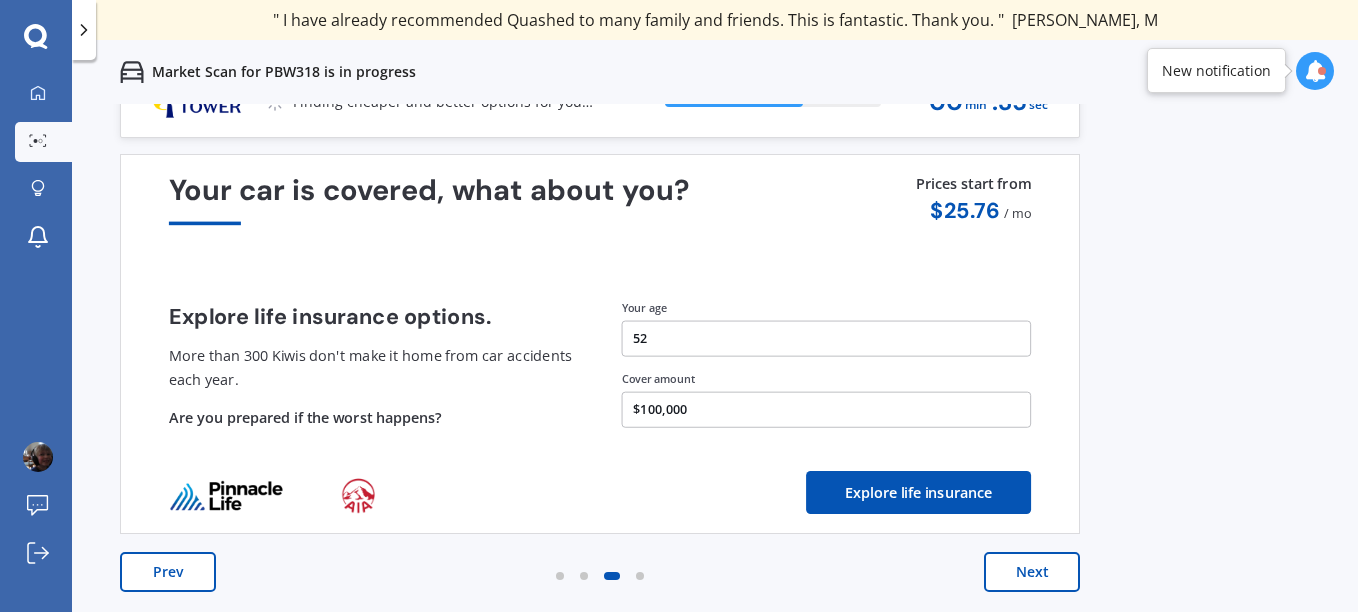 scroll, scrollTop: 0, scrollLeft: 0, axis: both 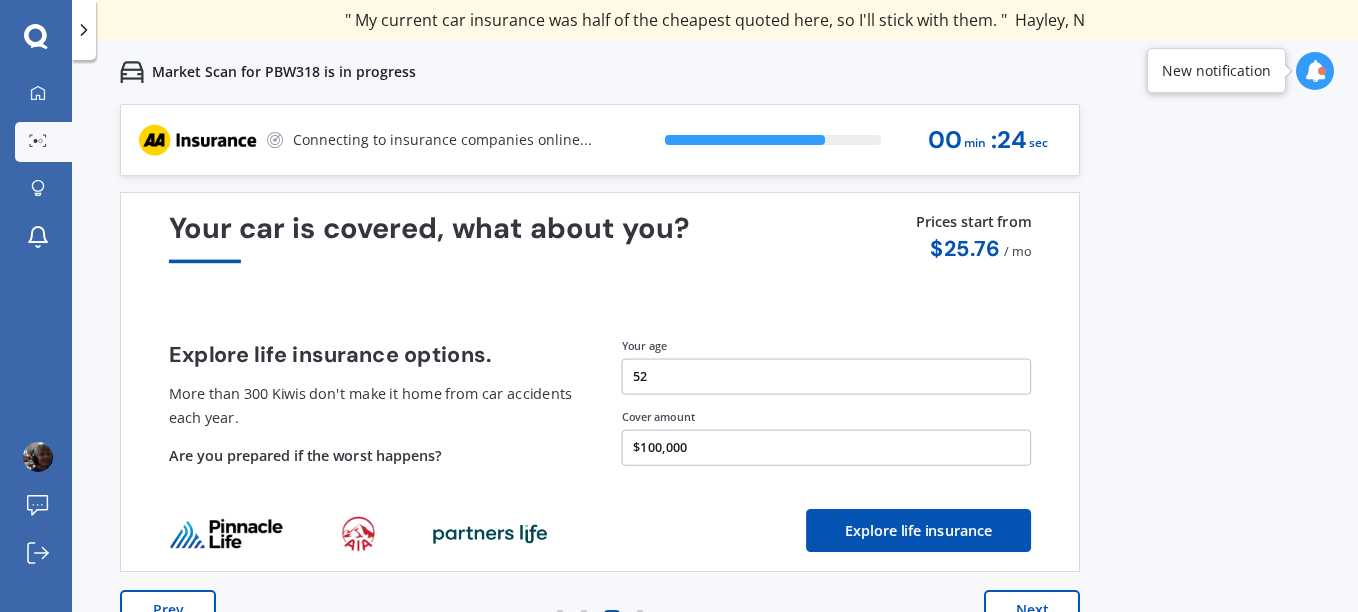 click on "$100,000" at bounding box center [827, 448] 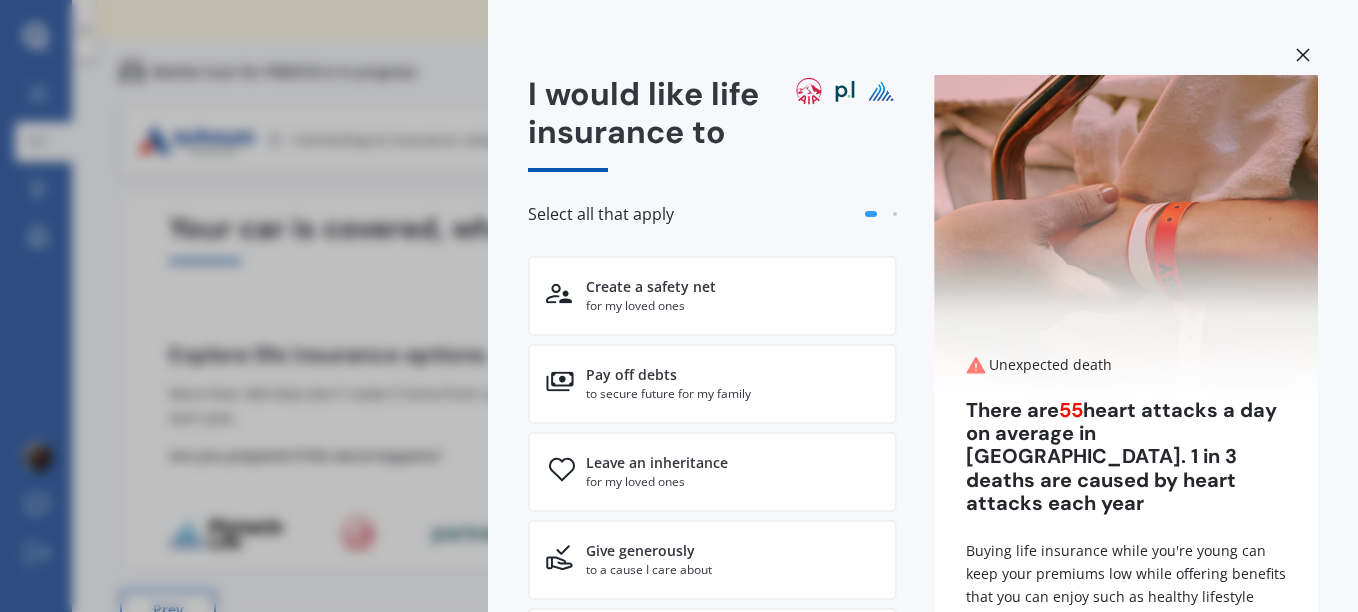 click on "I would like life insurance to Select all that apply Create a safety net for my loved ones Pay off debts  to secure future for my family Leave an inheritance for my loved ones Give generously to a cause I care about Access new treatment options if terminally ill Fund my bucket list activities if terminally ill Next   Your personal information is kept secure Unexpected death There are  55  heart attacks a day on average in [GEOGRAPHIC_DATA]. 1 in 3 deaths are caused by heart attacks each year Buying life insurance while you're young can keep your premiums low while offering benefits that you can enjoy such as healthy lifestyle policy discounts, rewards for keeping fit, discounts on gym memberships and more. Get covered [DATE]. Get covered [DATE]." at bounding box center (679, 306) 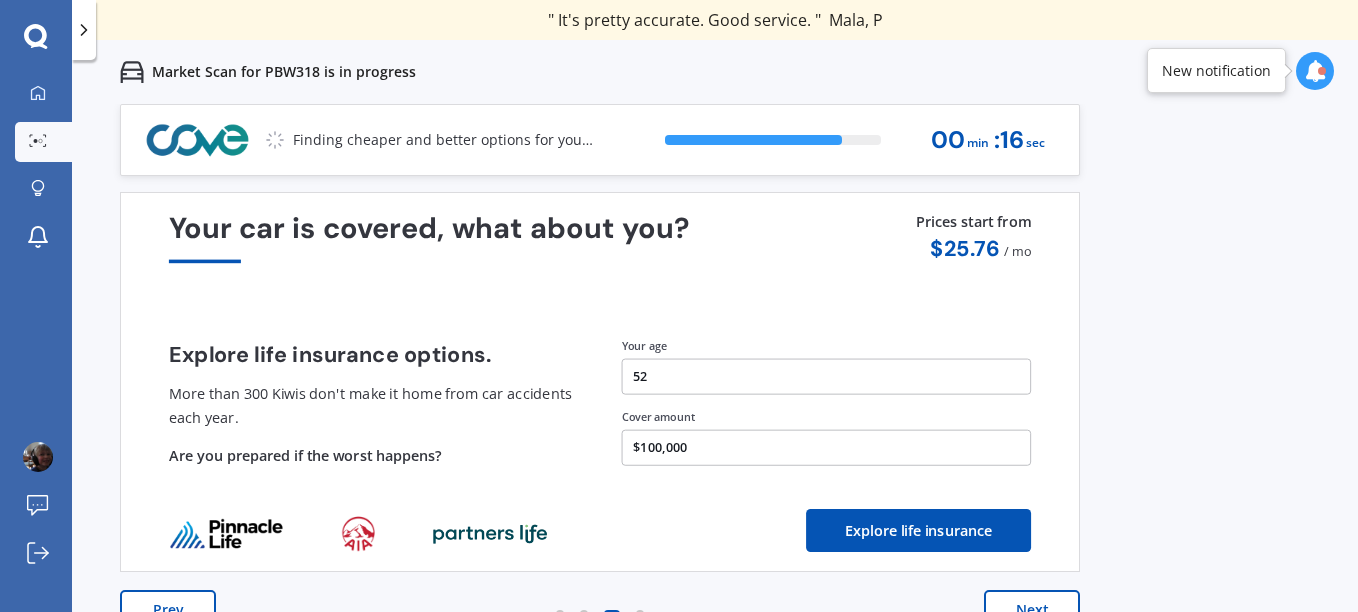 click on "$100,000" at bounding box center (827, 448) 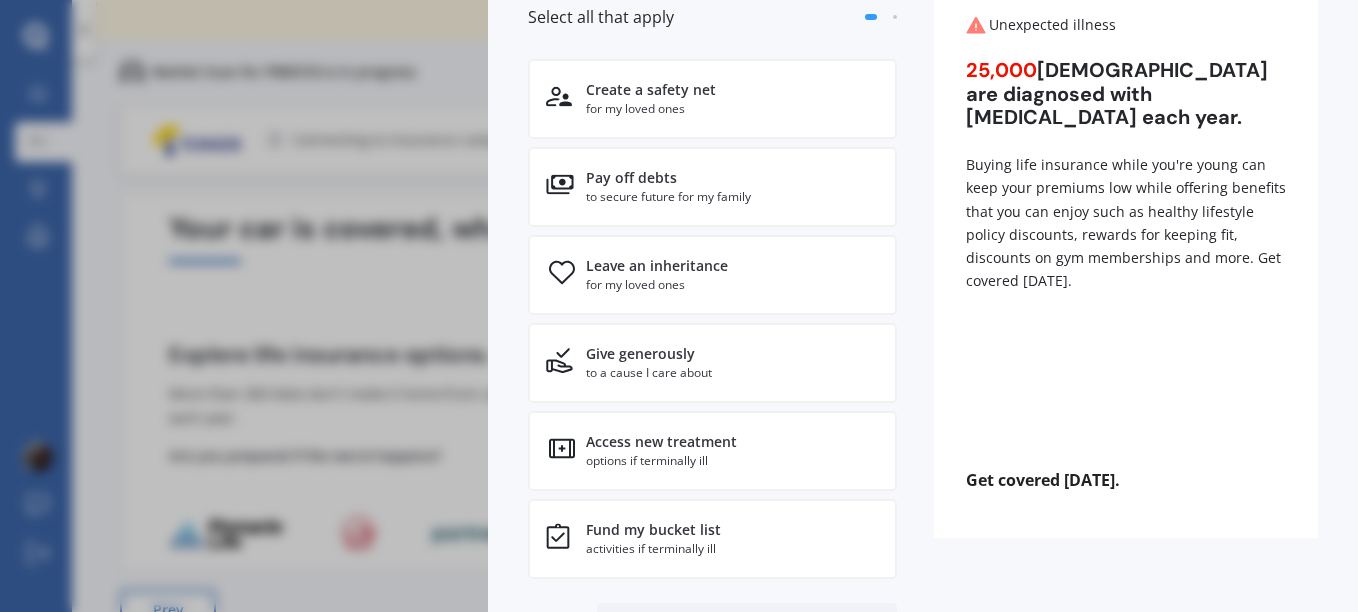 scroll, scrollTop: 50, scrollLeft: 0, axis: vertical 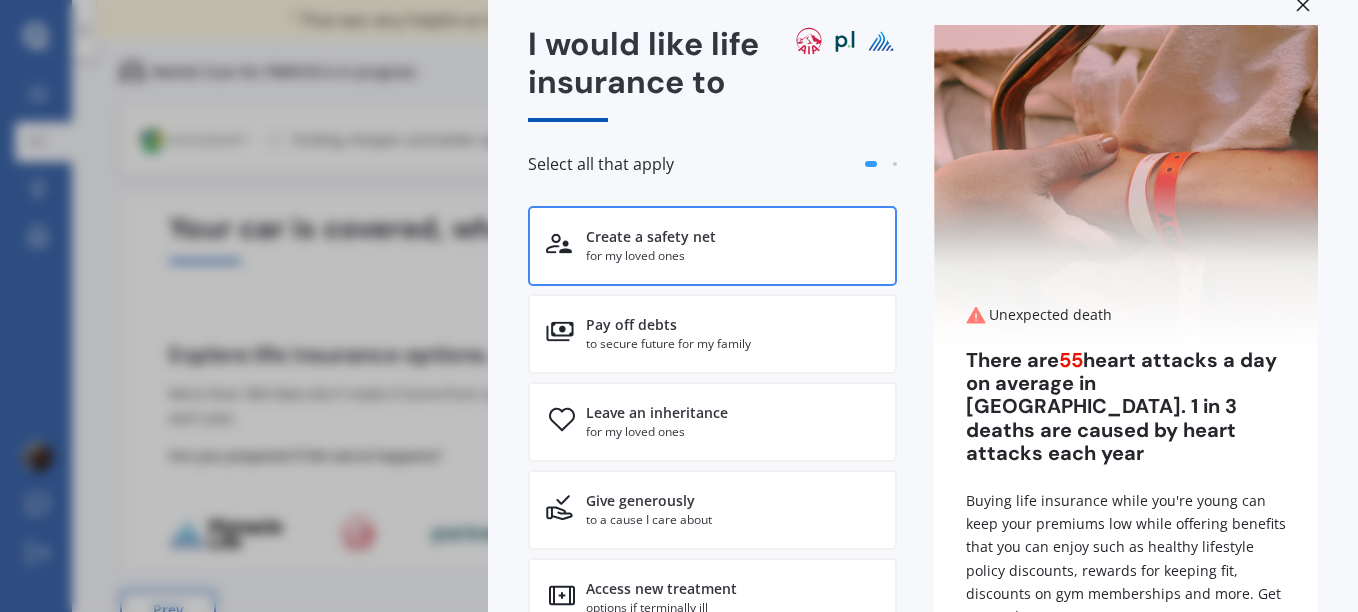click on "Create a safety net for my loved ones" at bounding box center [712, 246] 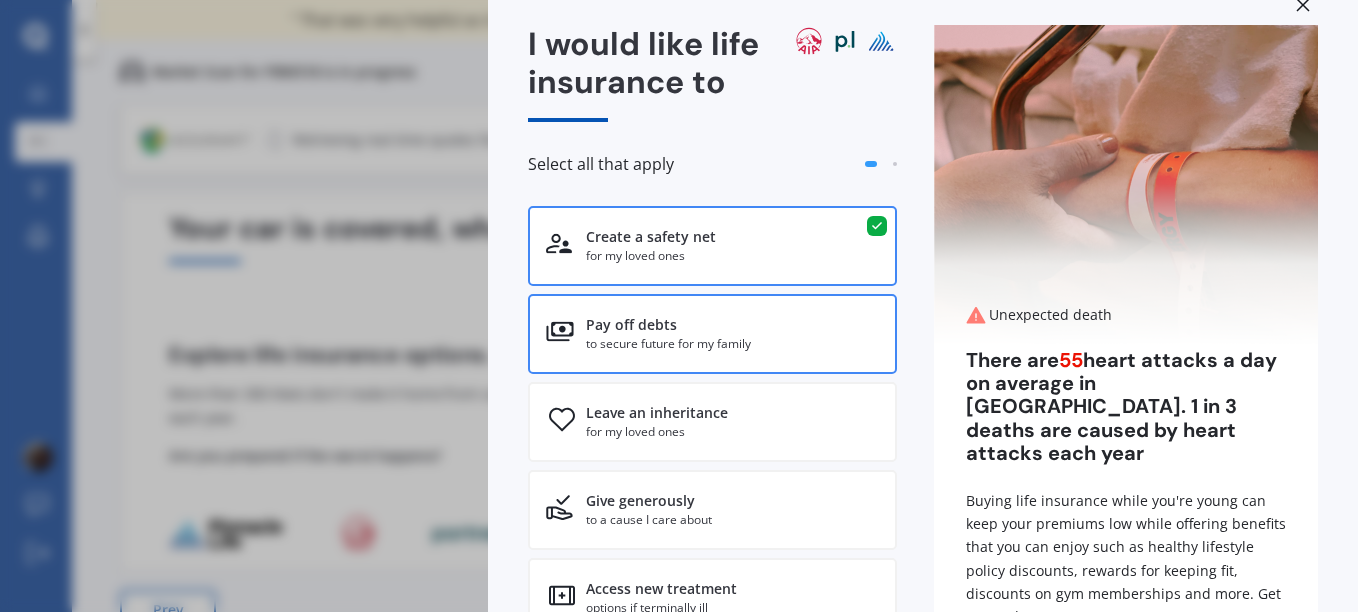 click on "to secure future for my family" at bounding box center (668, 344) 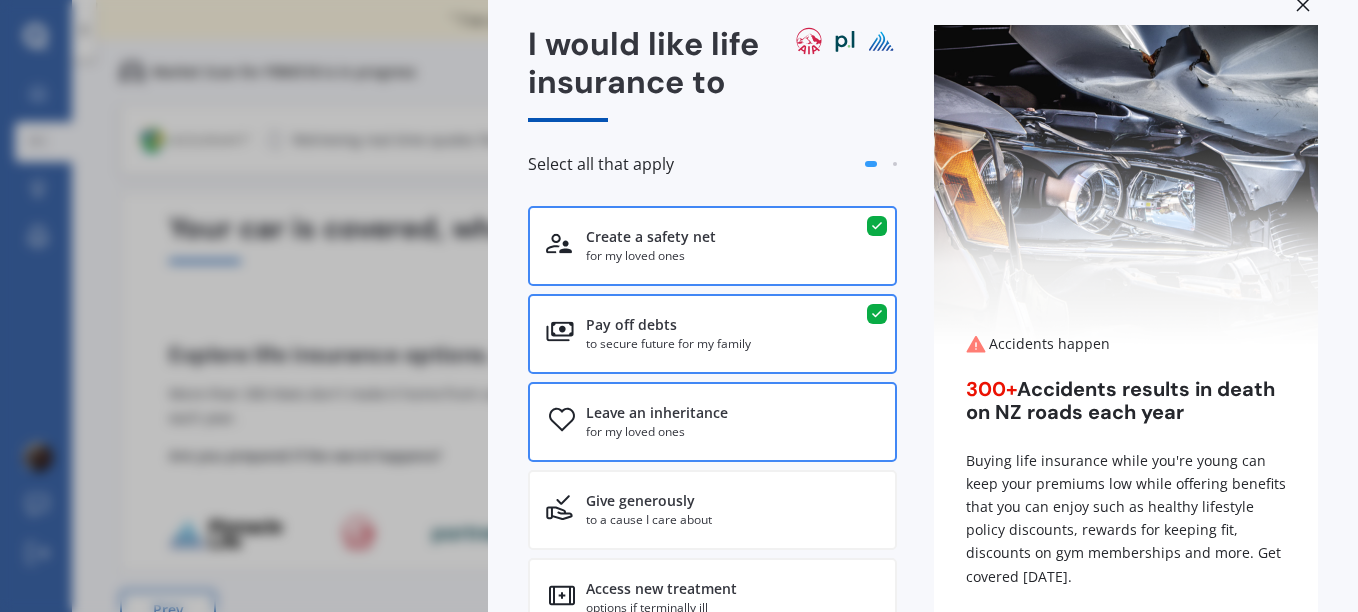 click on "for my loved ones" at bounding box center [657, 432] 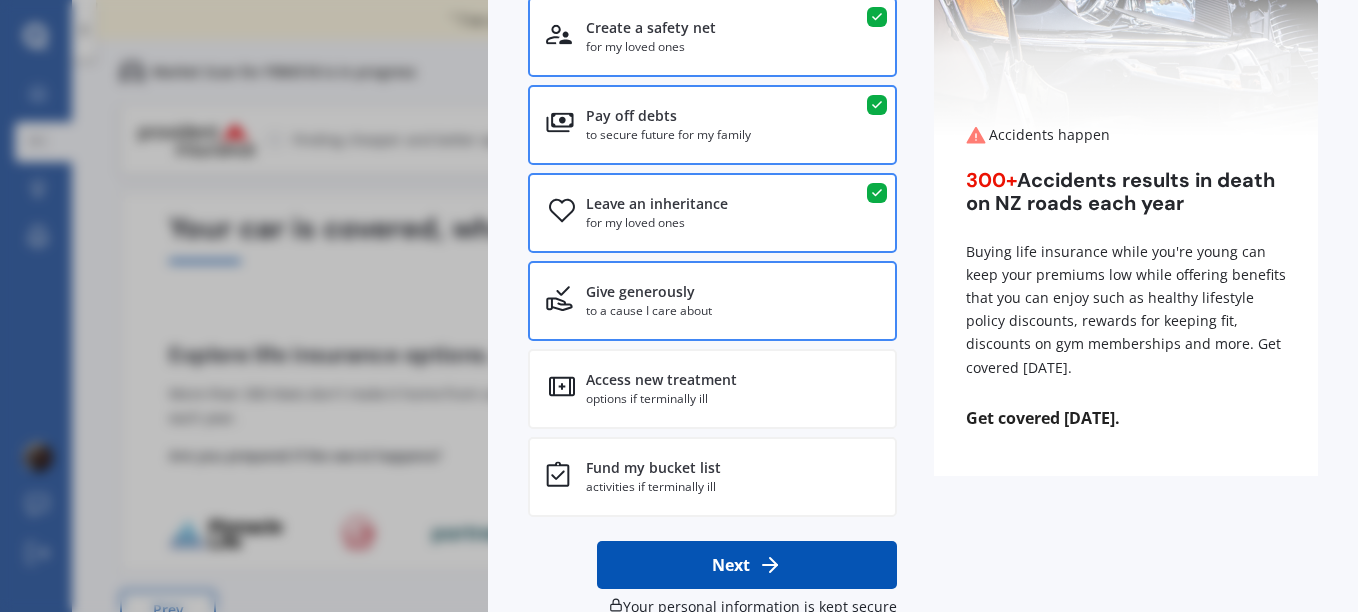 scroll, scrollTop: 260, scrollLeft: 0, axis: vertical 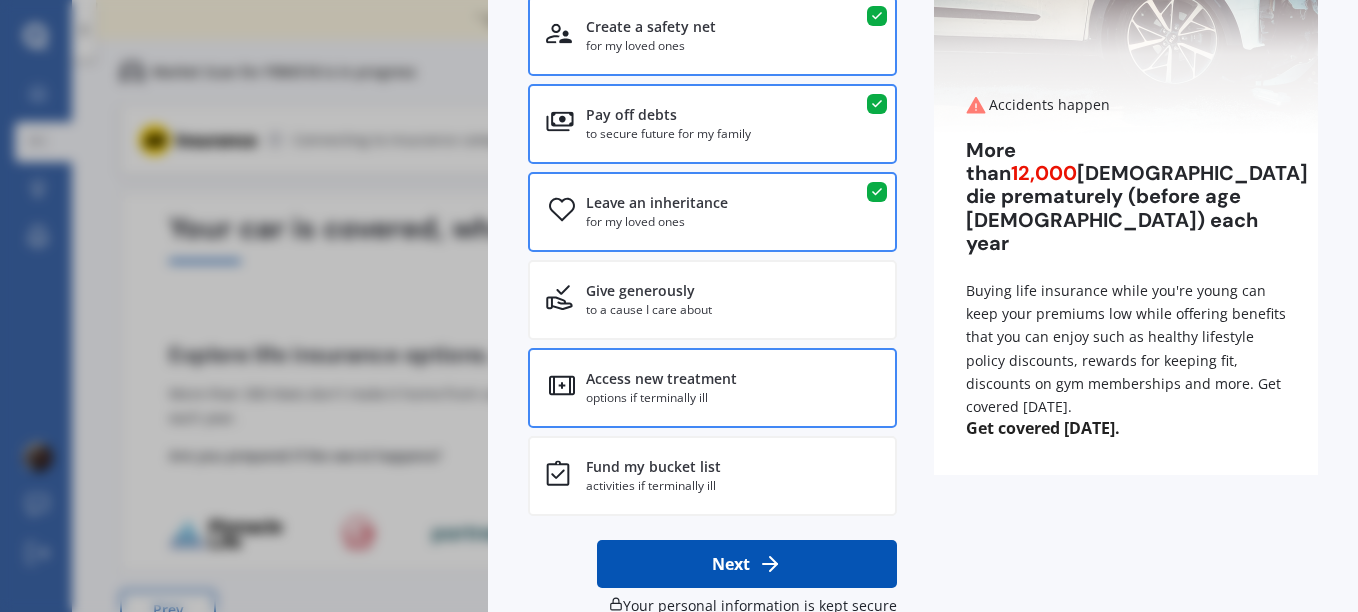 click on "Access new treatment options if terminally ill" at bounding box center [712, 388] 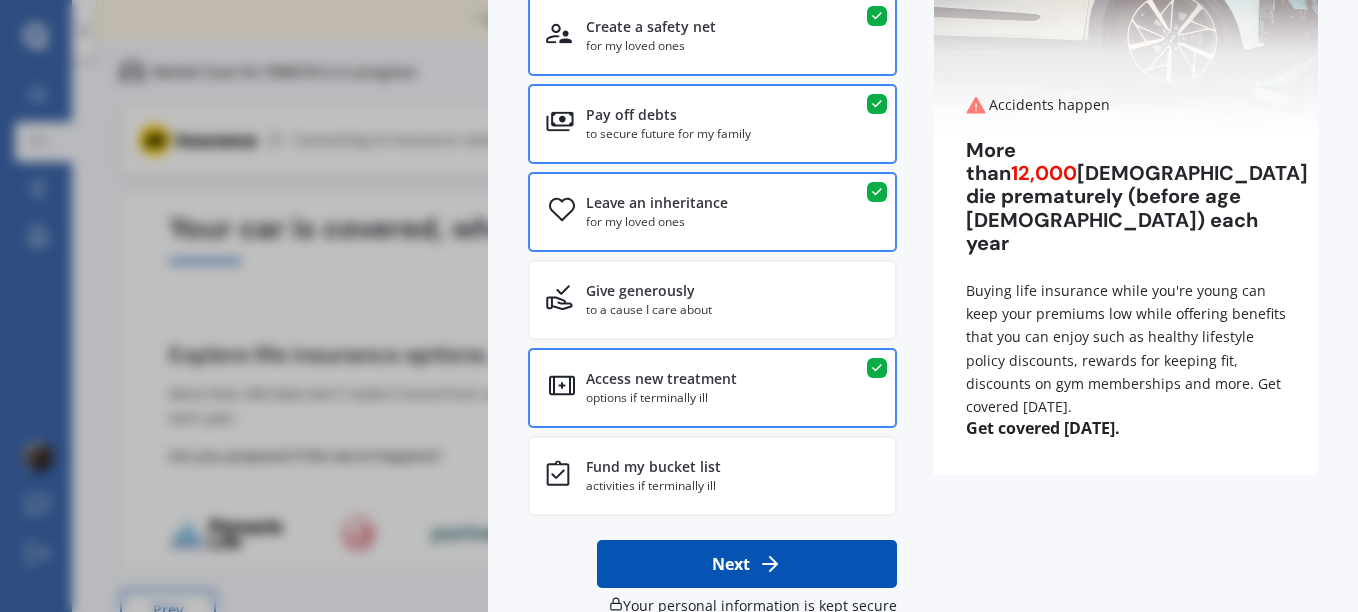 click on "Next" at bounding box center (747, 564) 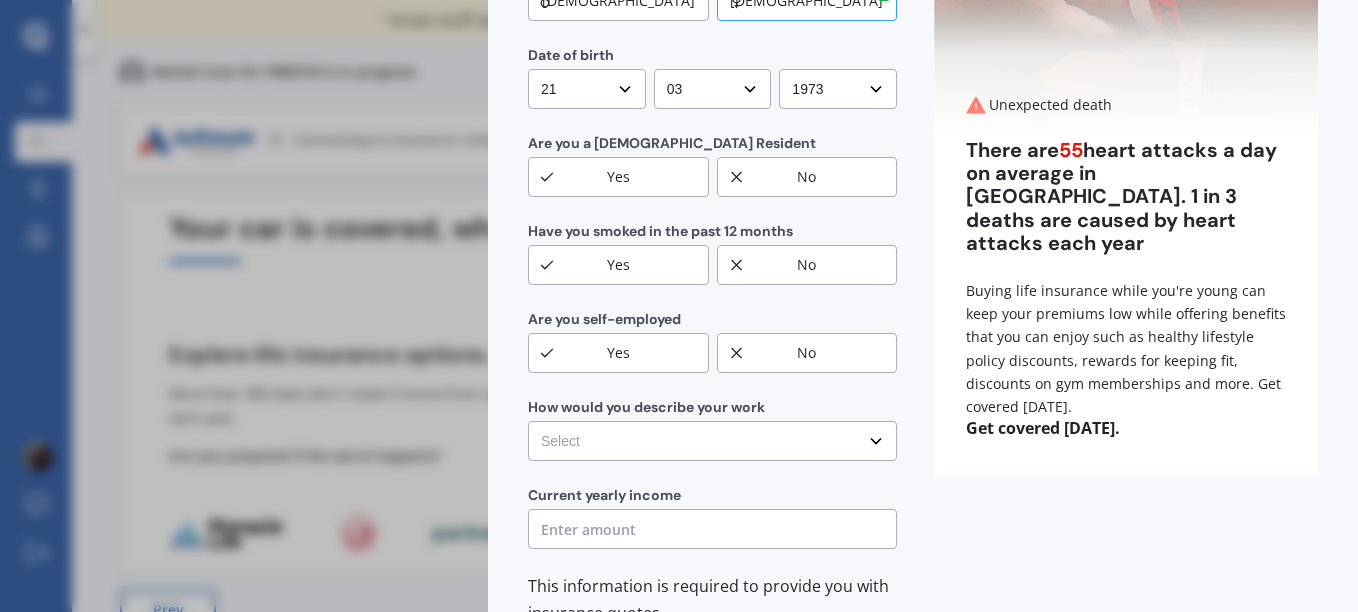 click on "Select No manual work e.g. lawyer, consultant, engineer Light manual work [PERSON_NAME], nurse, hairdresser Heavy or repetitive manual work e.g. painter, taxi/Uber, courier Working less than 20 hours a week or unemployed" at bounding box center [712, 441] 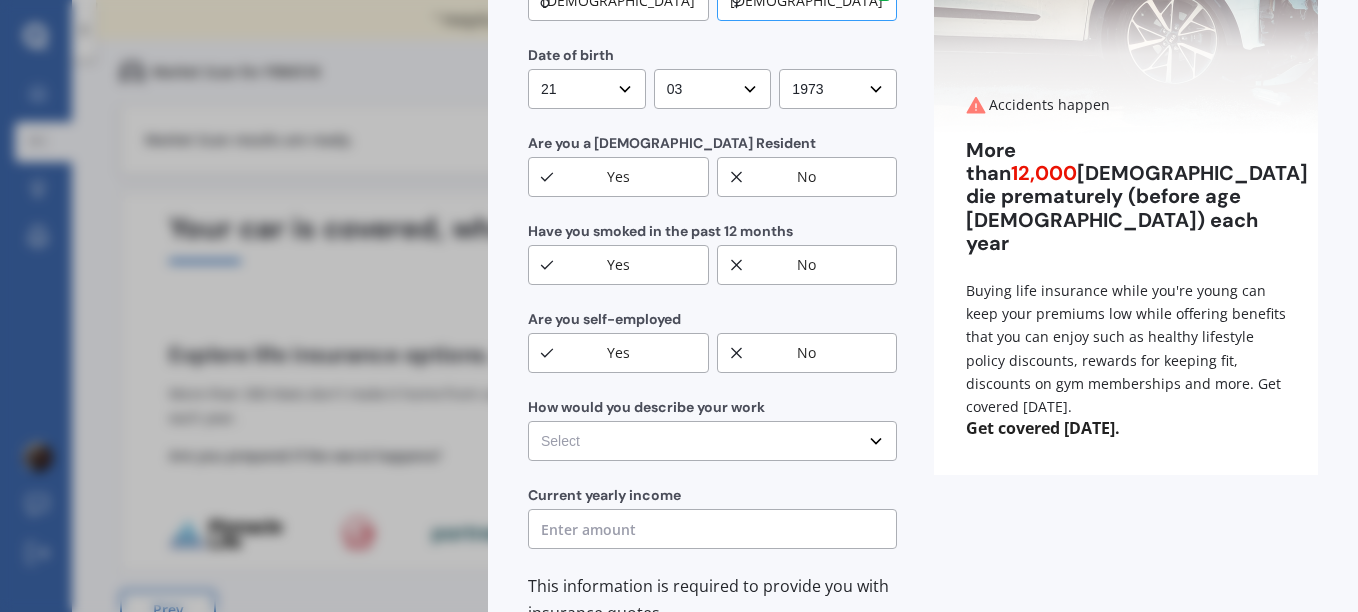 select on "No manual work e.g. lawyer, consultant, engineer" 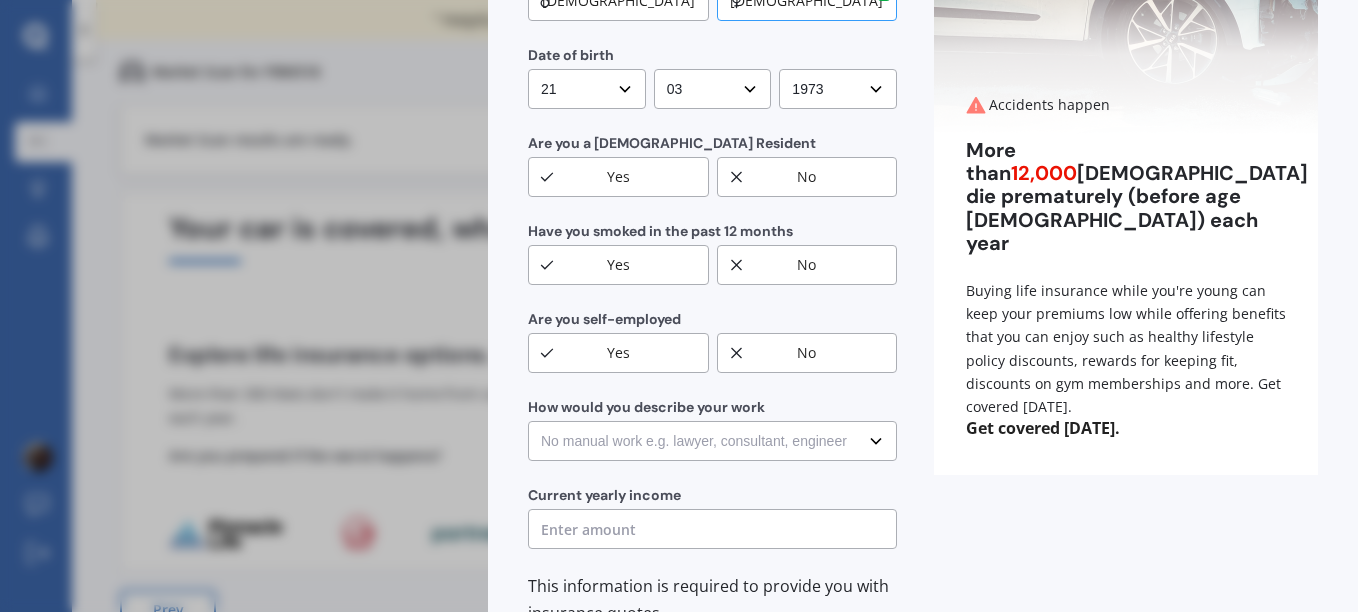 click on "Select No manual work e.g. lawyer, consultant, engineer Light manual work [PERSON_NAME], nurse, hairdresser Heavy or repetitive manual work e.g. painter, taxi/Uber, courier Working less than 20 hours a week or unemployed" at bounding box center (712, 441) 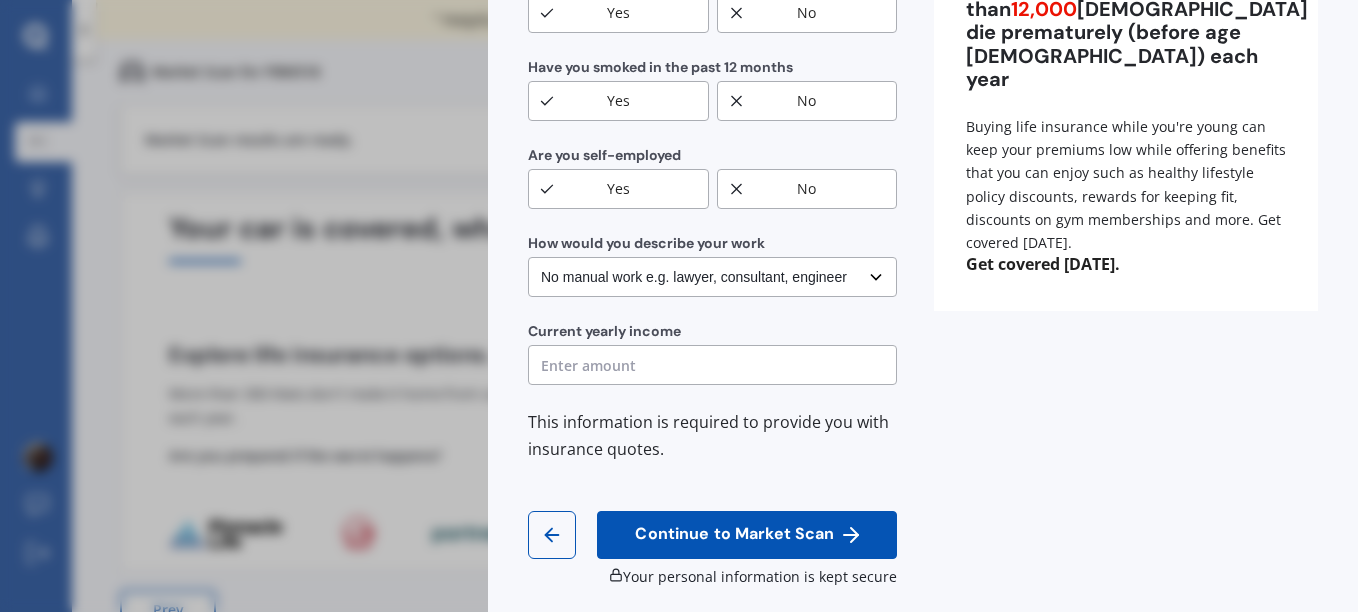 scroll, scrollTop: 427, scrollLeft: 0, axis: vertical 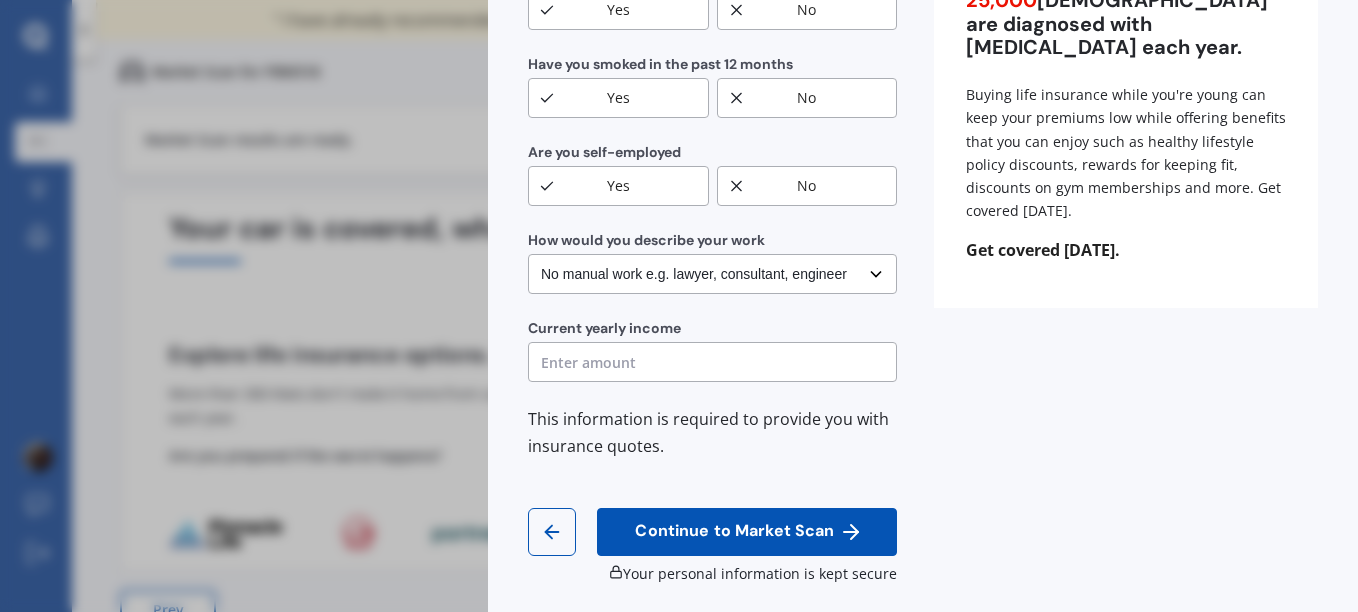 click at bounding box center [712, 362] 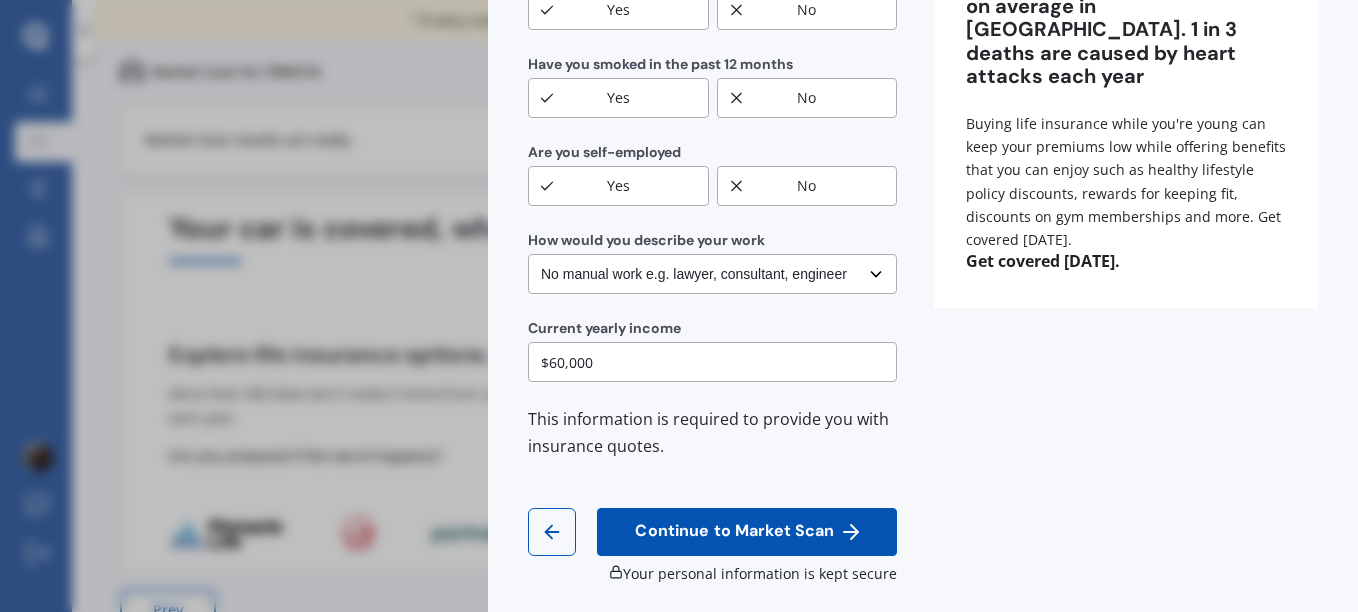 scroll, scrollTop: 439, scrollLeft: 0, axis: vertical 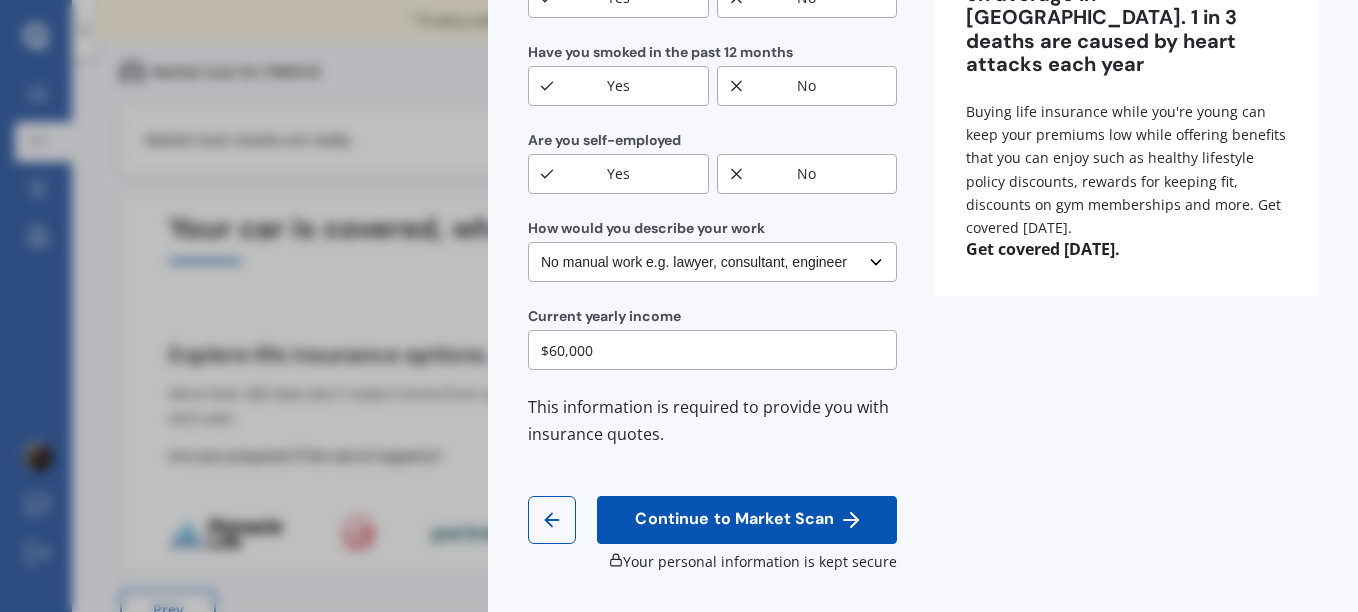 type on "$60,000" 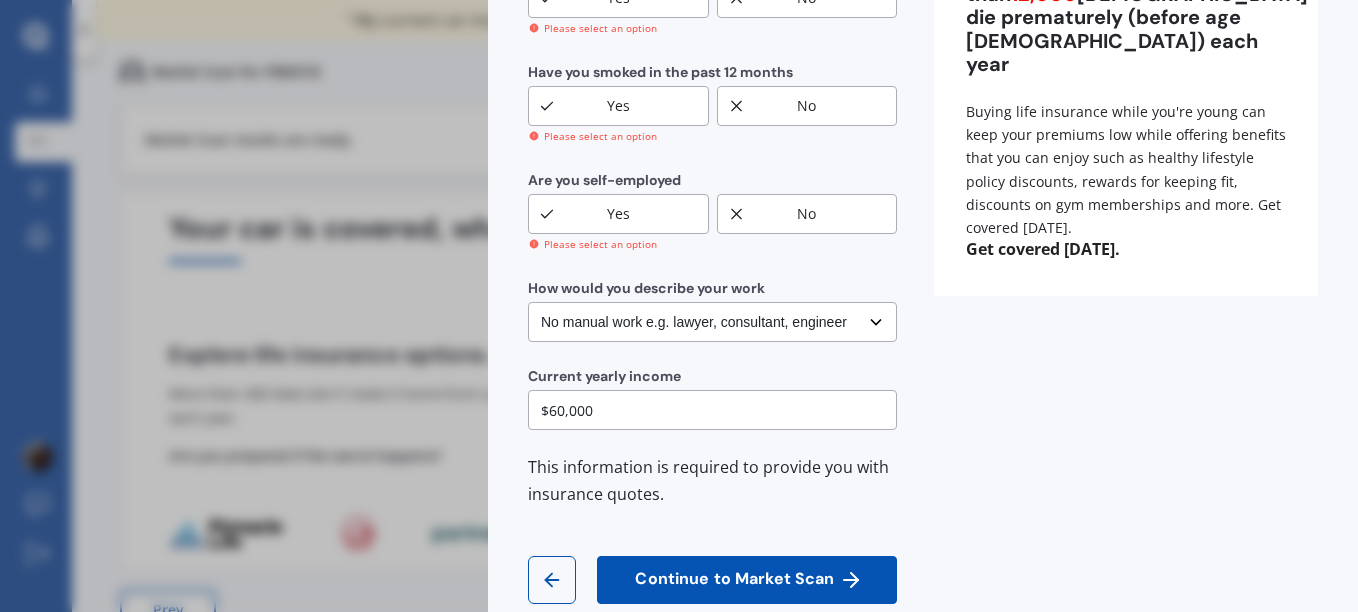 click on "No" at bounding box center [807, 214] 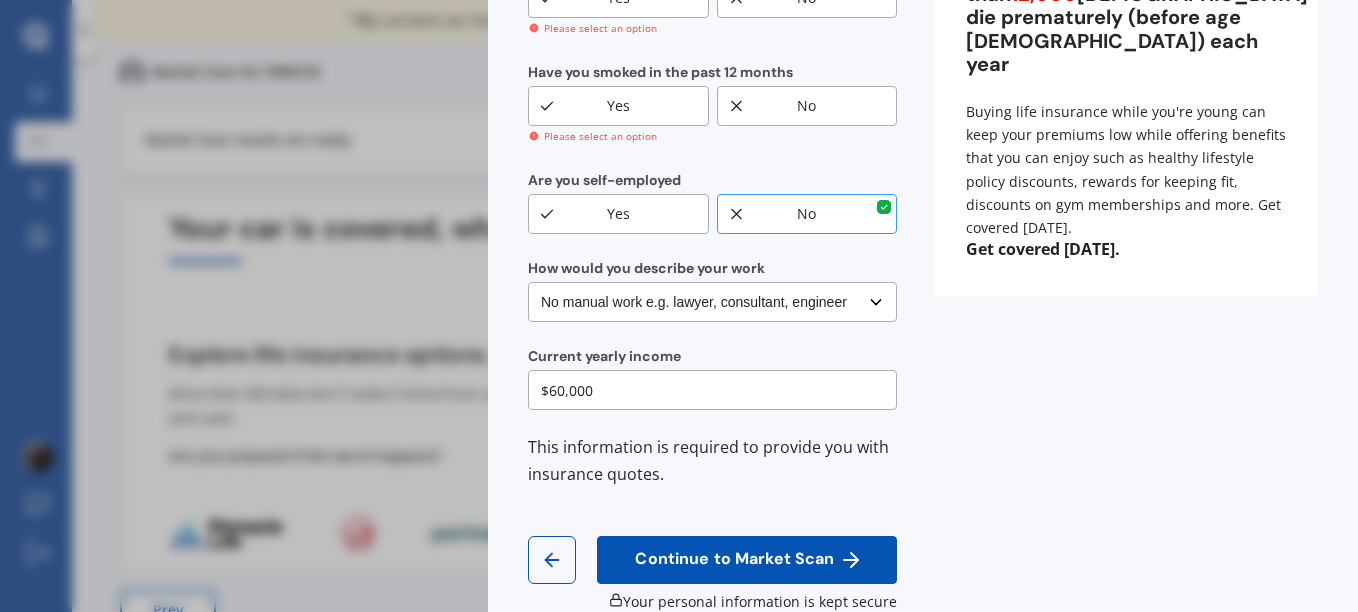 click on "No" at bounding box center [807, 106] 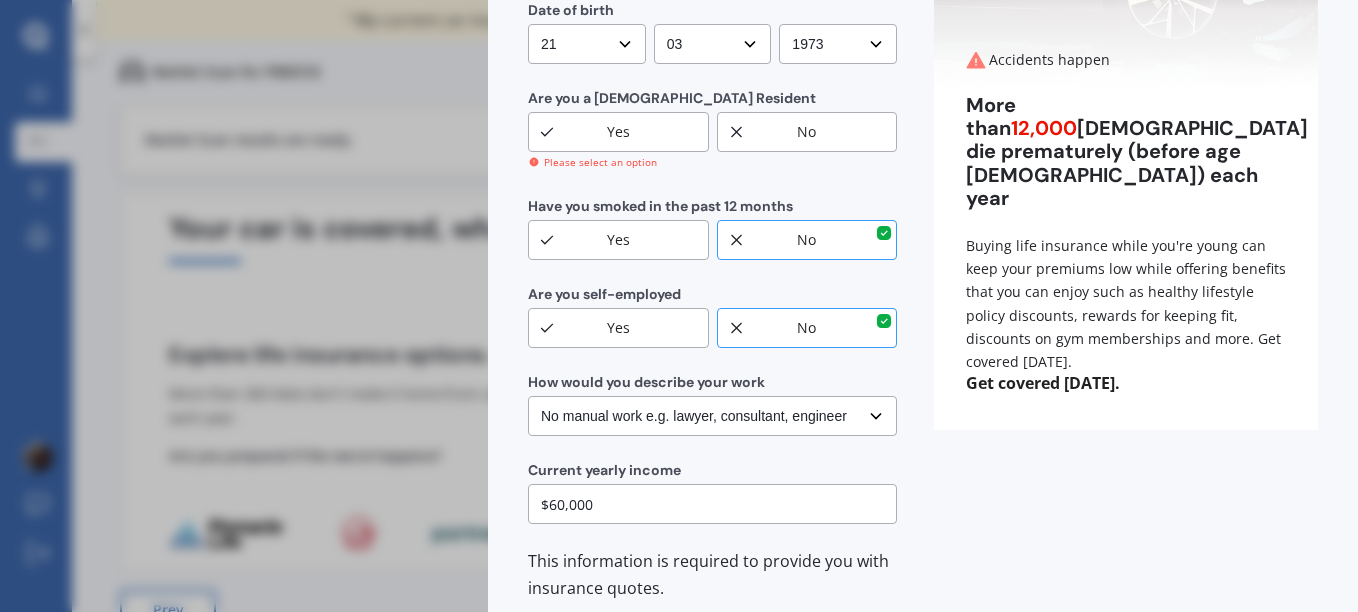 scroll, scrollTop: 304, scrollLeft: 0, axis: vertical 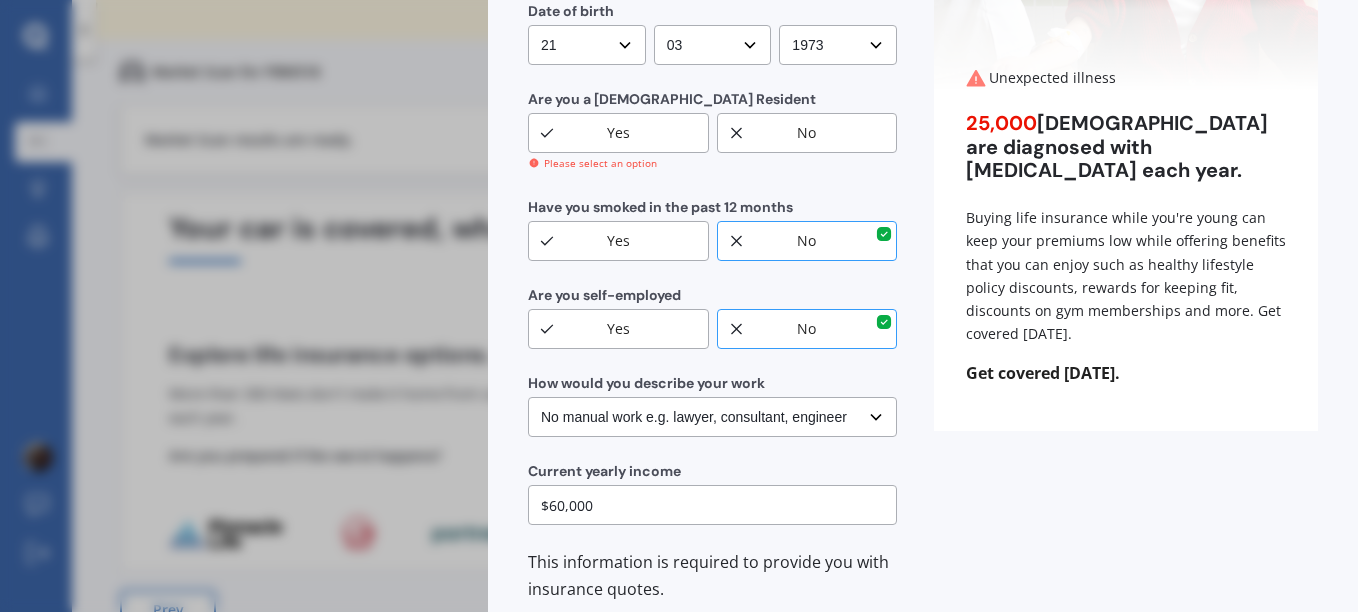 click on "Yes" at bounding box center (618, 133) 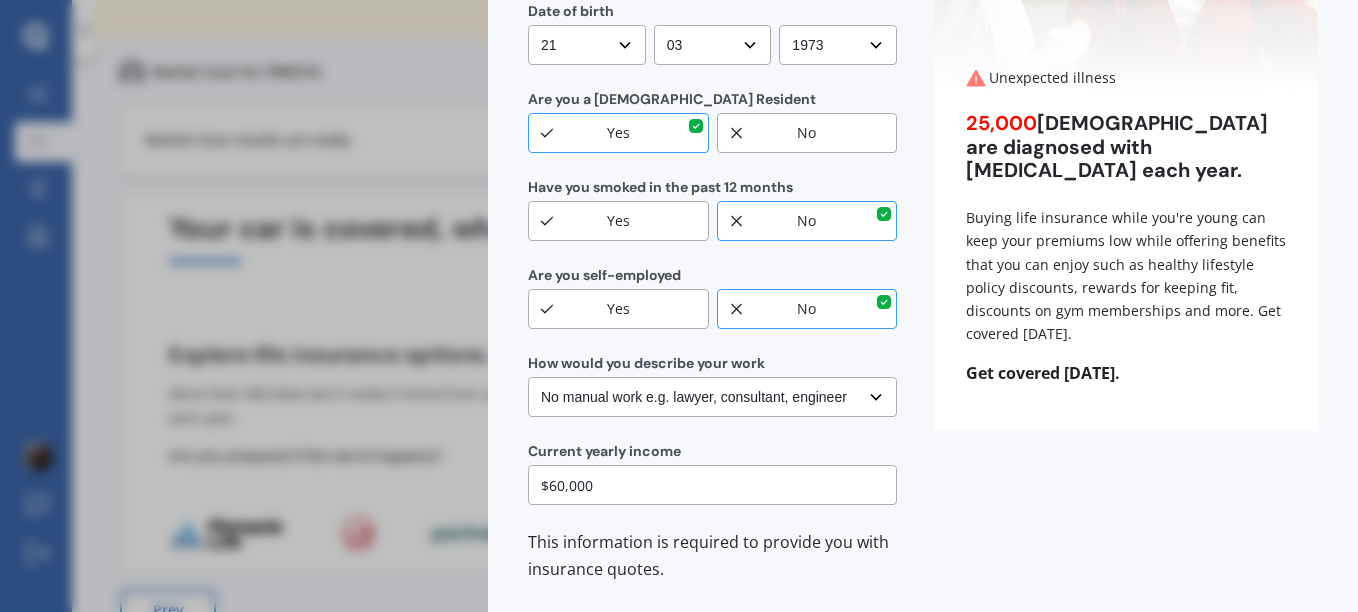 scroll, scrollTop: 439, scrollLeft: 0, axis: vertical 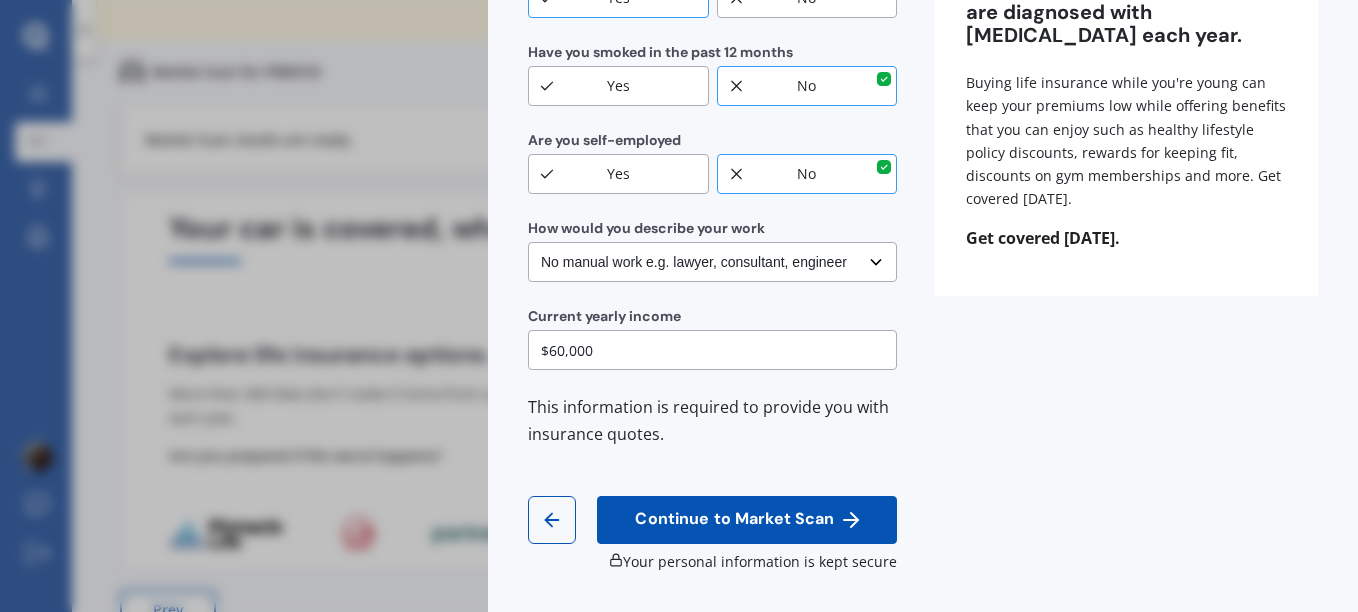 click on "Continue to Market Scan" at bounding box center [747, 520] 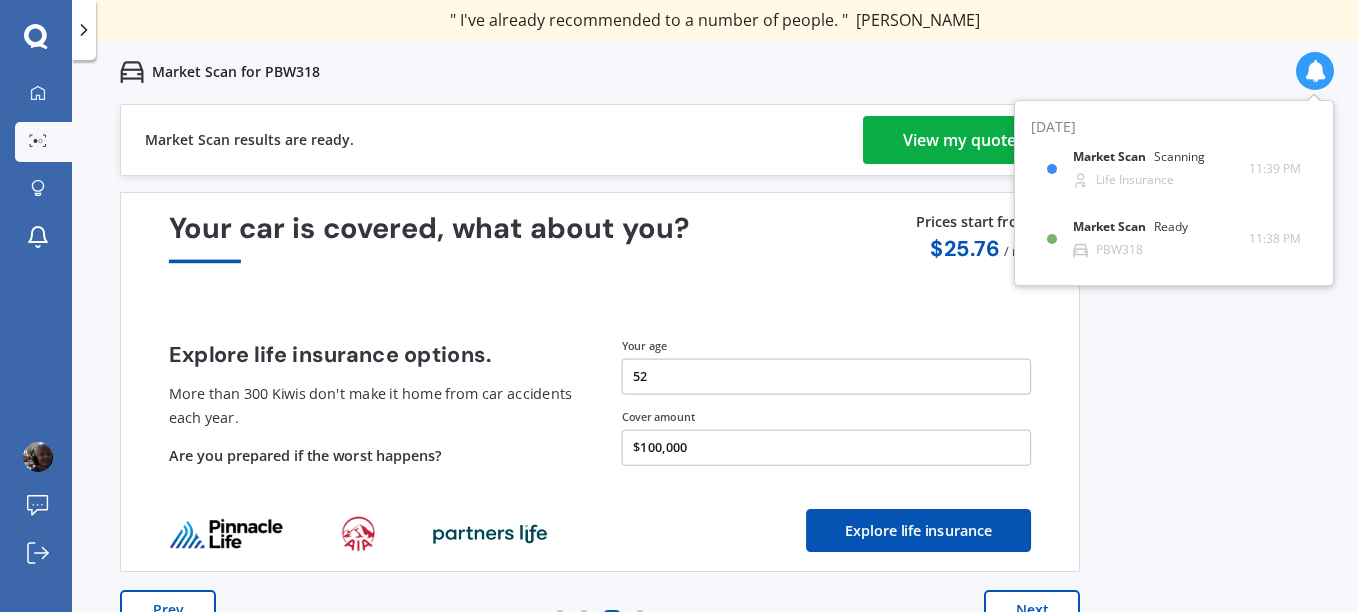 scroll, scrollTop: 38, scrollLeft: 0, axis: vertical 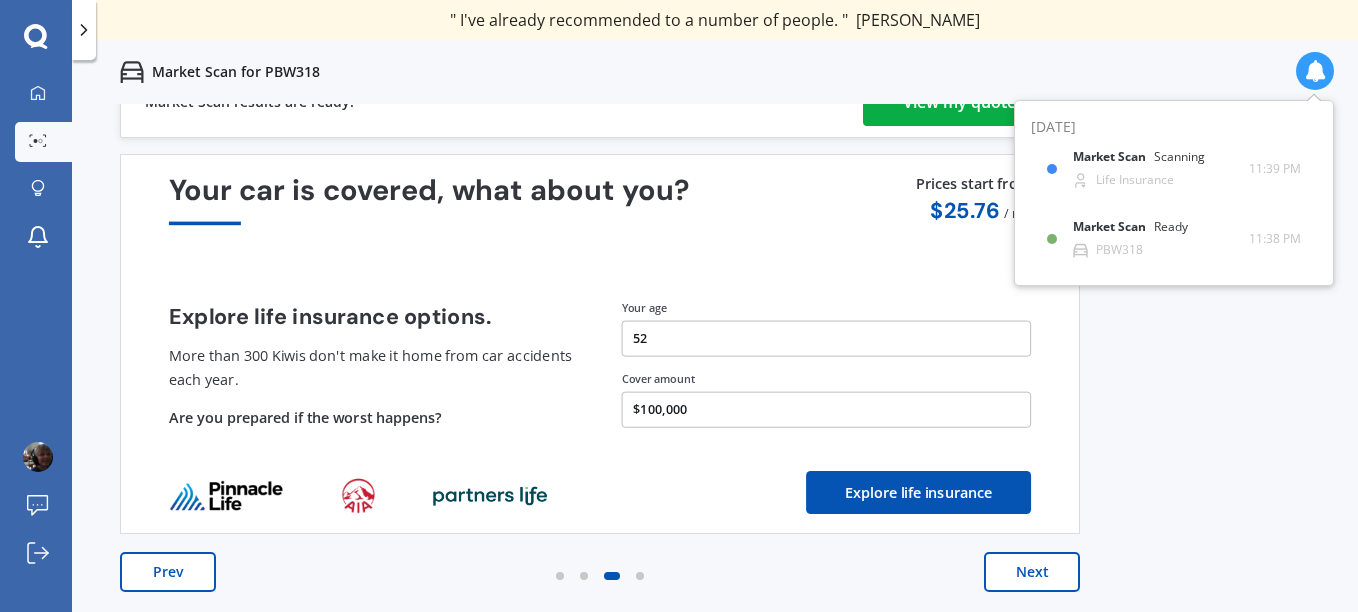 click on "Next" at bounding box center (1032, 572) 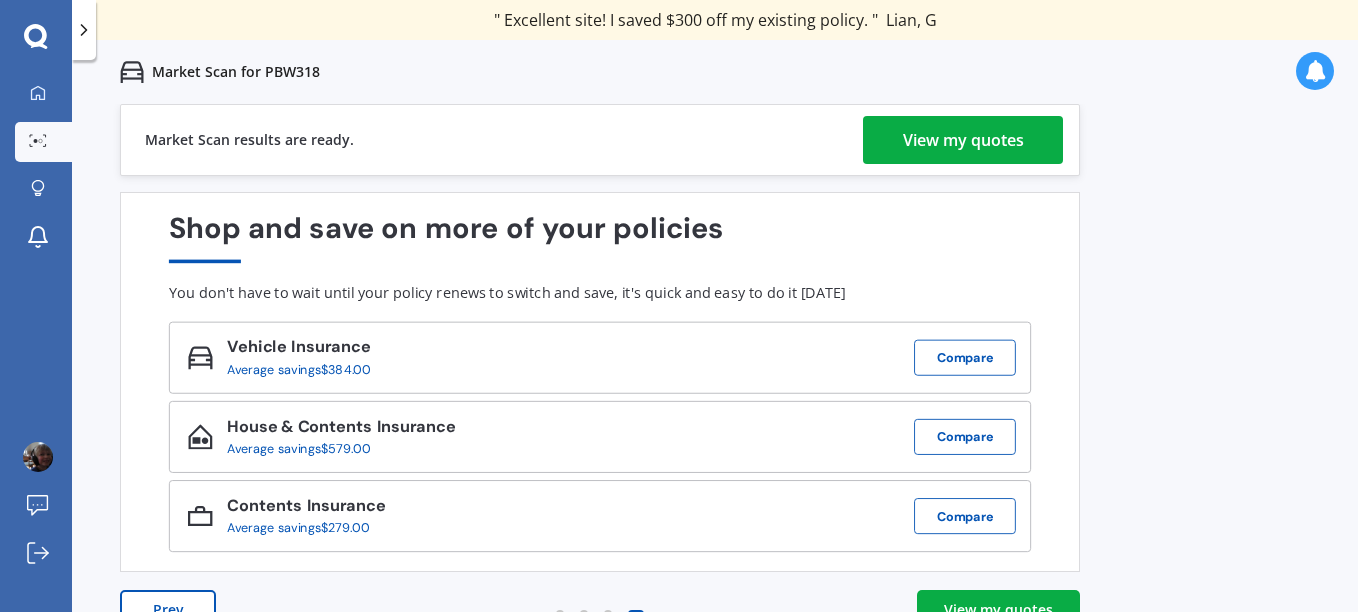 scroll, scrollTop: 38, scrollLeft: 0, axis: vertical 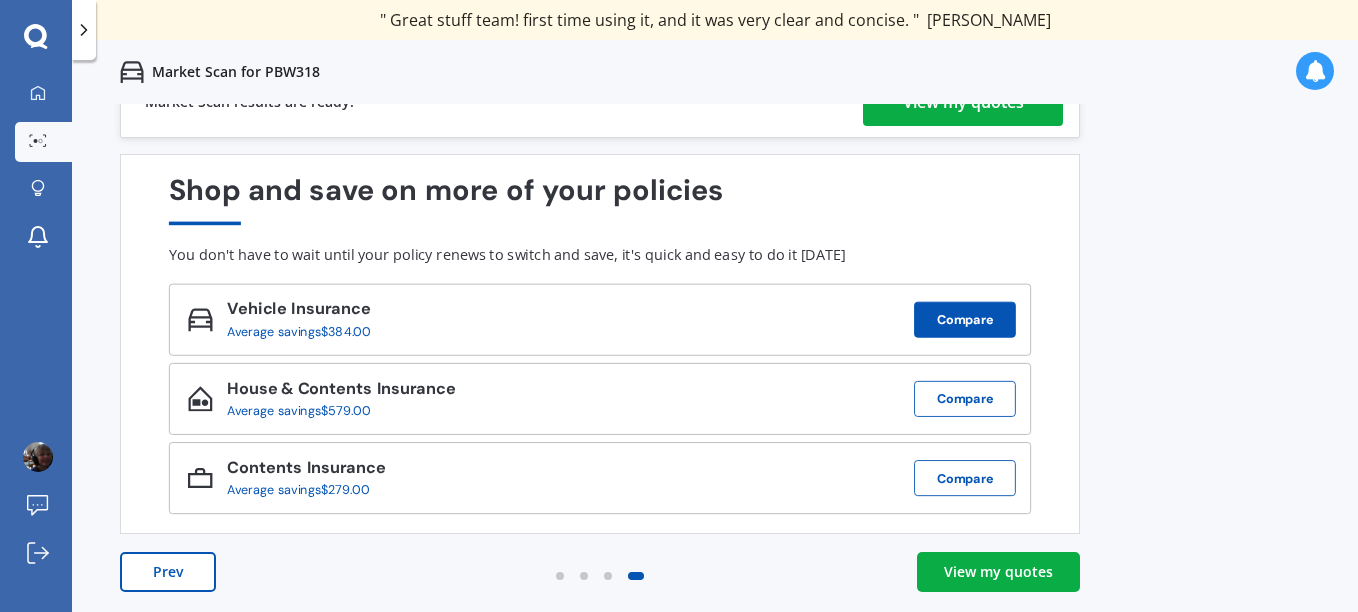 click on "Compare" at bounding box center (965, 320) 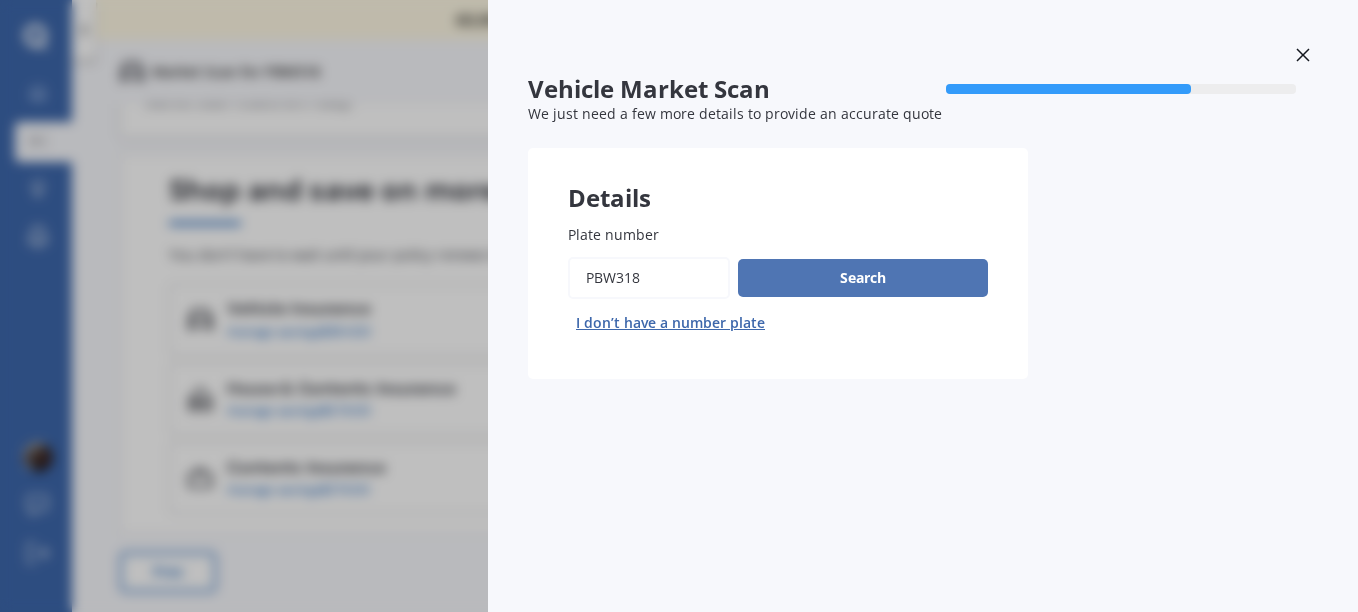 click on "Search" at bounding box center (863, 278) 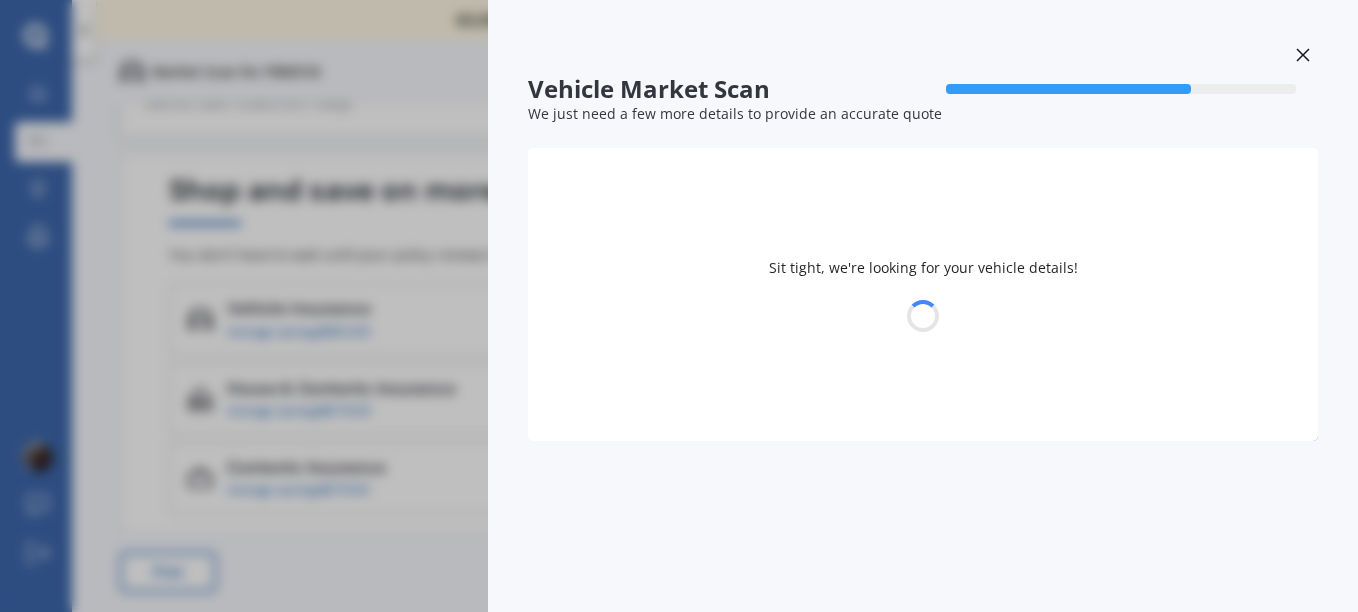 select on "FORD" 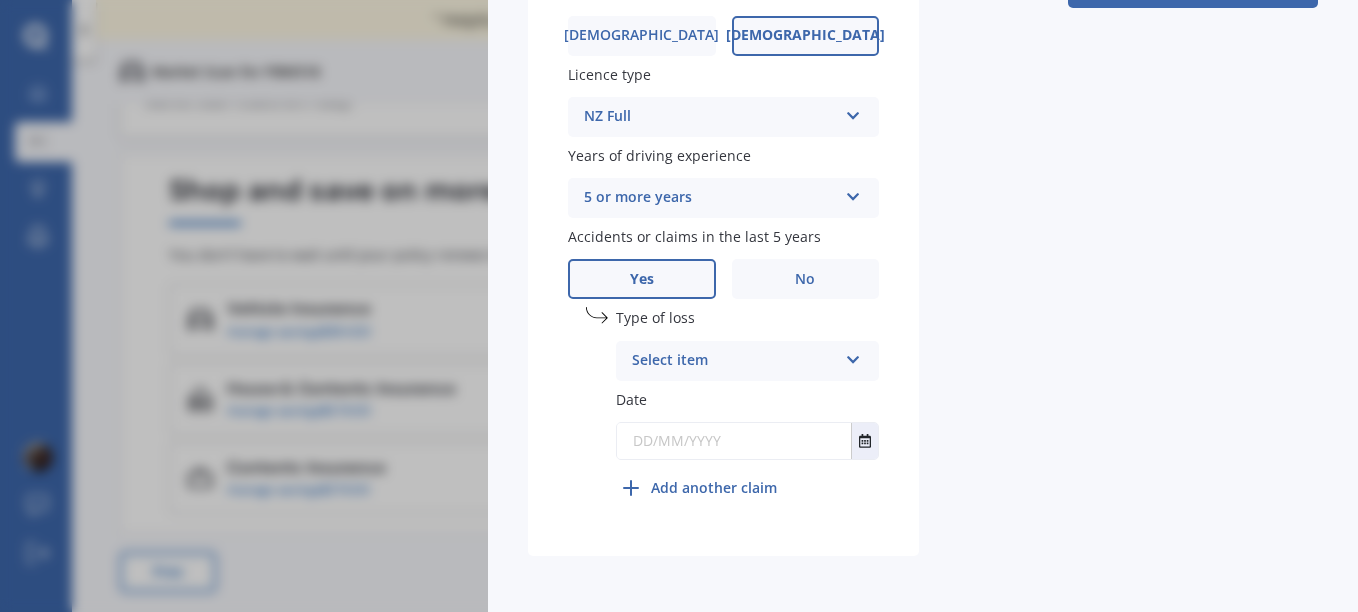scroll, scrollTop: 653, scrollLeft: 0, axis: vertical 